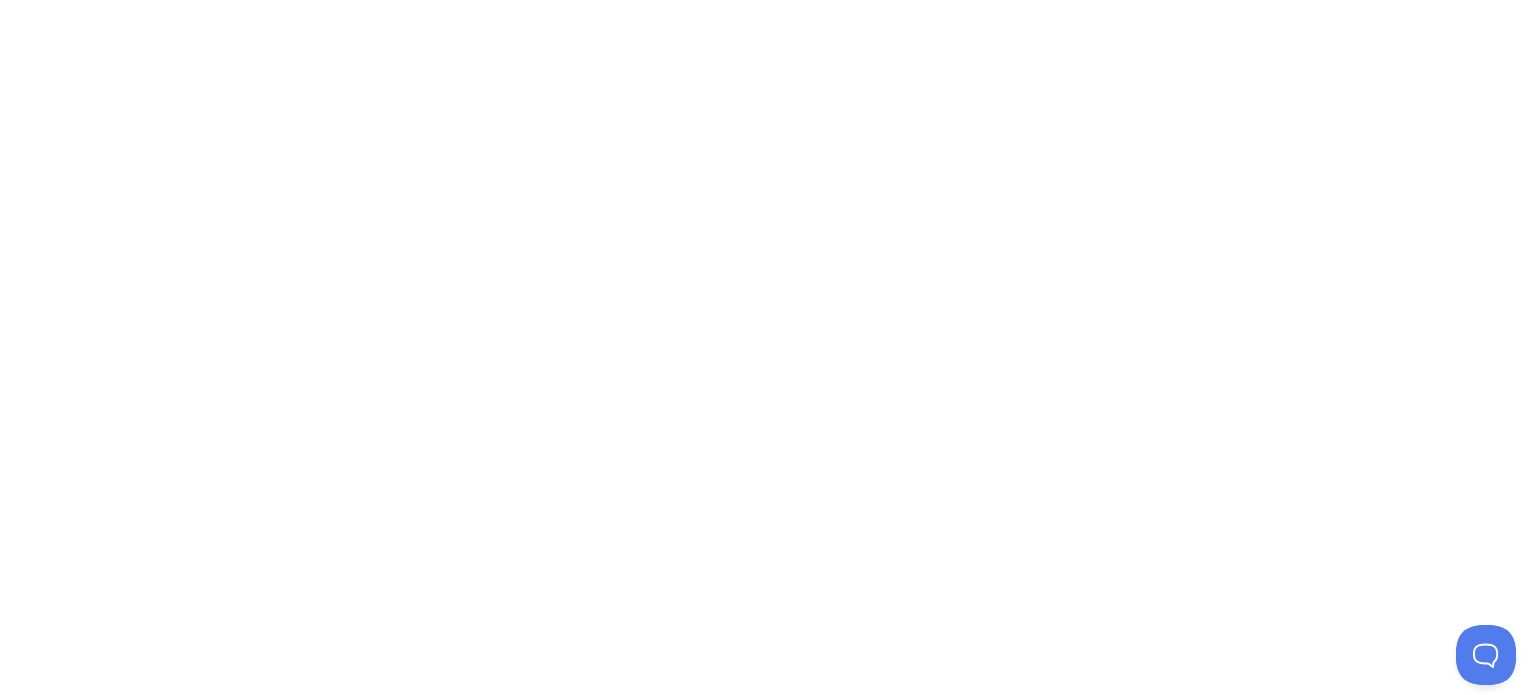 scroll, scrollTop: 0, scrollLeft: 0, axis: both 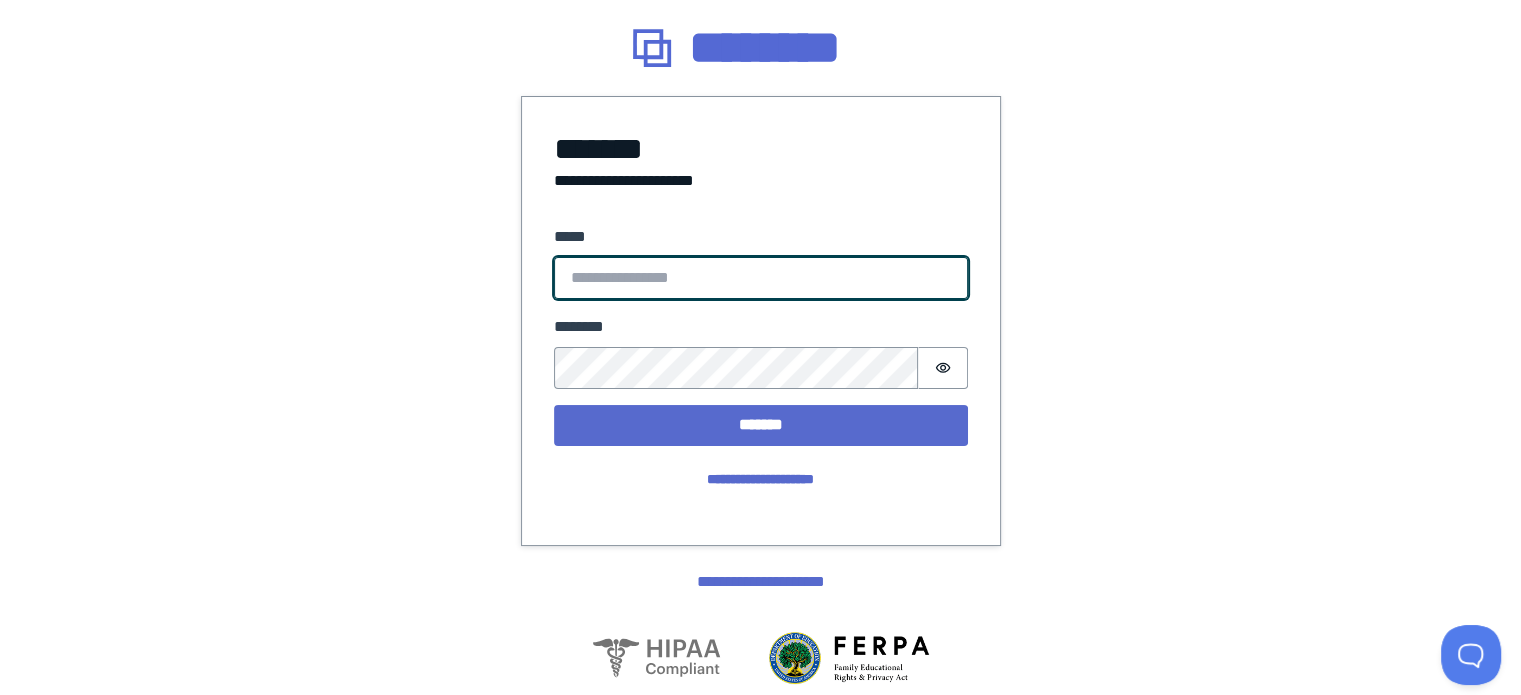type on "**********" 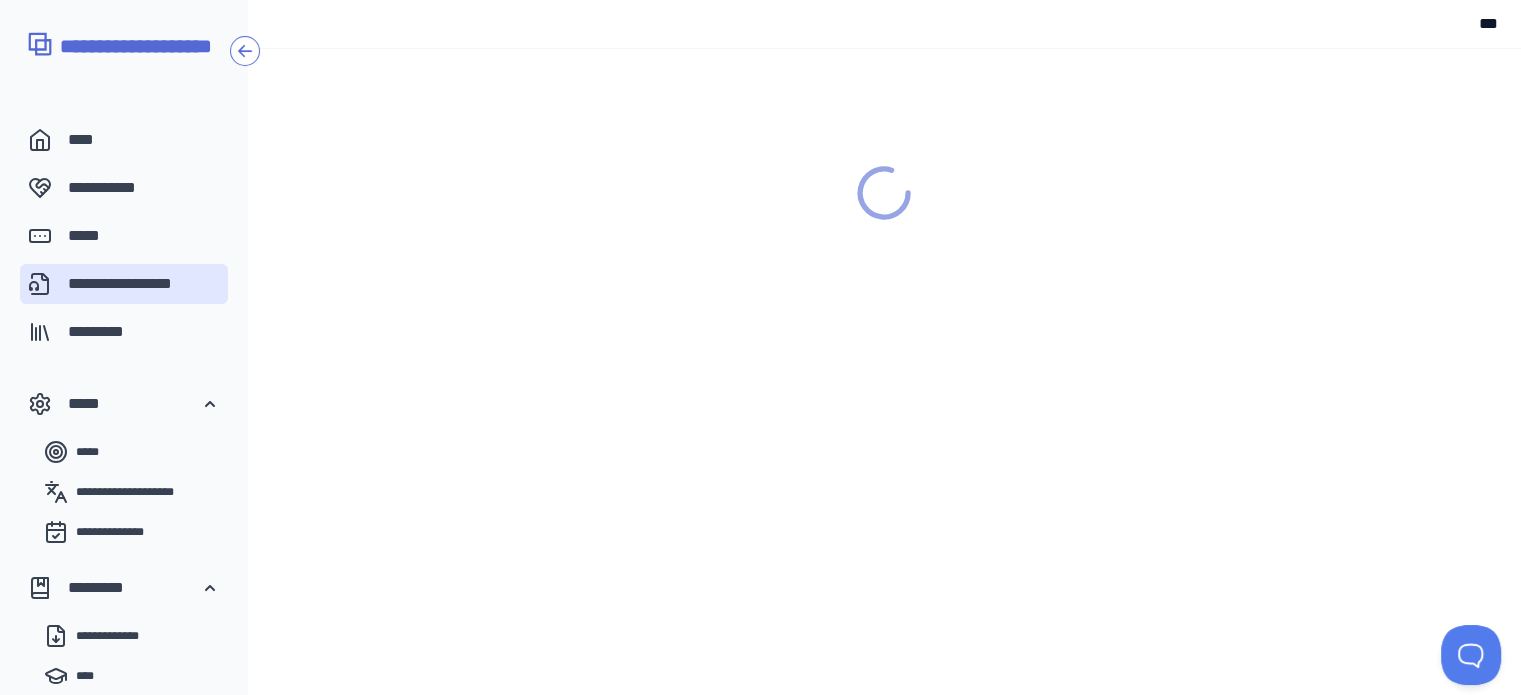 scroll, scrollTop: 0, scrollLeft: 0, axis: both 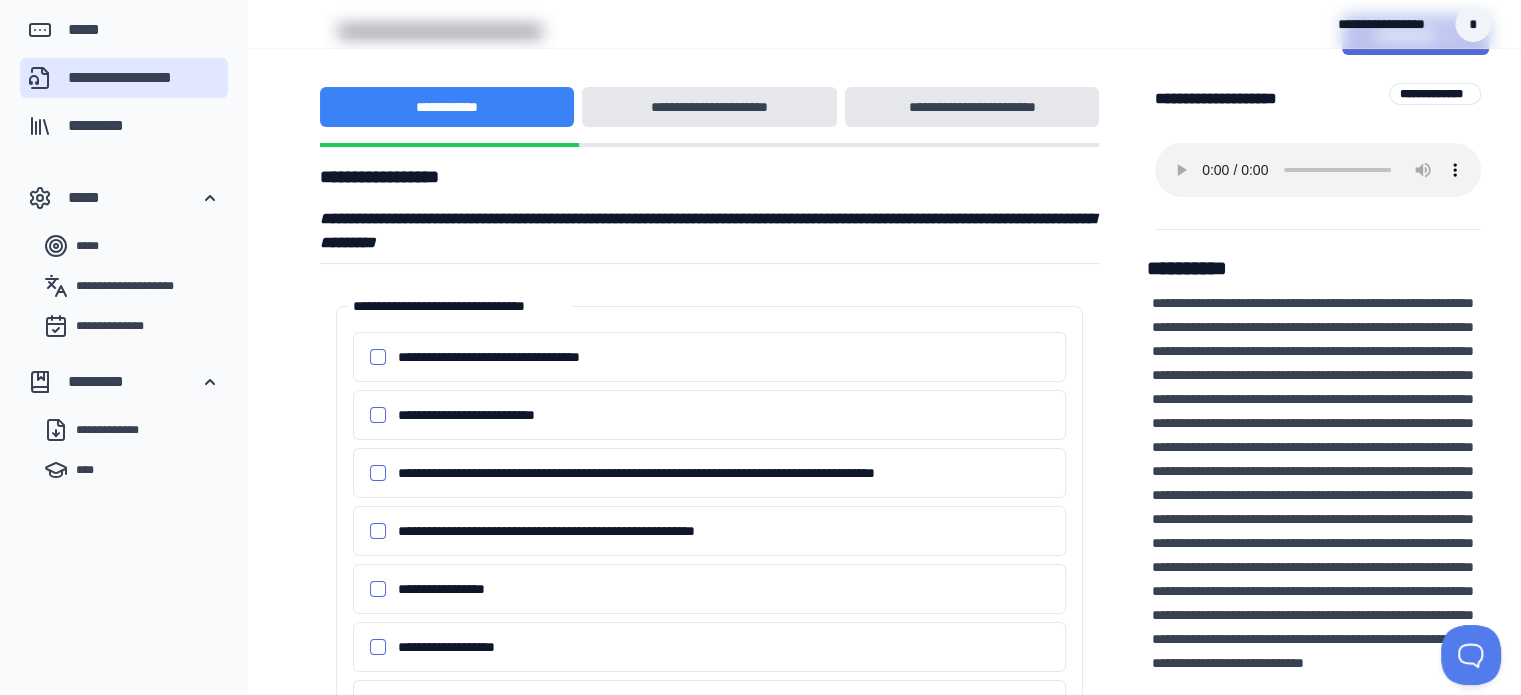 click on "**********" at bounding box center (378, 589) 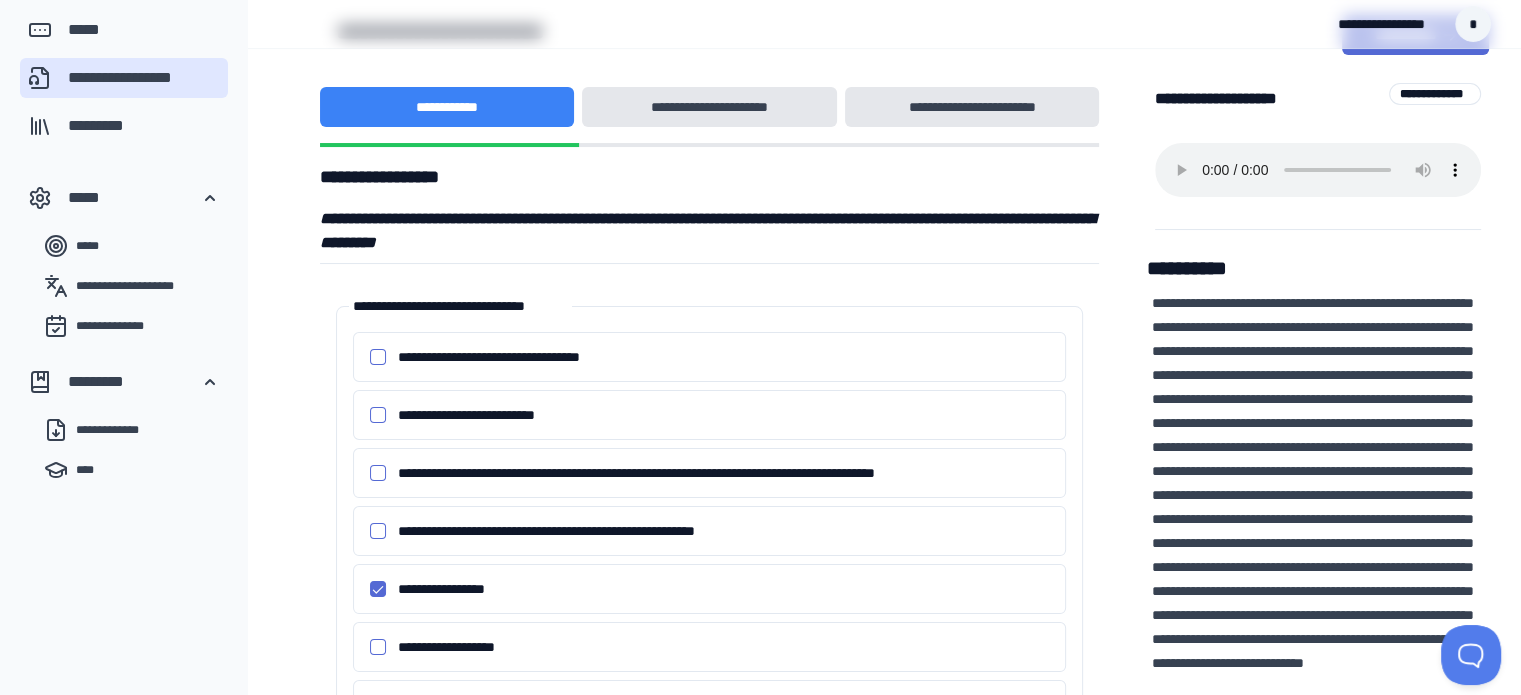 type on "**" 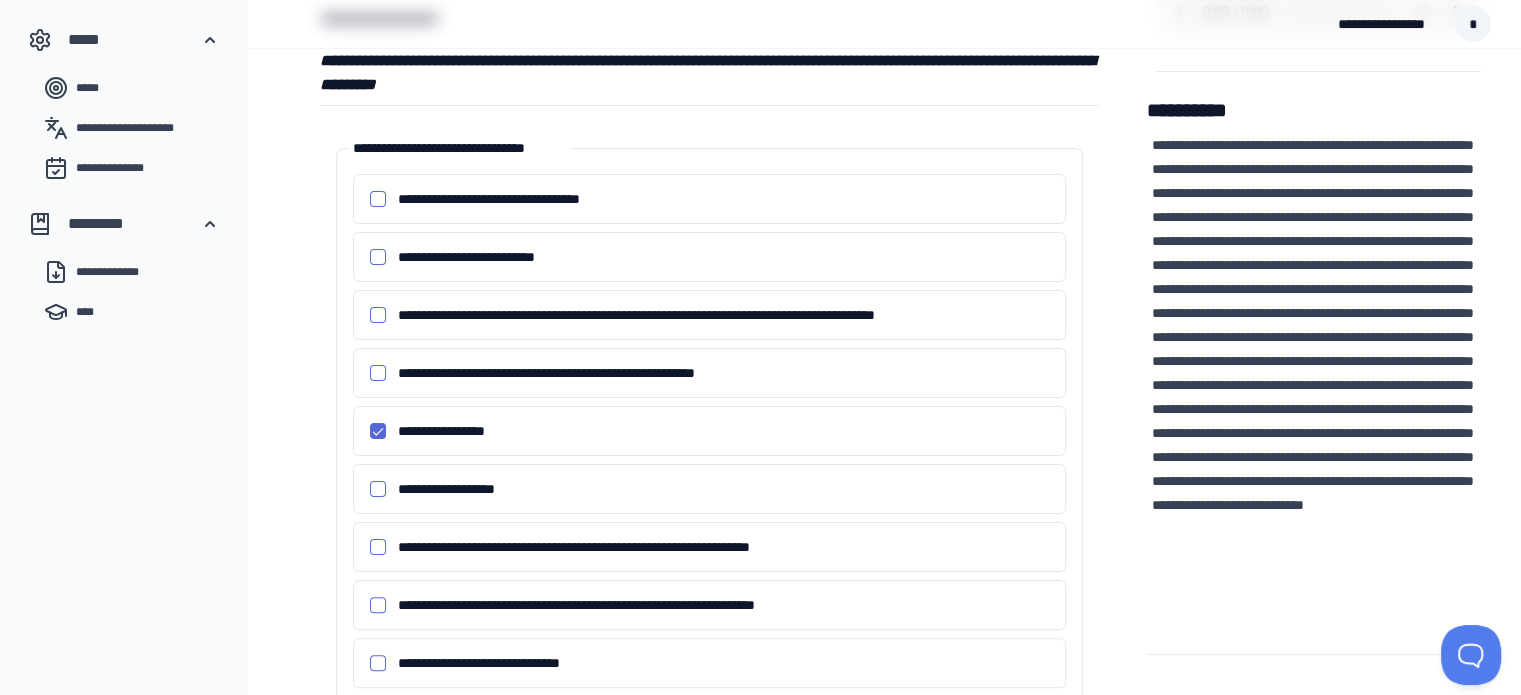 scroll, scrollTop: 374, scrollLeft: 0, axis: vertical 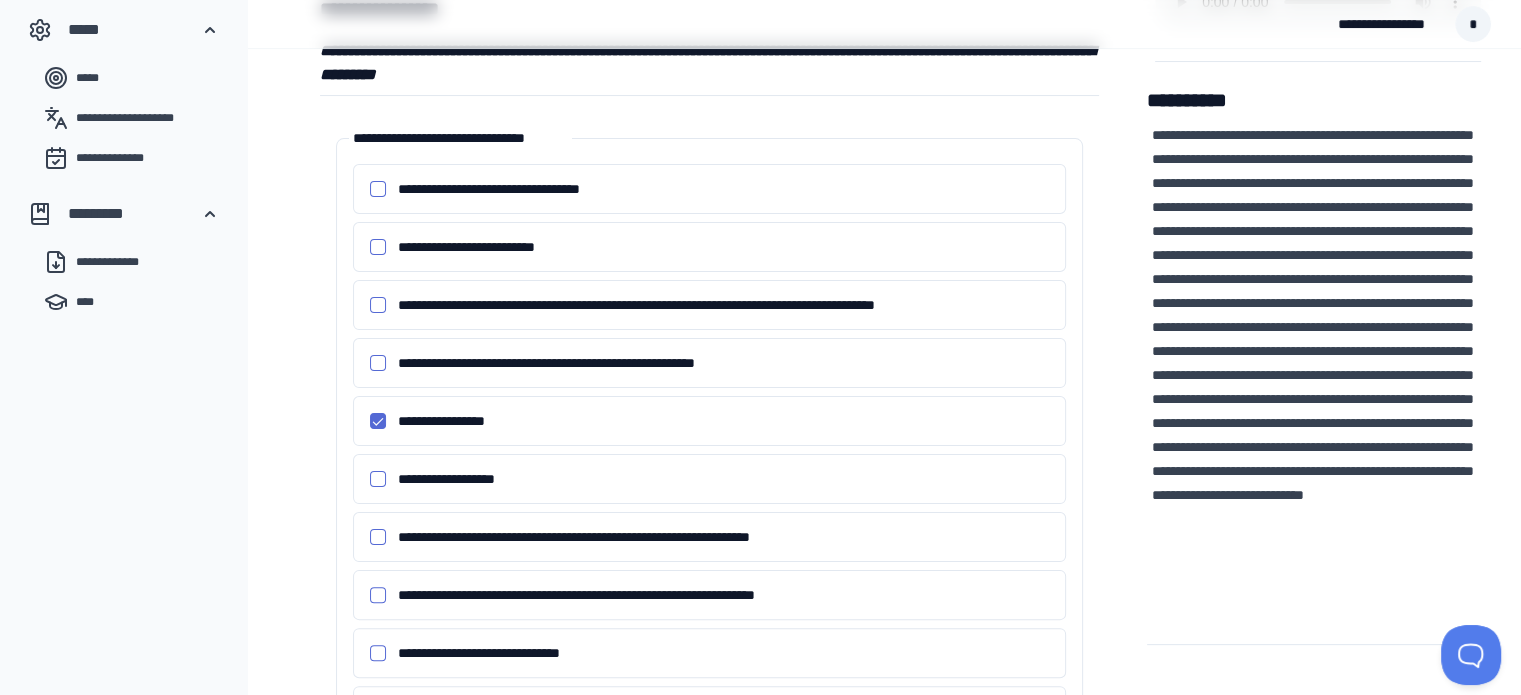 click on "**********" at bounding box center [1318, 363] 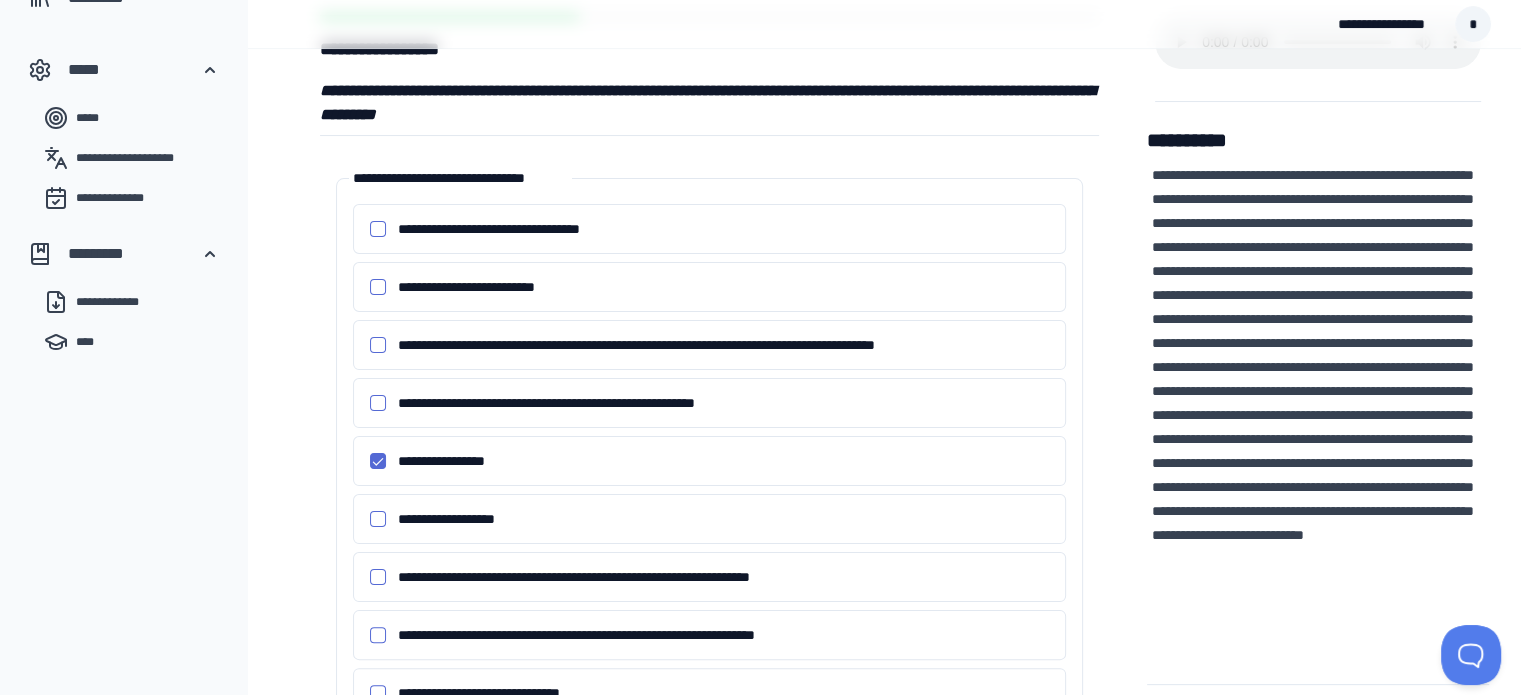 scroll, scrollTop: 336, scrollLeft: 0, axis: vertical 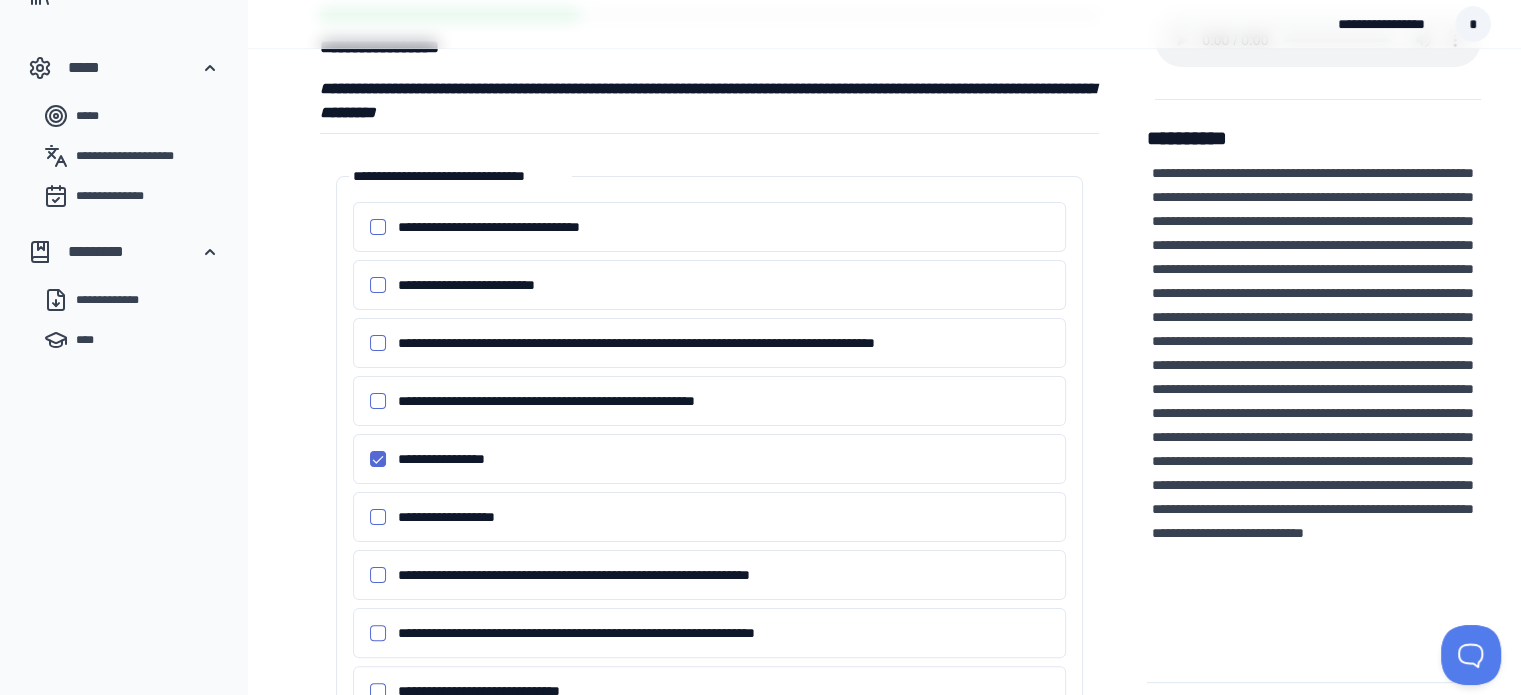 click on "**********" at bounding box center (378, 401) 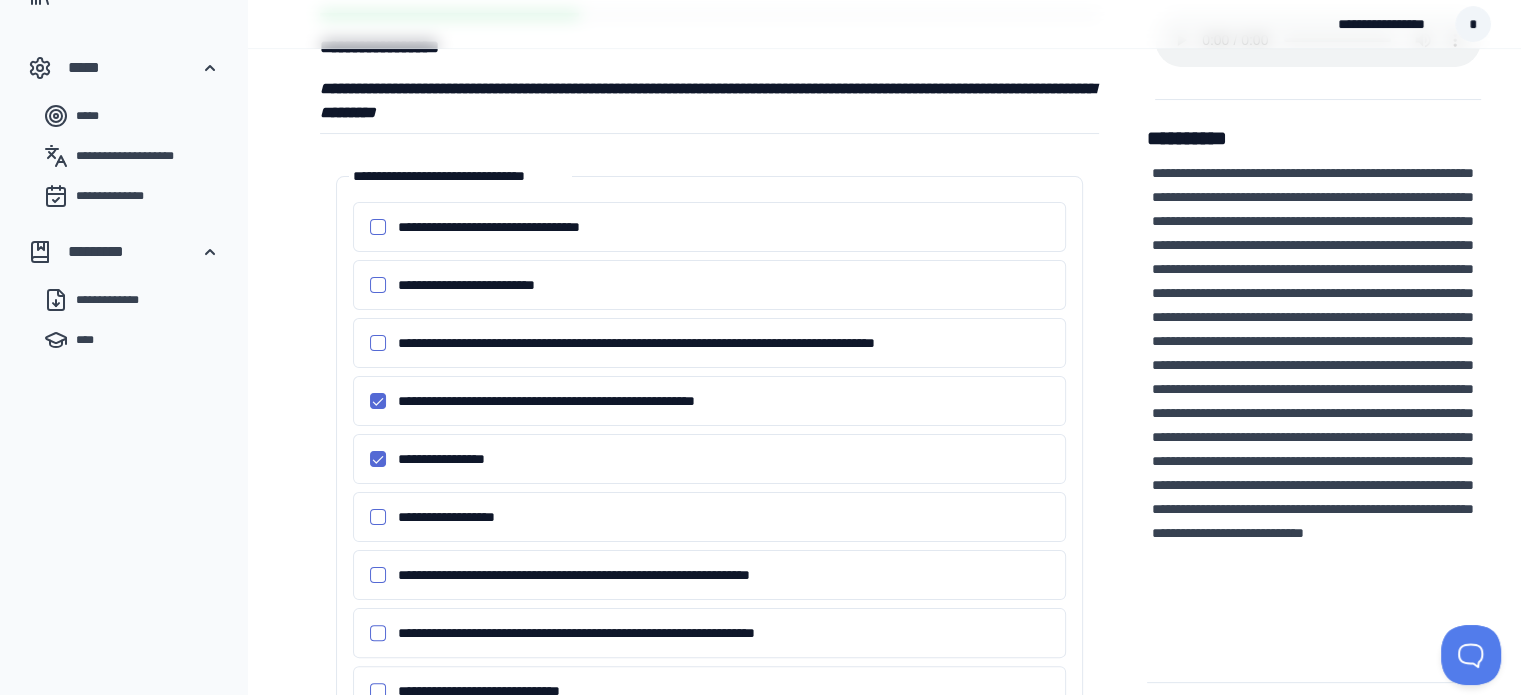 click on "**********" at bounding box center [378, 633] 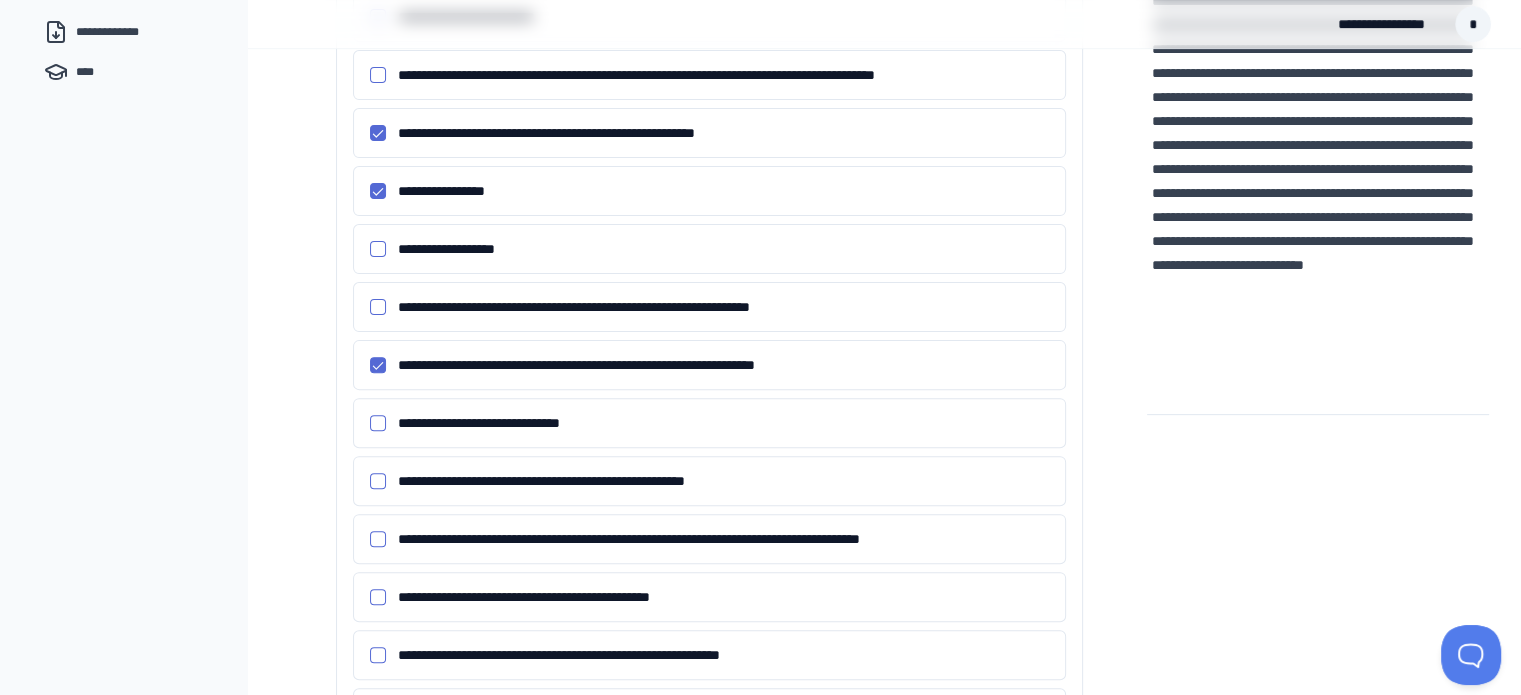 scroll, scrollTop: 607, scrollLeft: 0, axis: vertical 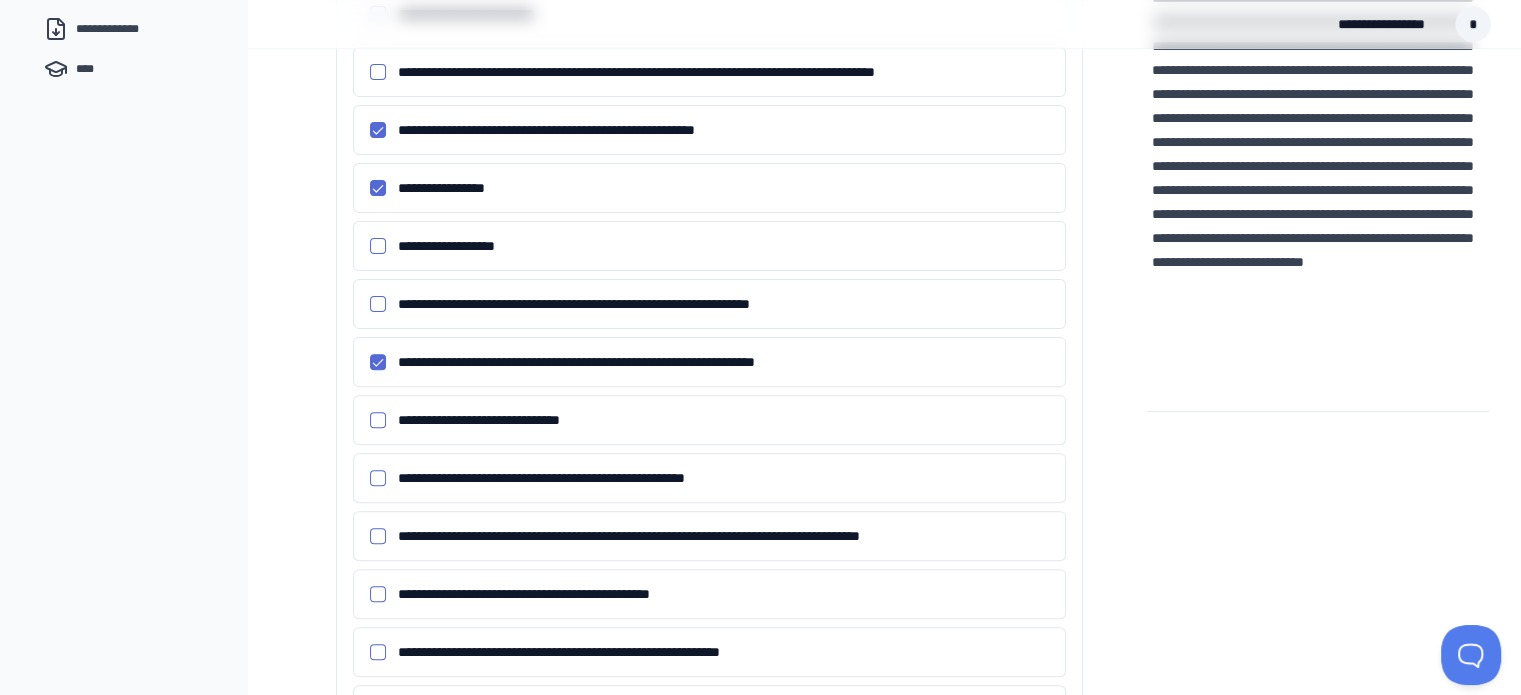 click on "**********" at bounding box center [378, 478] 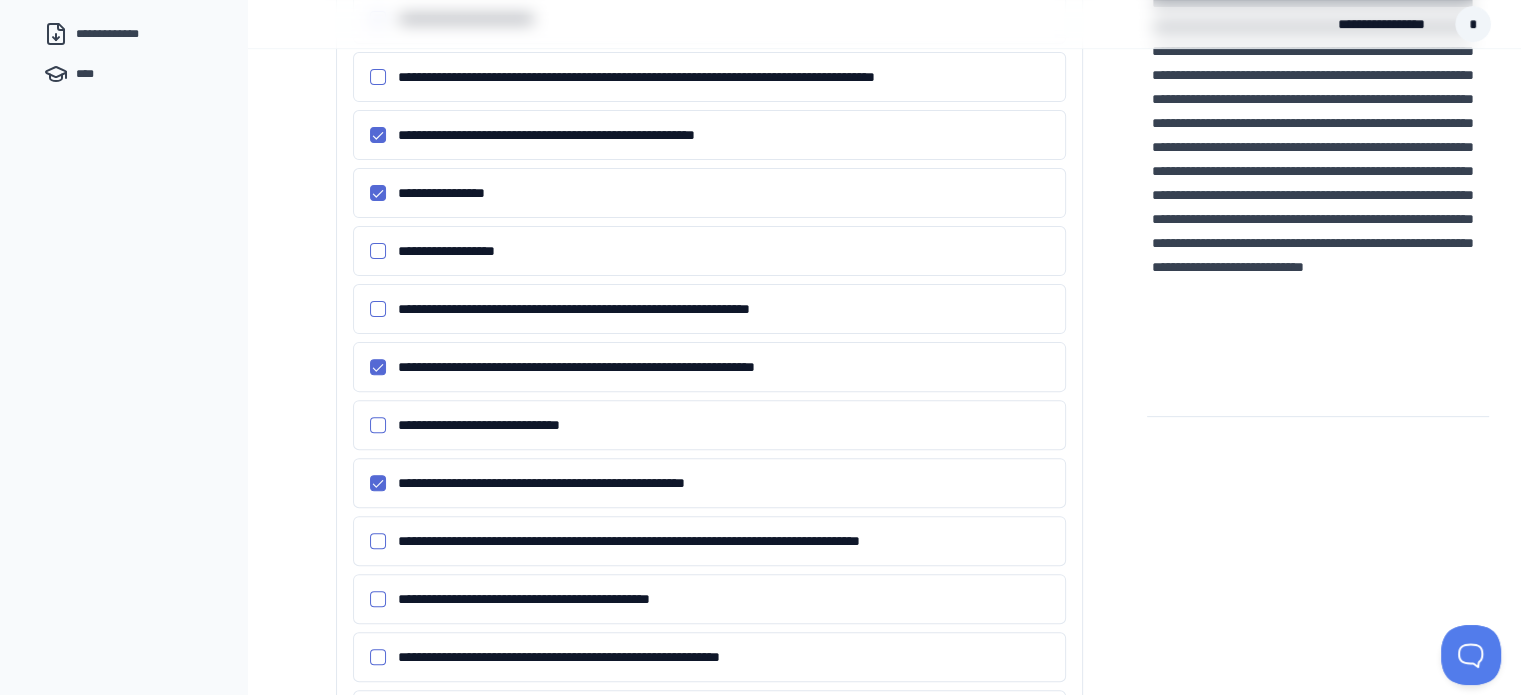 scroll, scrollTop: 592, scrollLeft: 0, axis: vertical 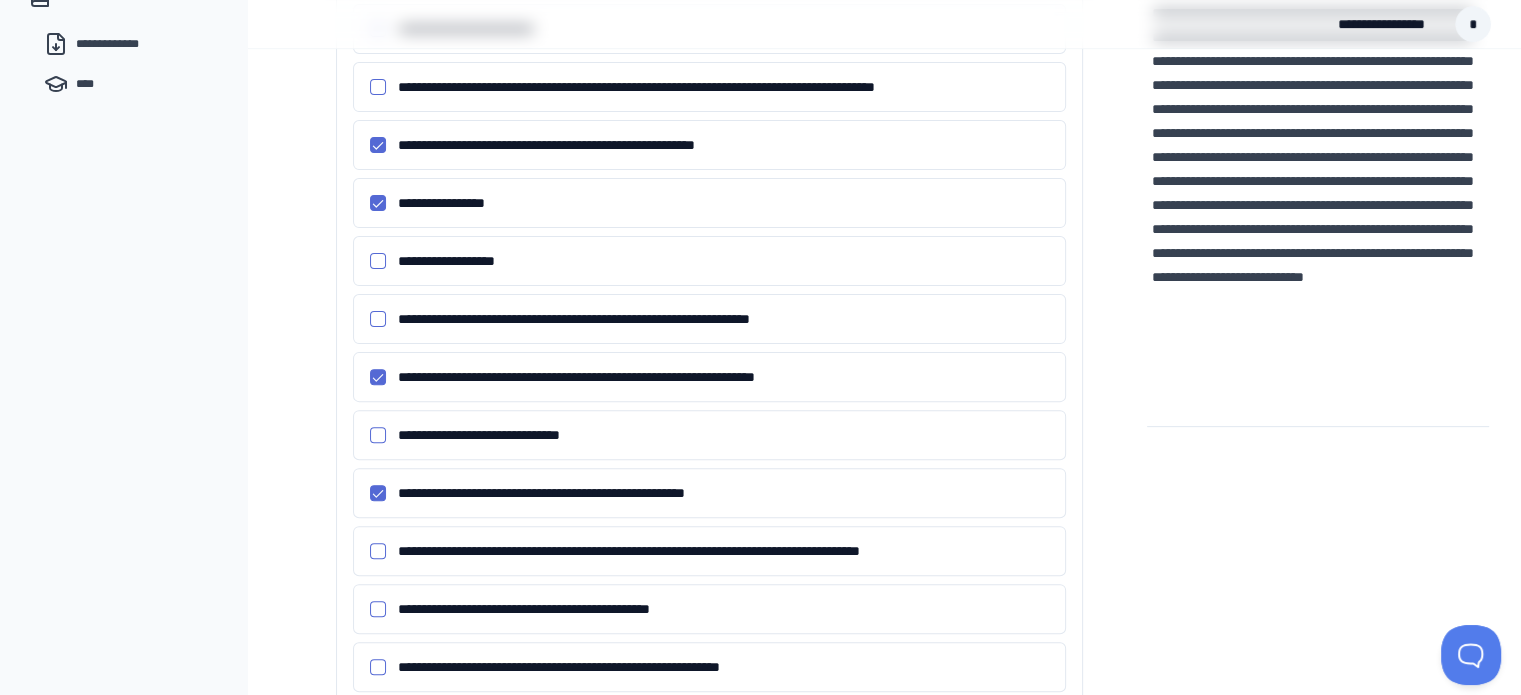 click on "**********" at bounding box center [378, 609] 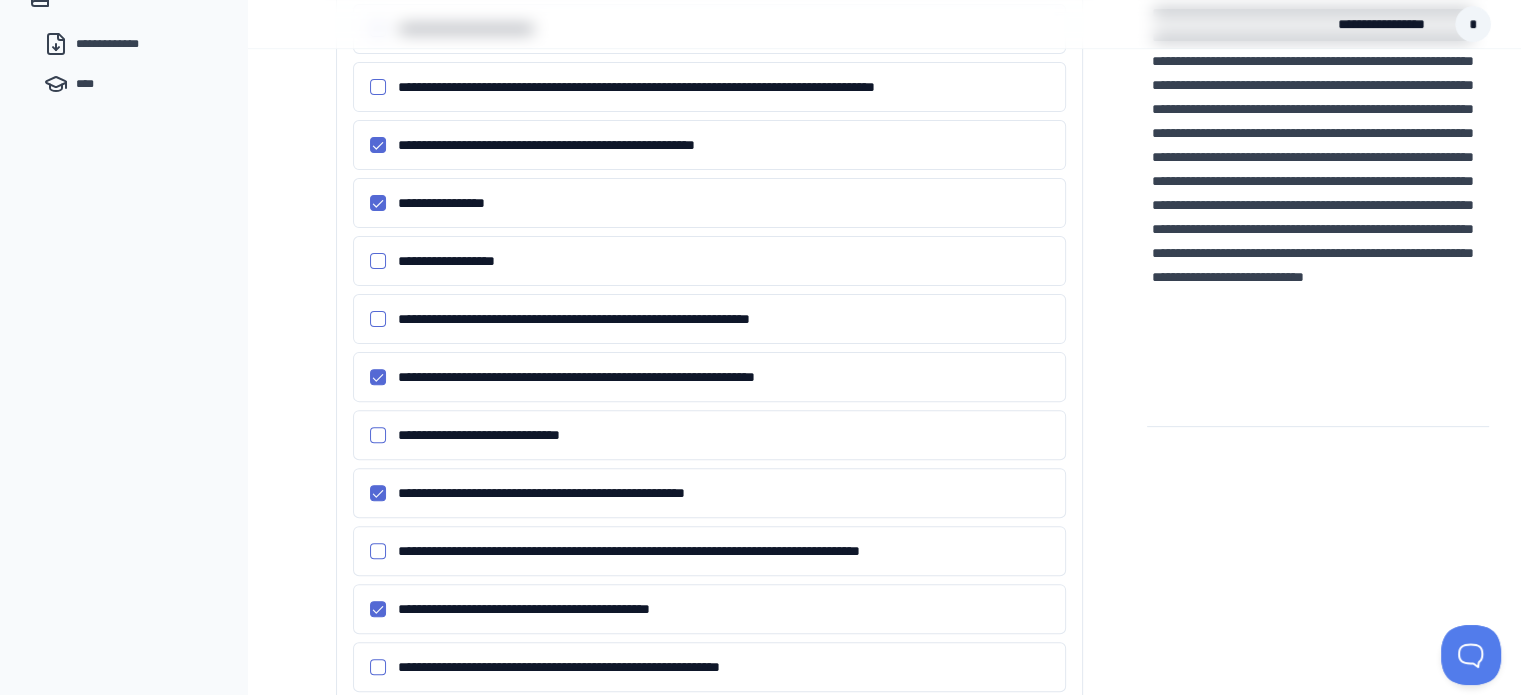 click on "**********" at bounding box center (378, 435) 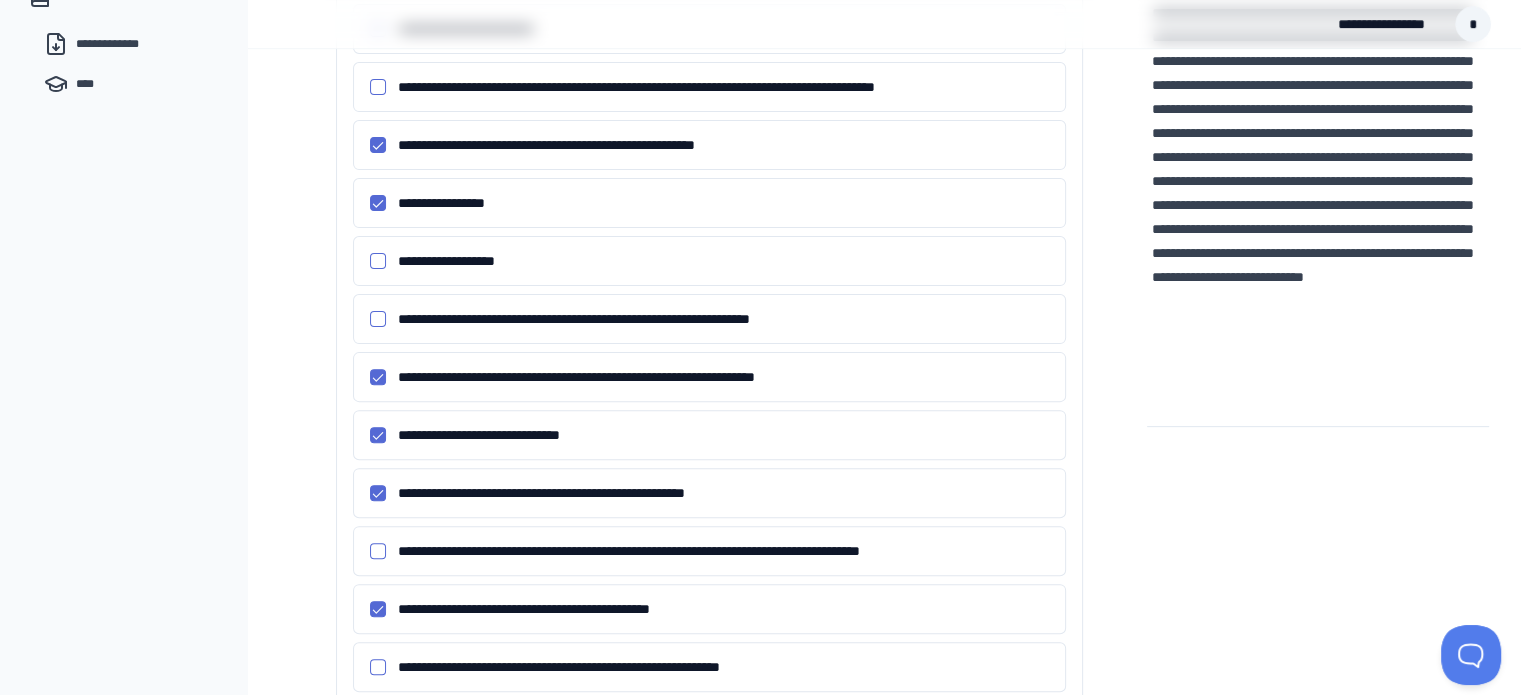 click on "**********" at bounding box center [378, 551] 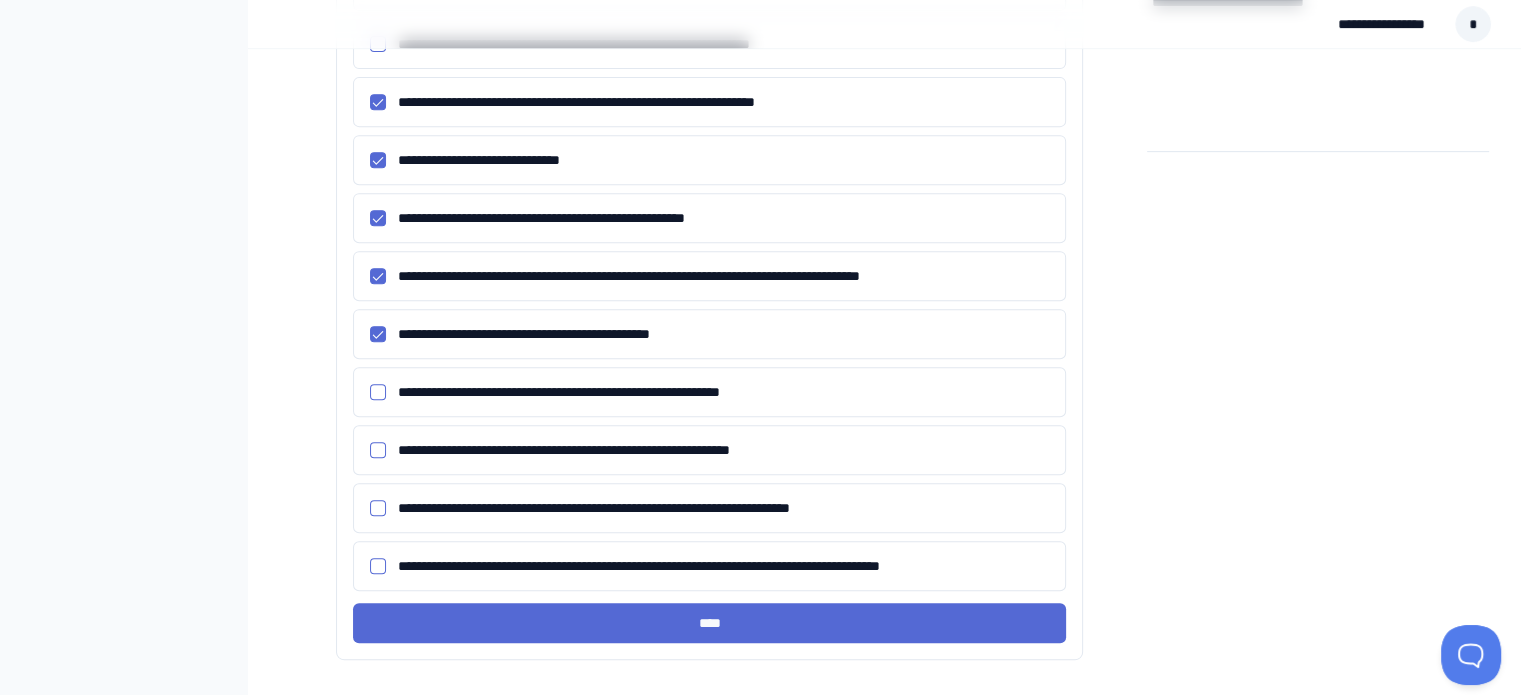 scroll, scrollTop: 872, scrollLeft: 0, axis: vertical 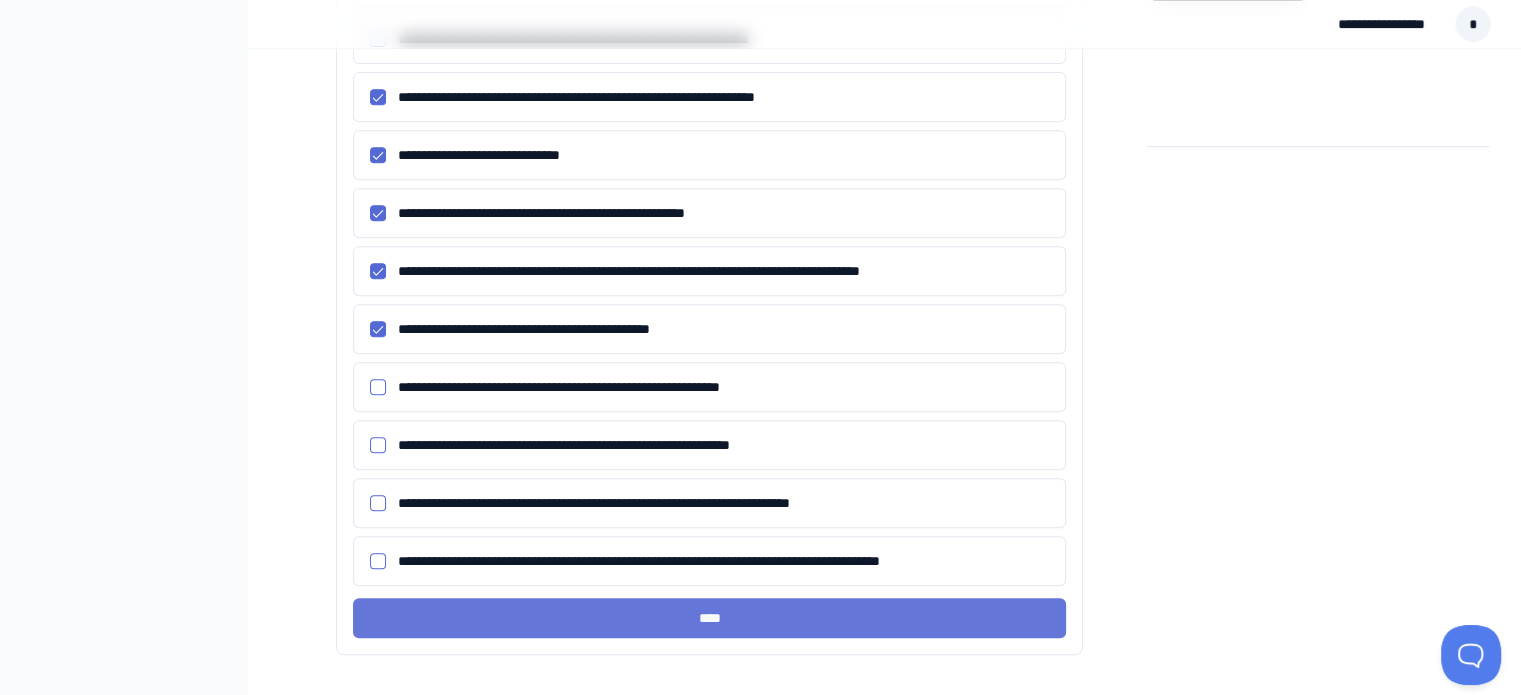 click on "****" at bounding box center (710, 618) 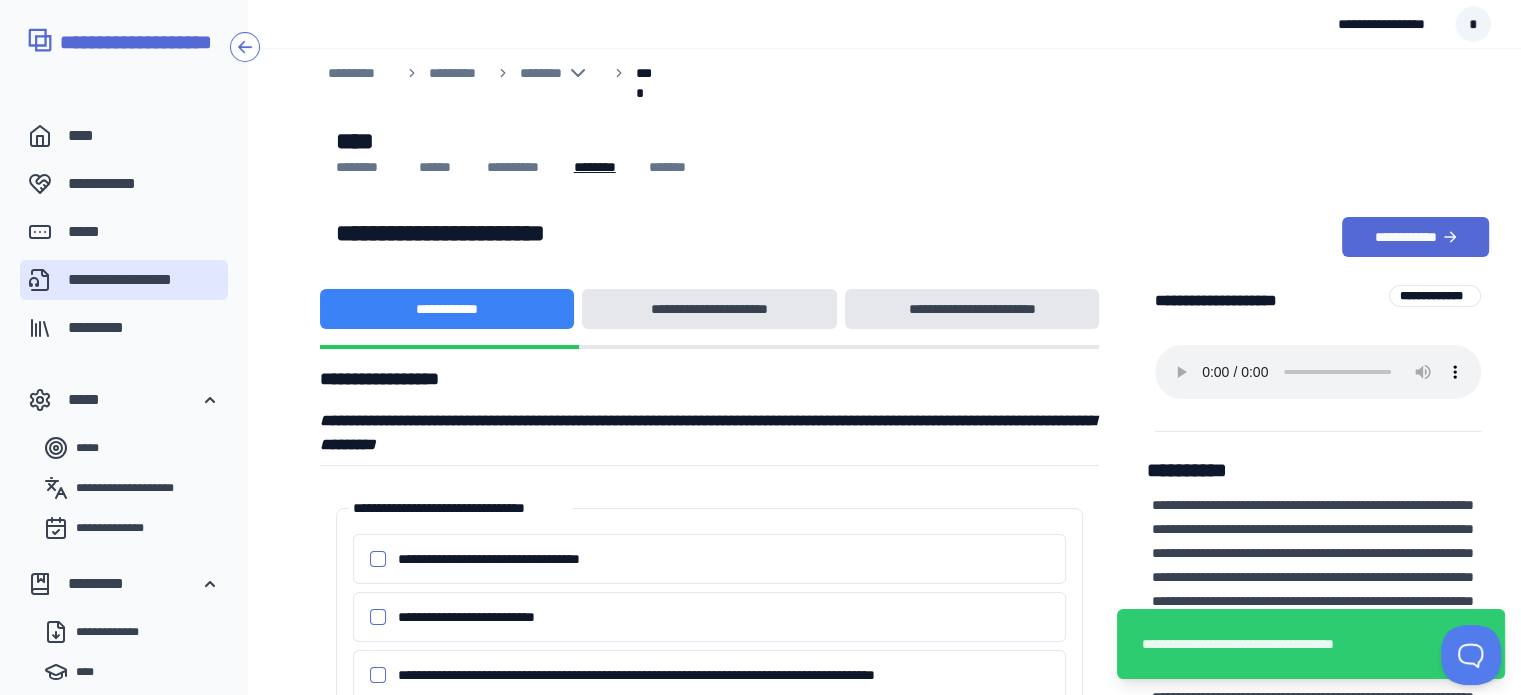 scroll, scrollTop: 0, scrollLeft: 0, axis: both 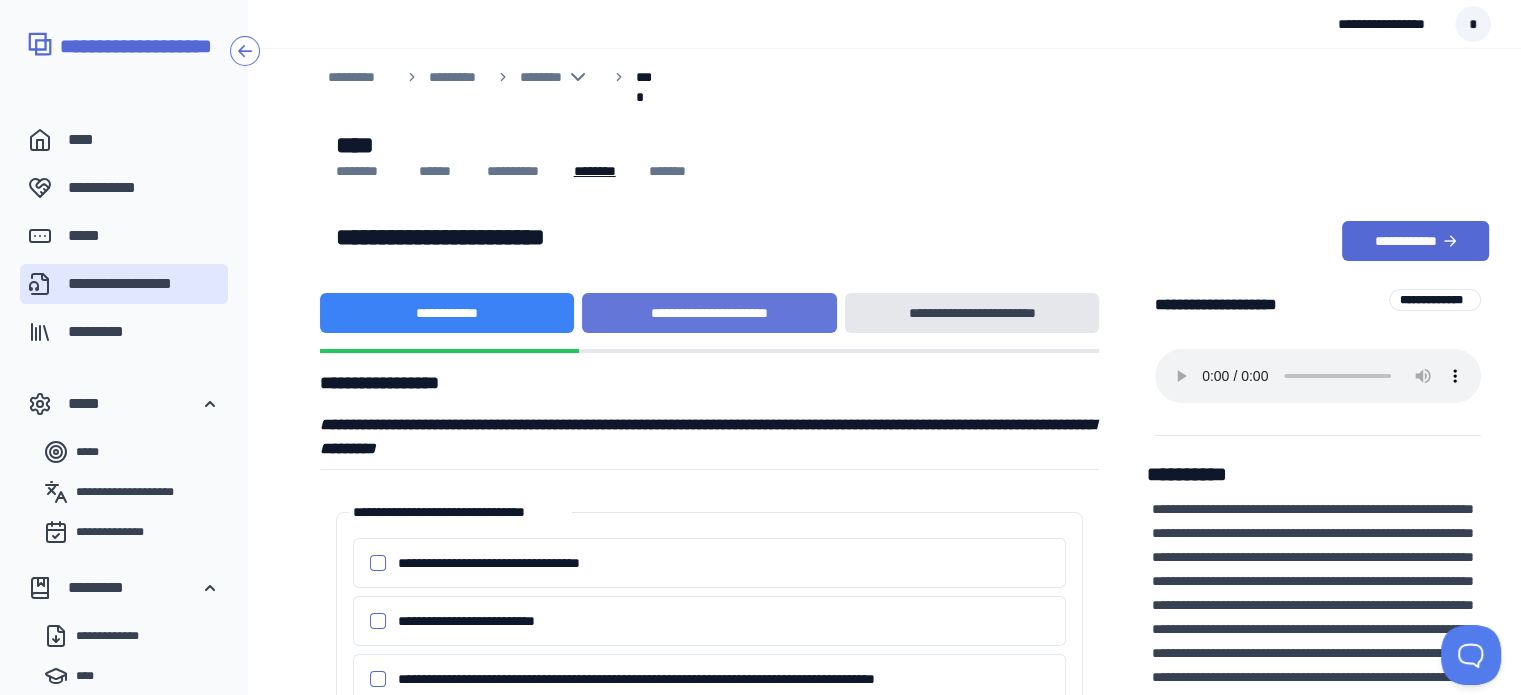 click on "**********" at bounding box center (709, 313) 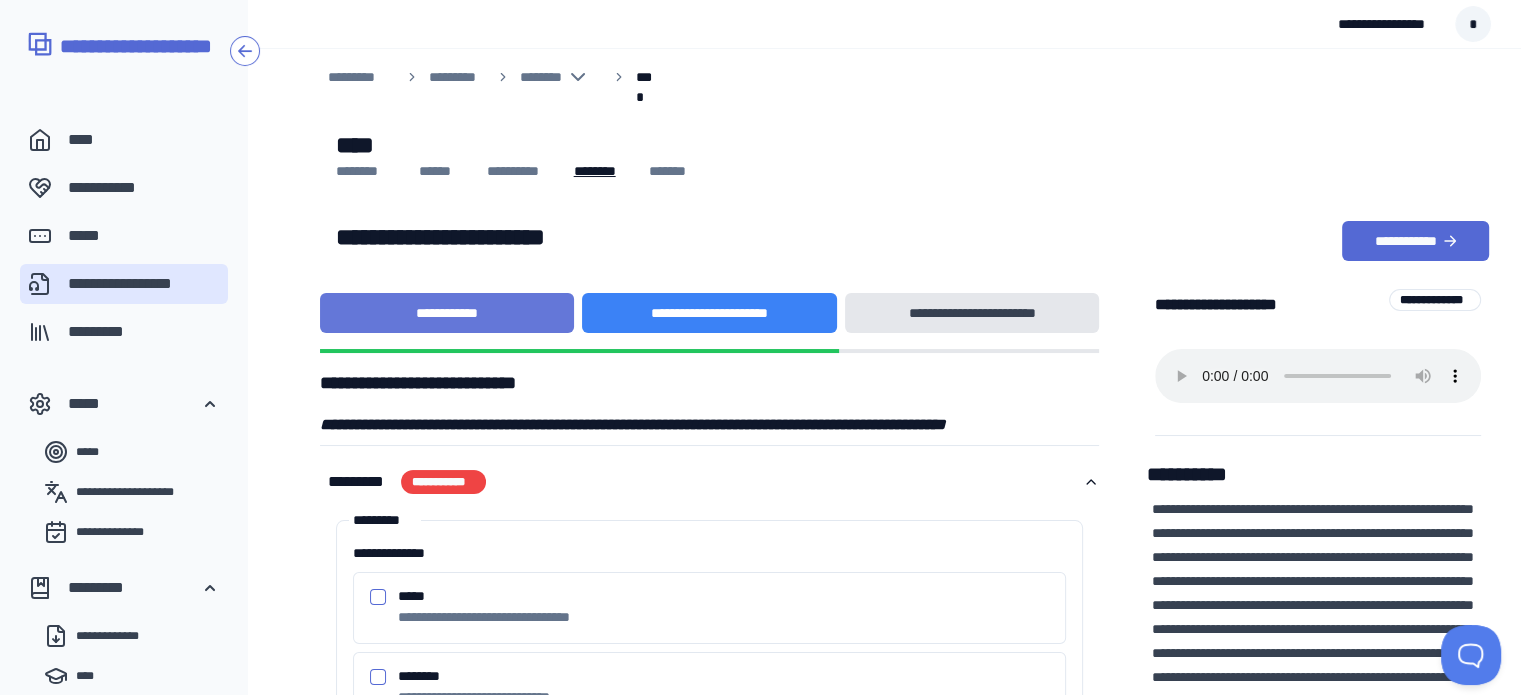 click on "**********" at bounding box center (447, 313) 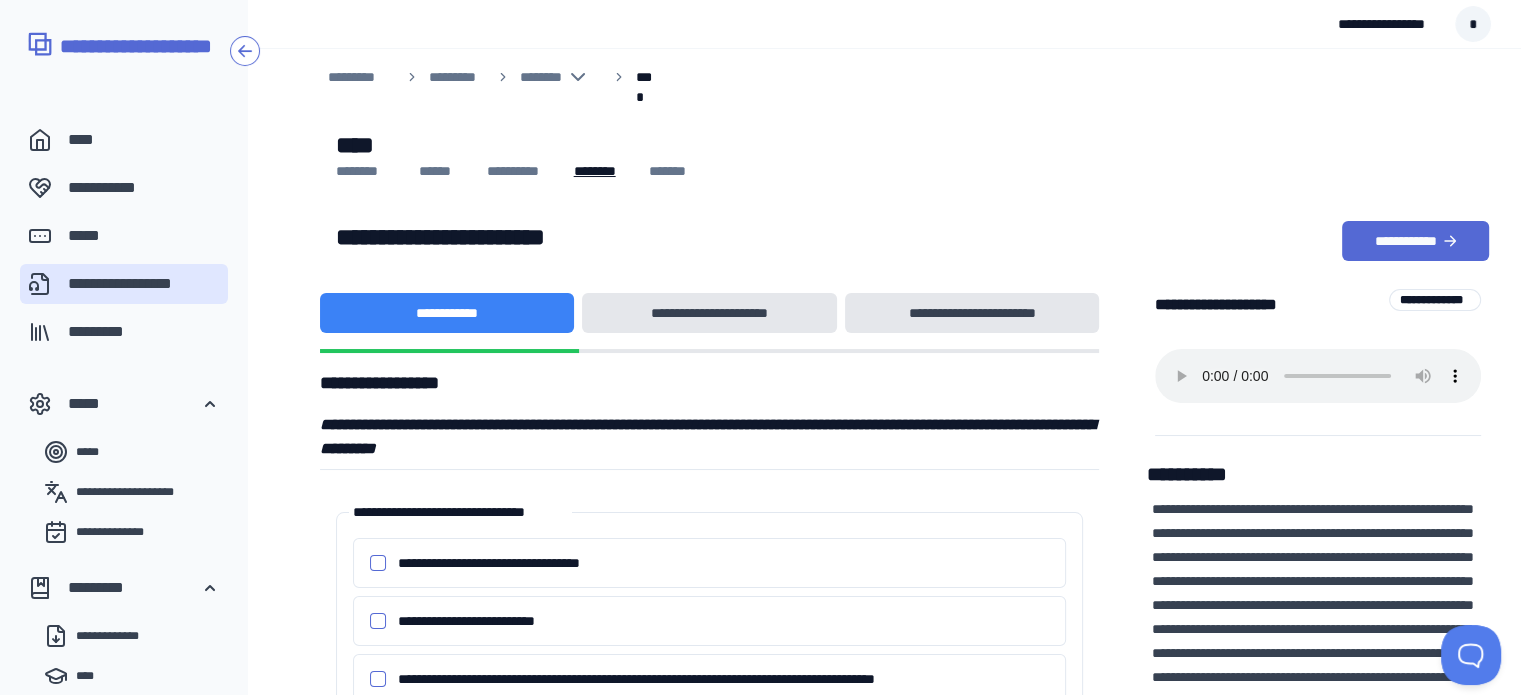 scroll, scrollTop: 608, scrollLeft: 0, axis: vertical 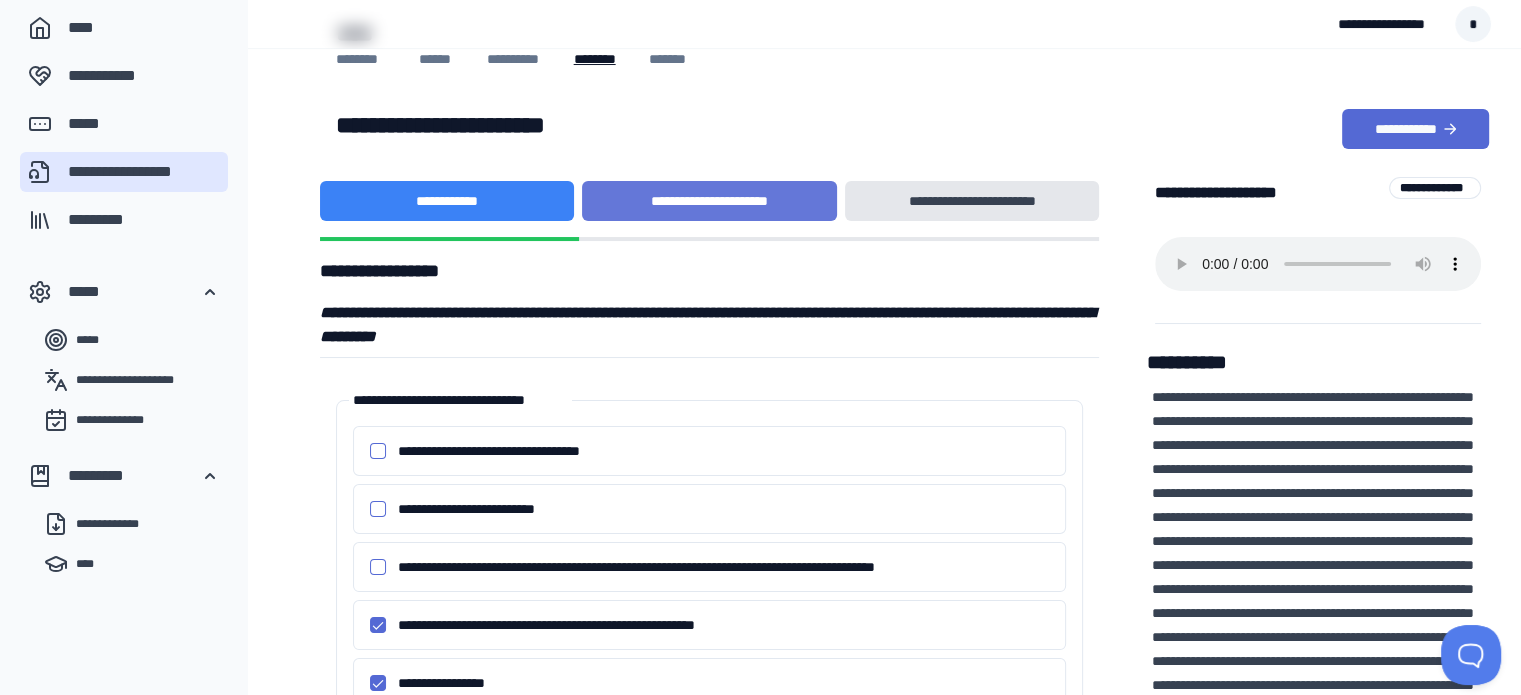 click on "**********" at bounding box center (709, 201) 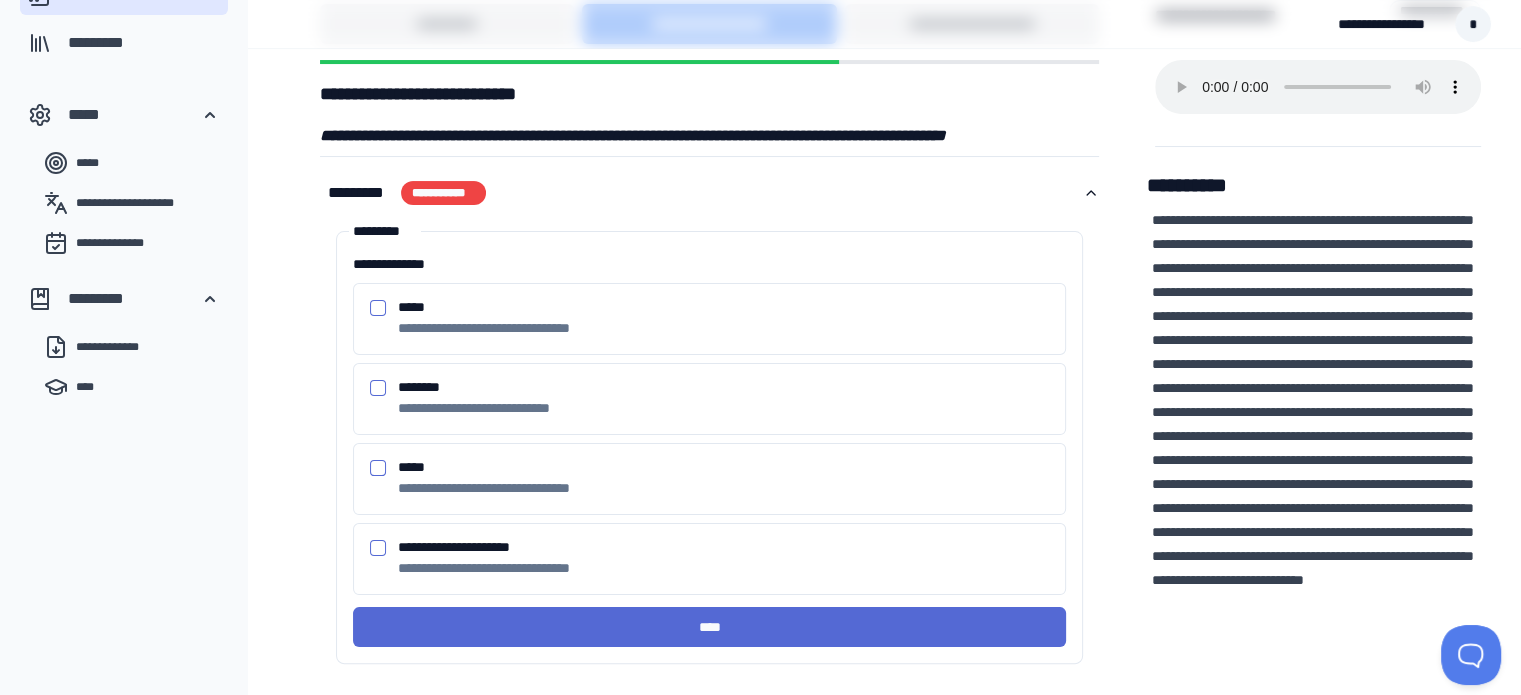 scroll, scrollTop: 293, scrollLeft: 0, axis: vertical 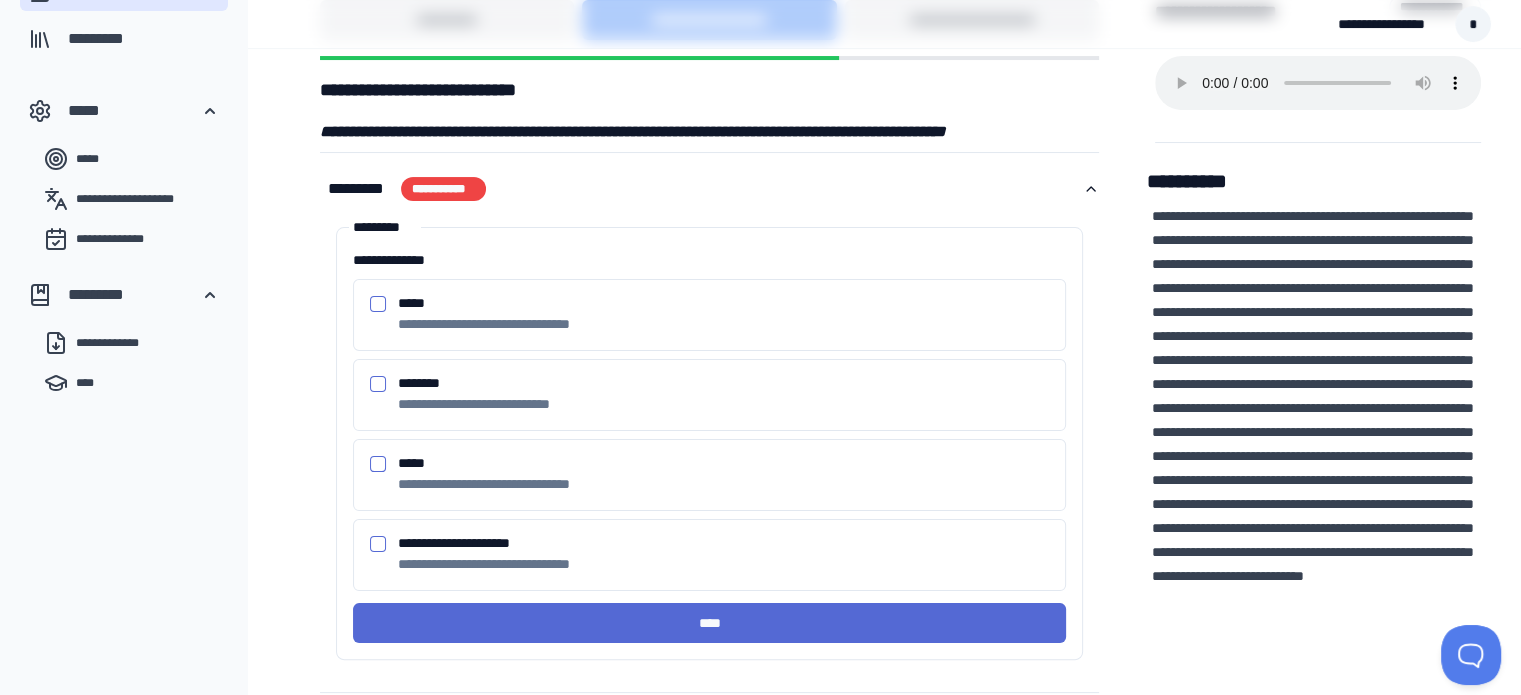 click on "*****" at bounding box center (378, 304) 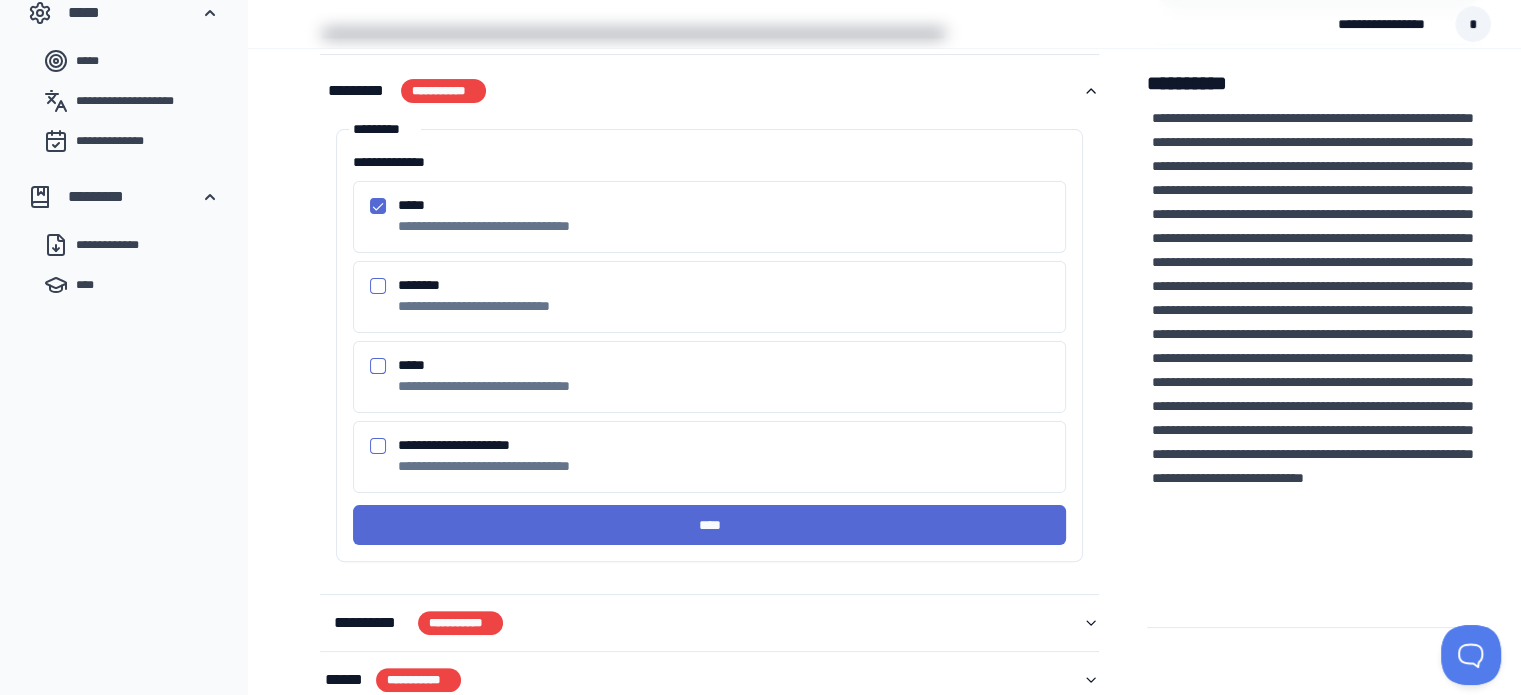 scroll, scrollTop: 379, scrollLeft: 0, axis: vertical 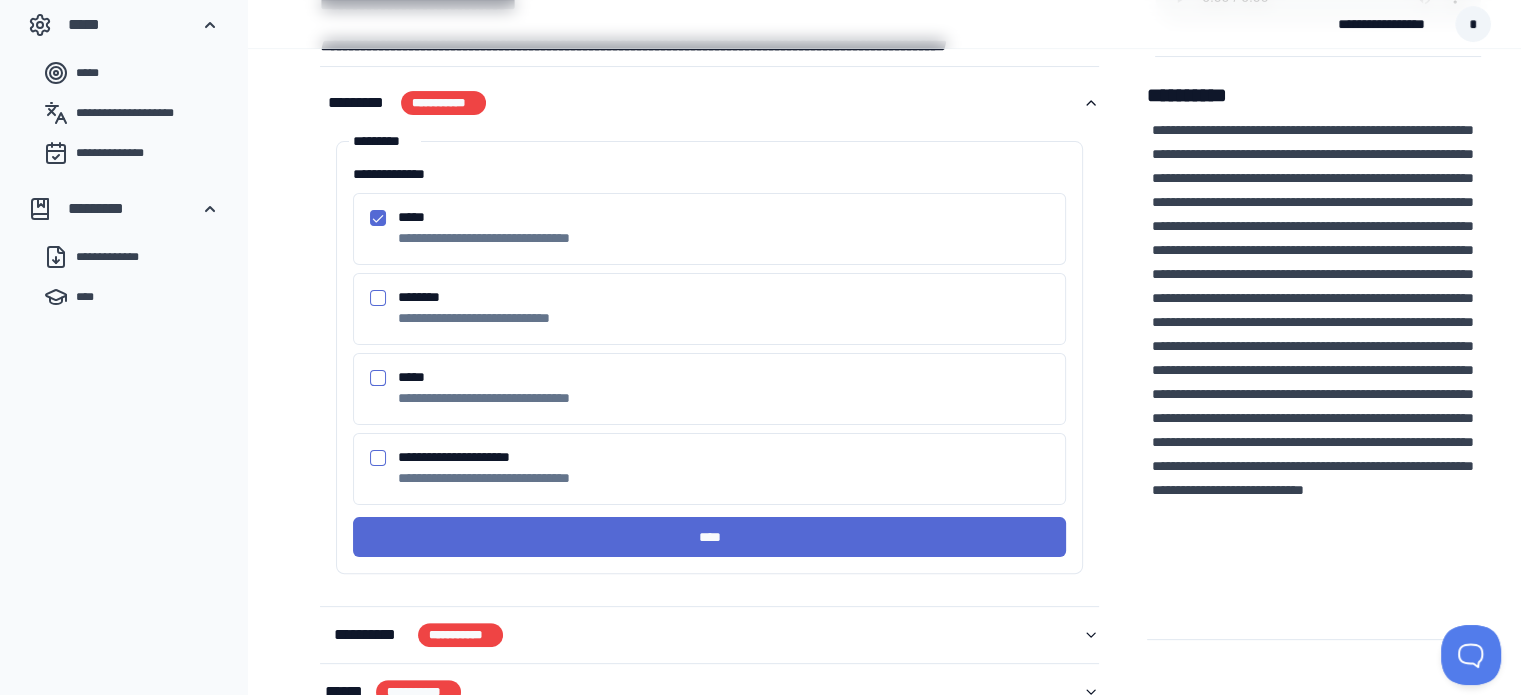 click on "*****" at bounding box center (378, 378) 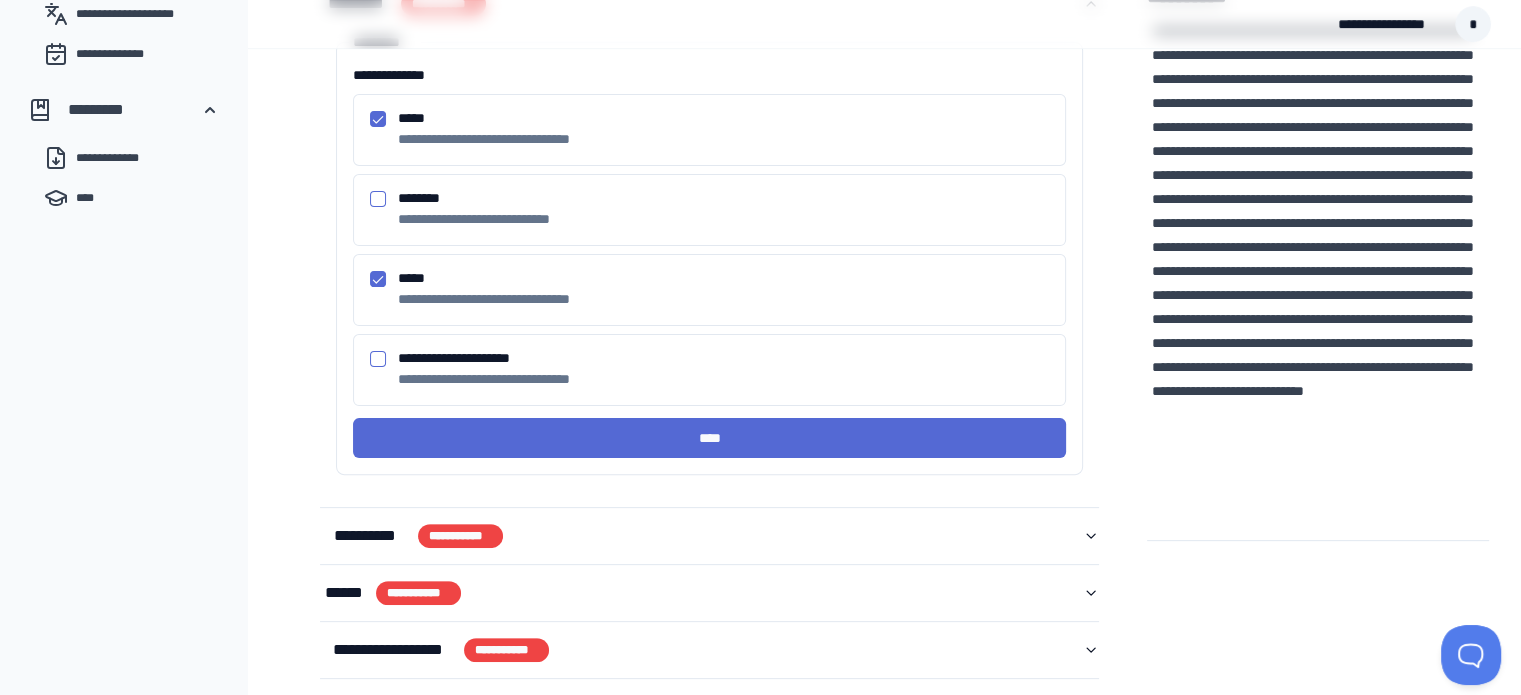 scroll, scrollTop: 499, scrollLeft: 0, axis: vertical 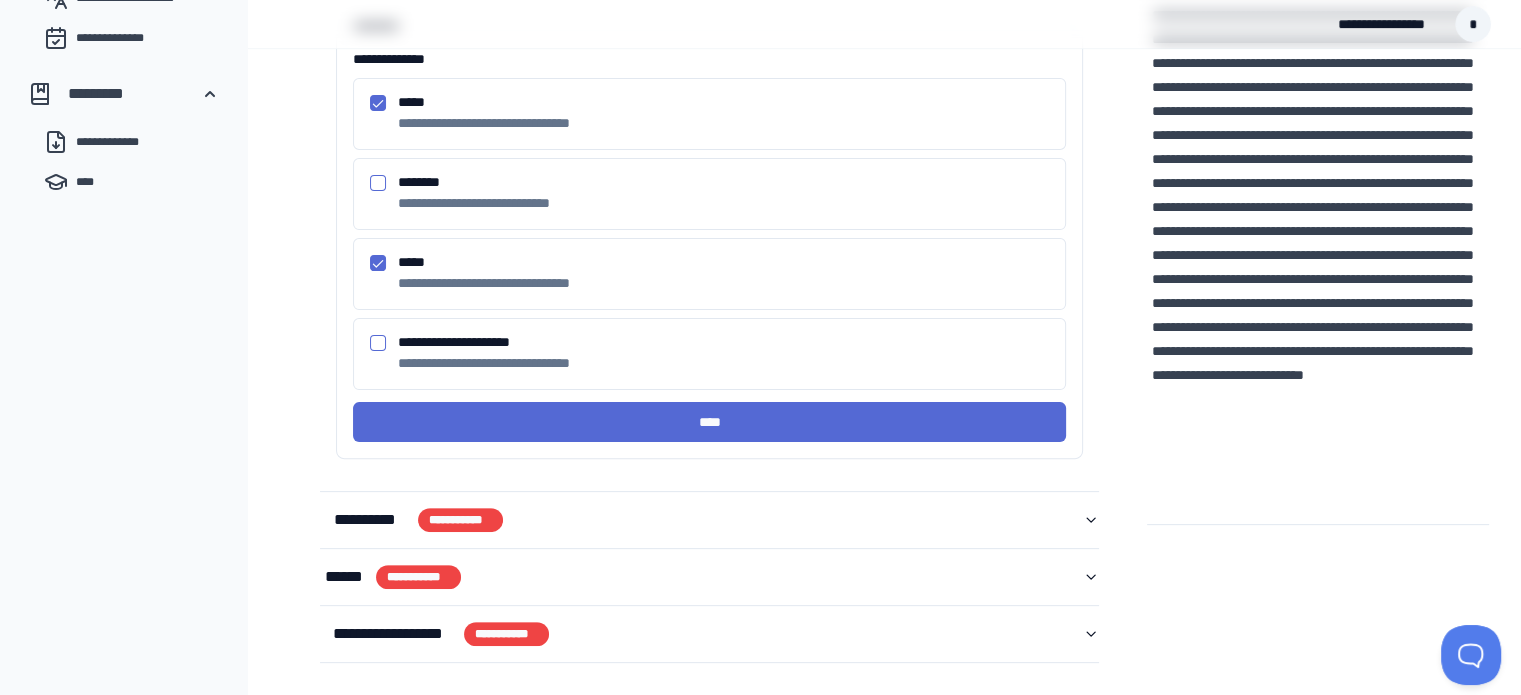 click on "**********" at bounding box center (378, 343) 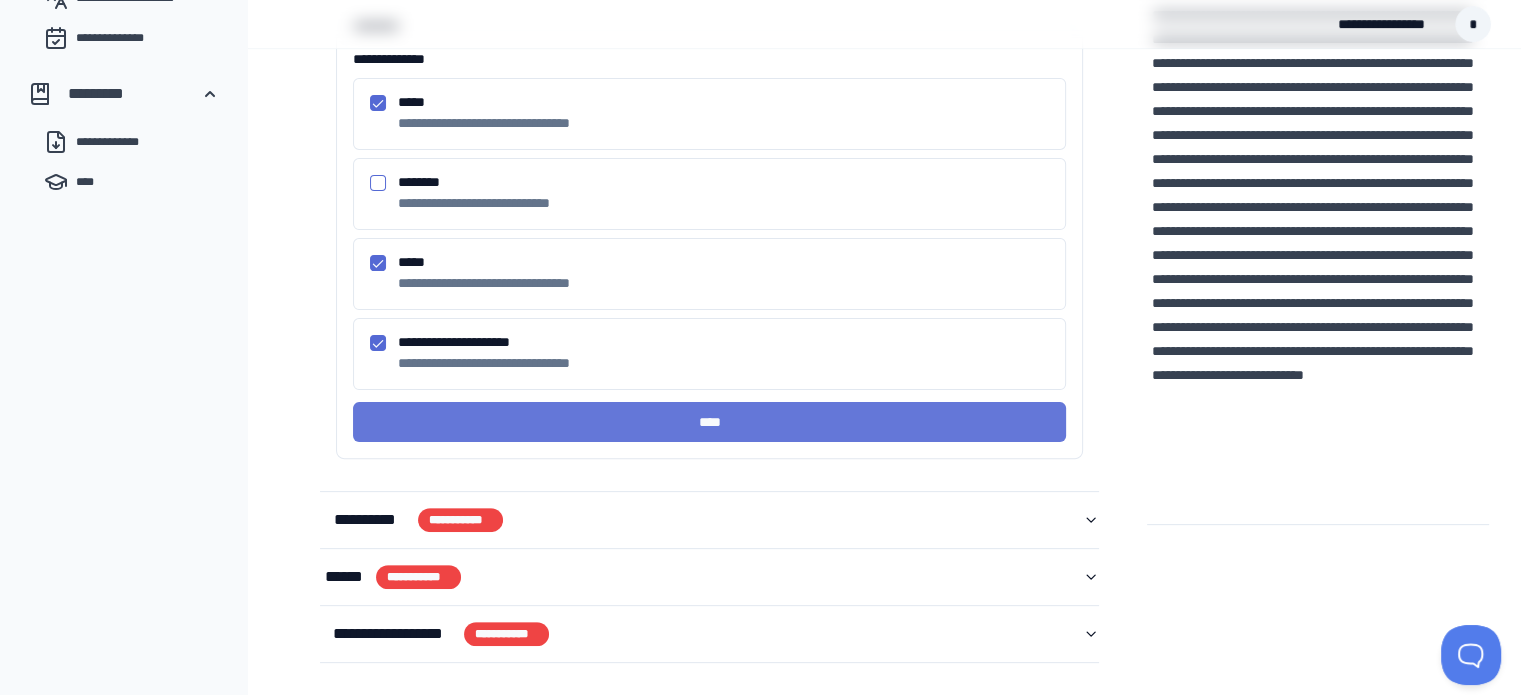 click on "****" at bounding box center (710, 422) 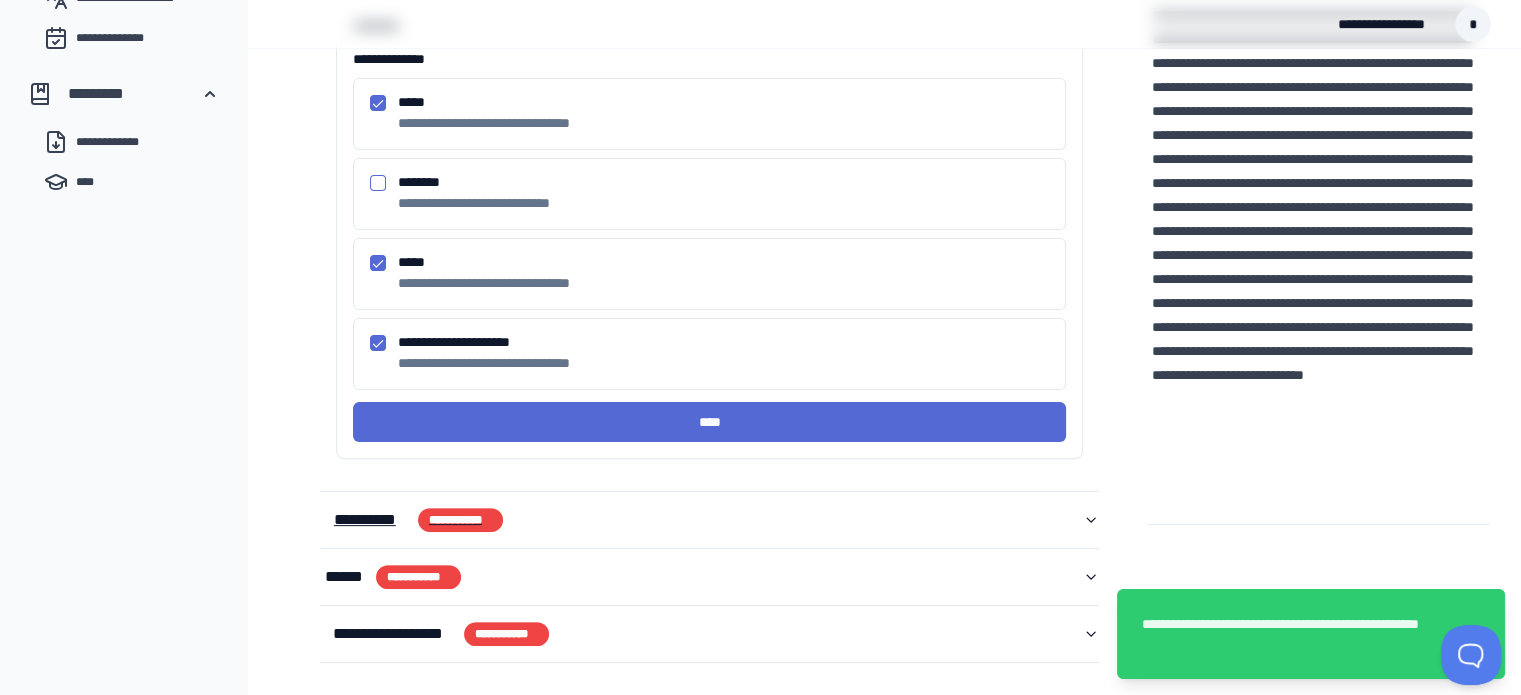 click on "**********" at bounding box center [369, 520] 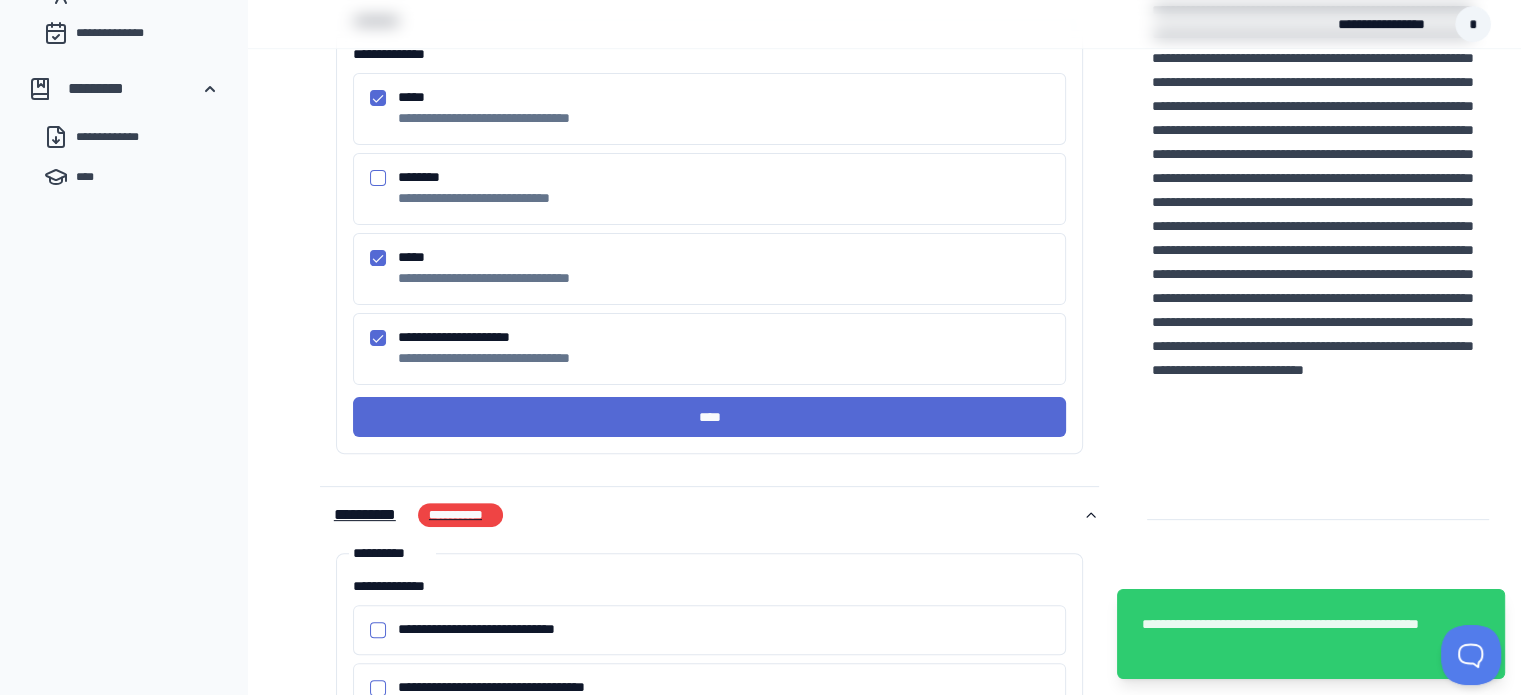 scroll, scrollTop: 484, scrollLeft: 0, axis: vertical 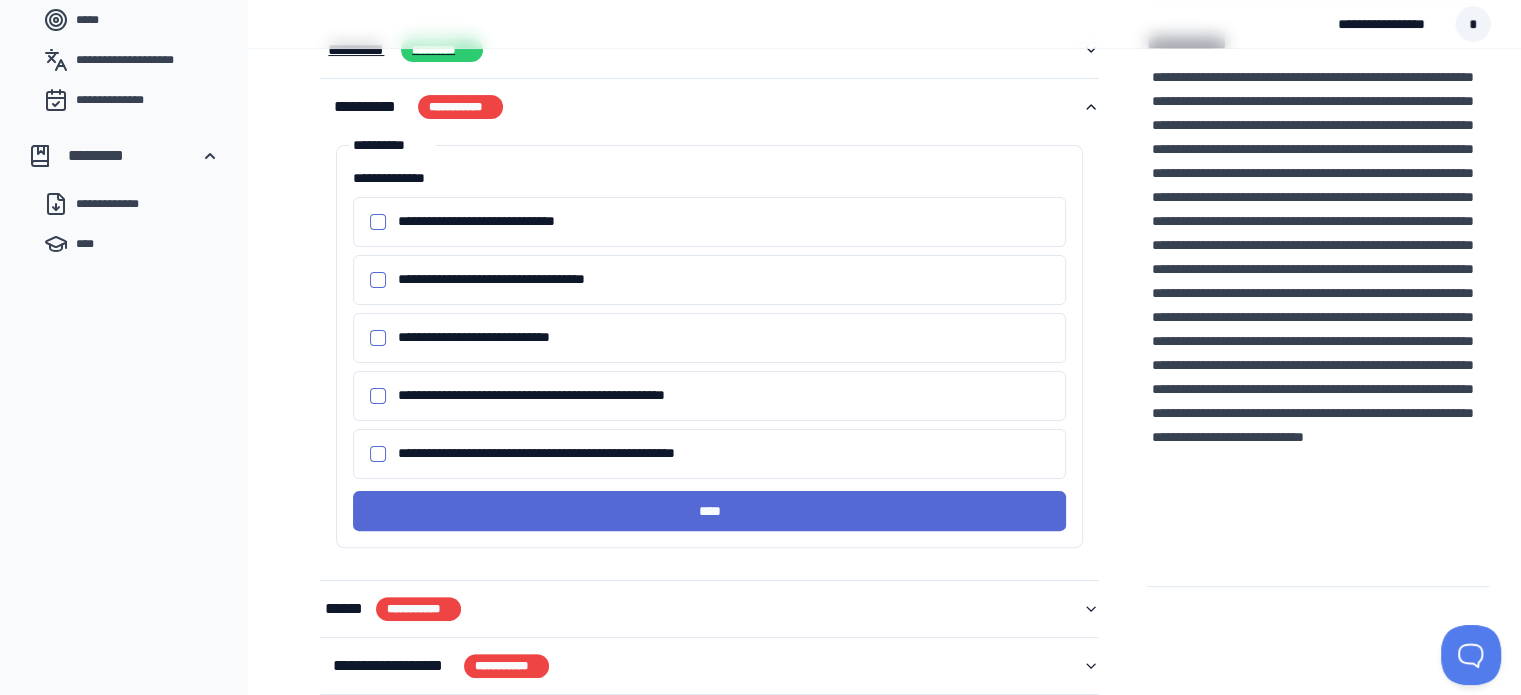 click on "*********" at bounding box center (360, 50) 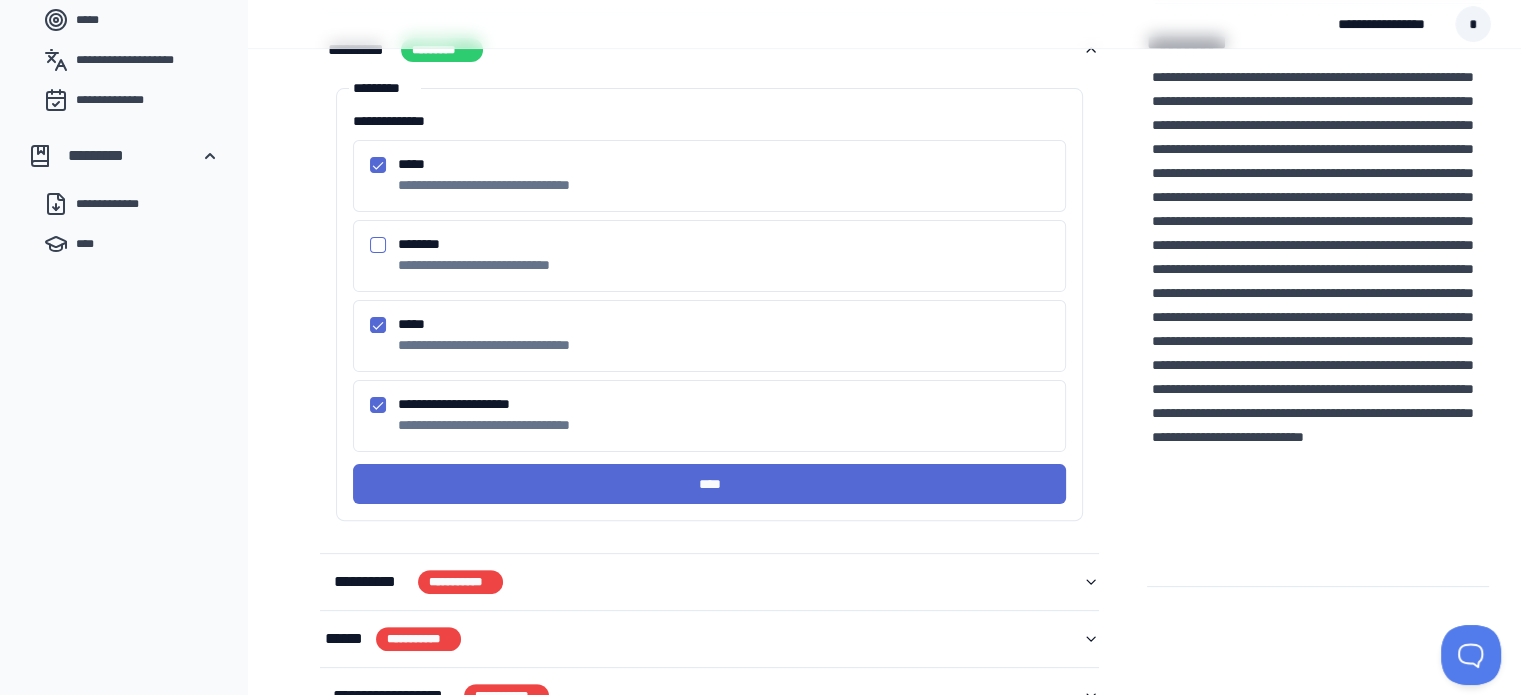 click on "*****" at bounding box center (378, 325) 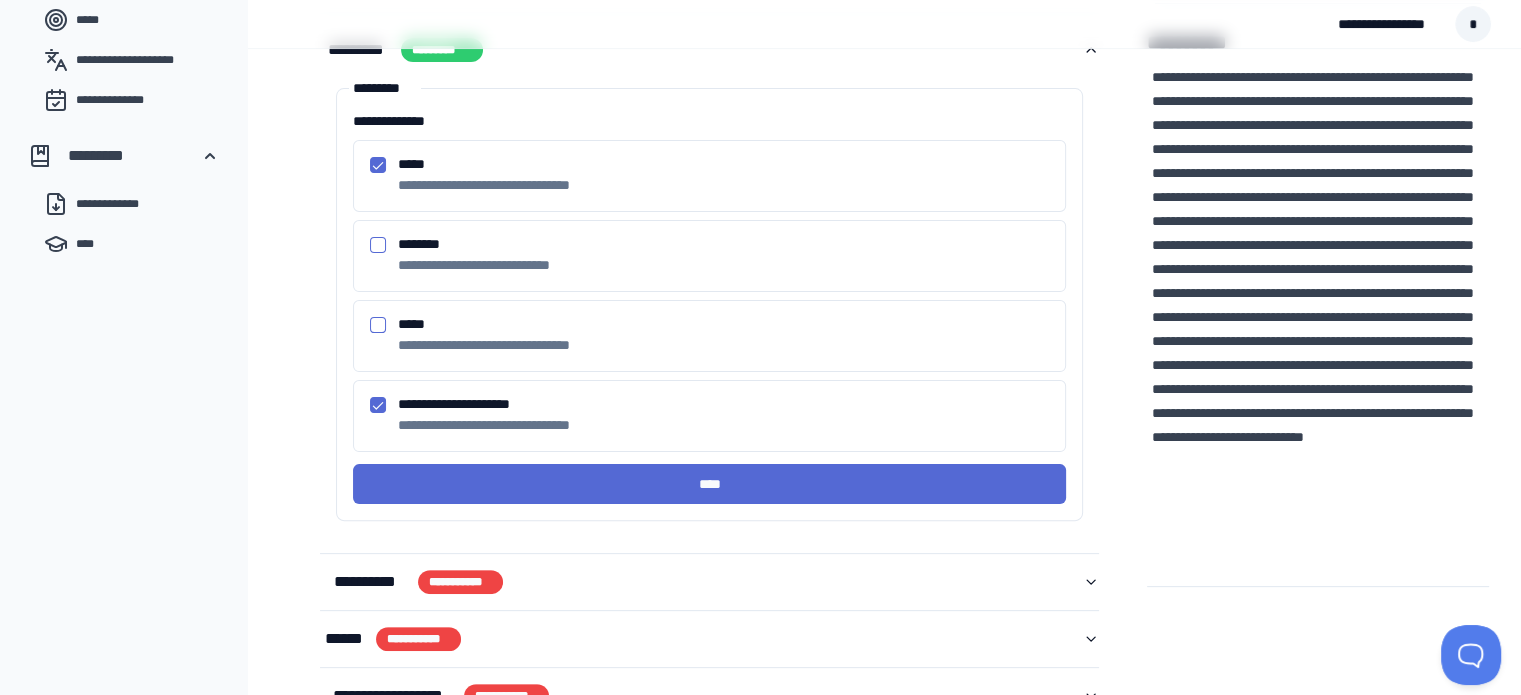 click on "*****" at bounding box center (378, 325) 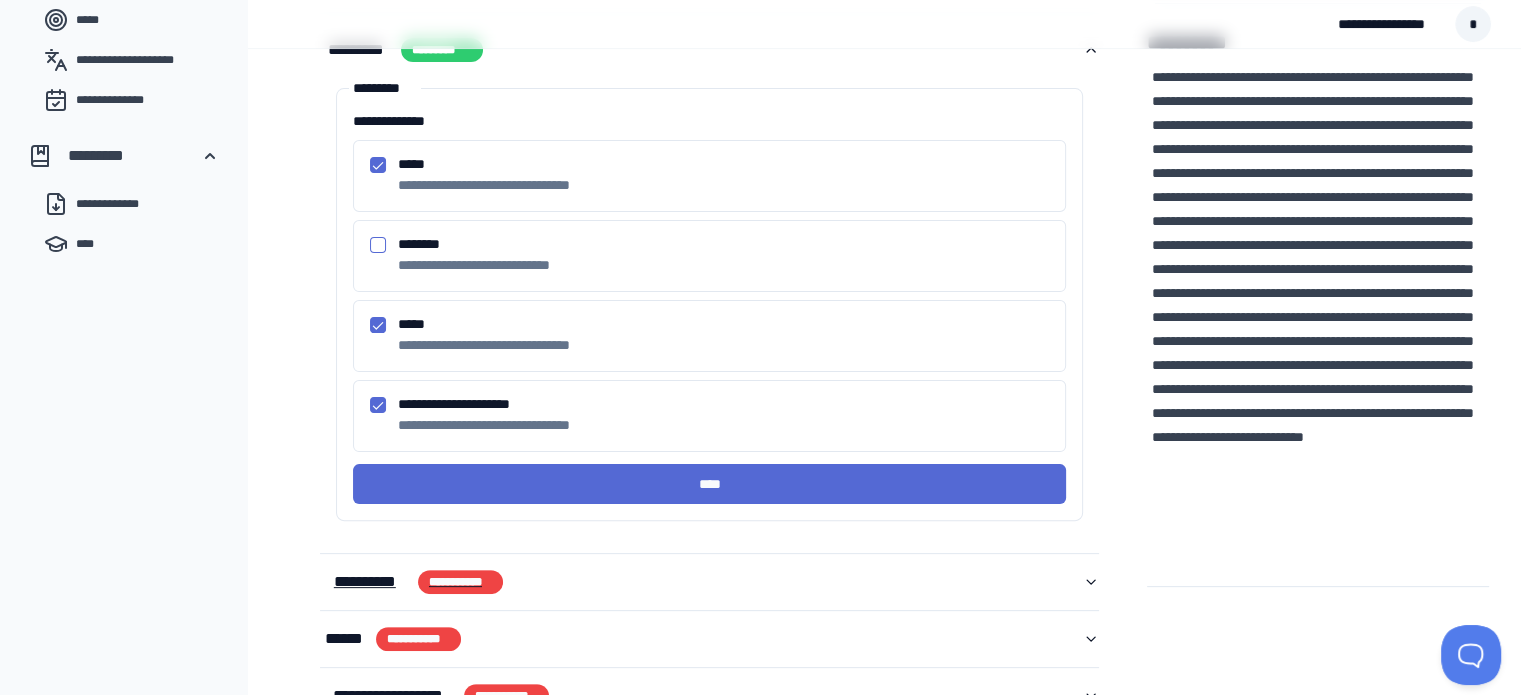 click on "**********" at bounding box center [369, 582] 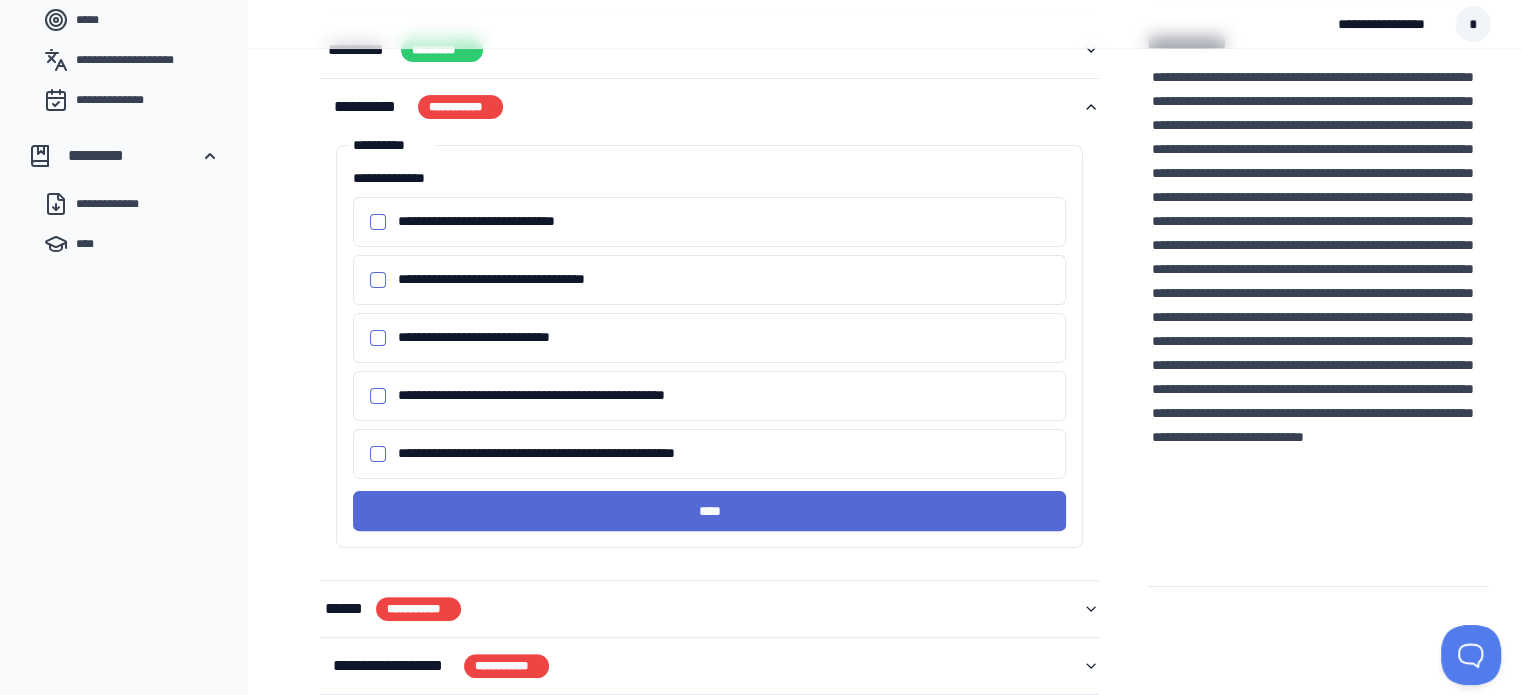 click on "**********" at bounding box center [491, 279] 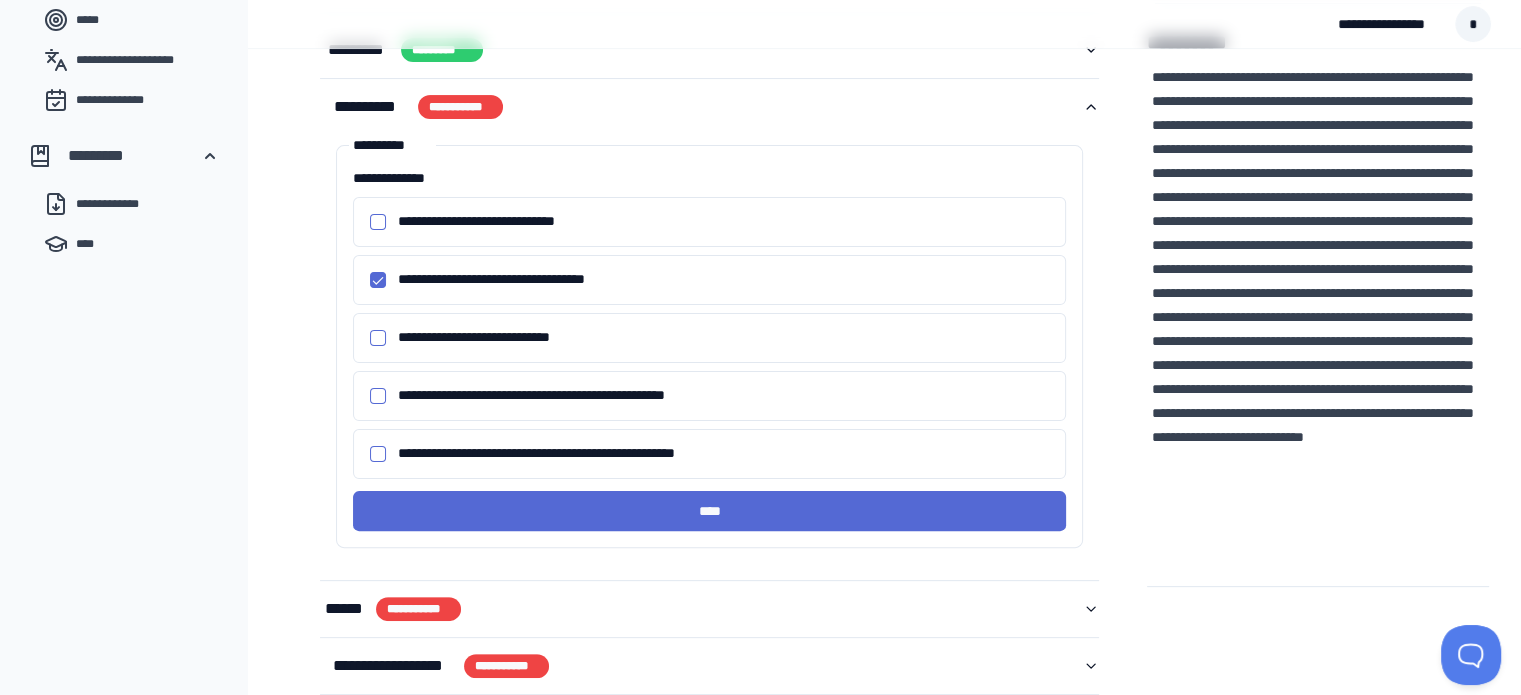 click on "**********" at bounding box center (491, 279) 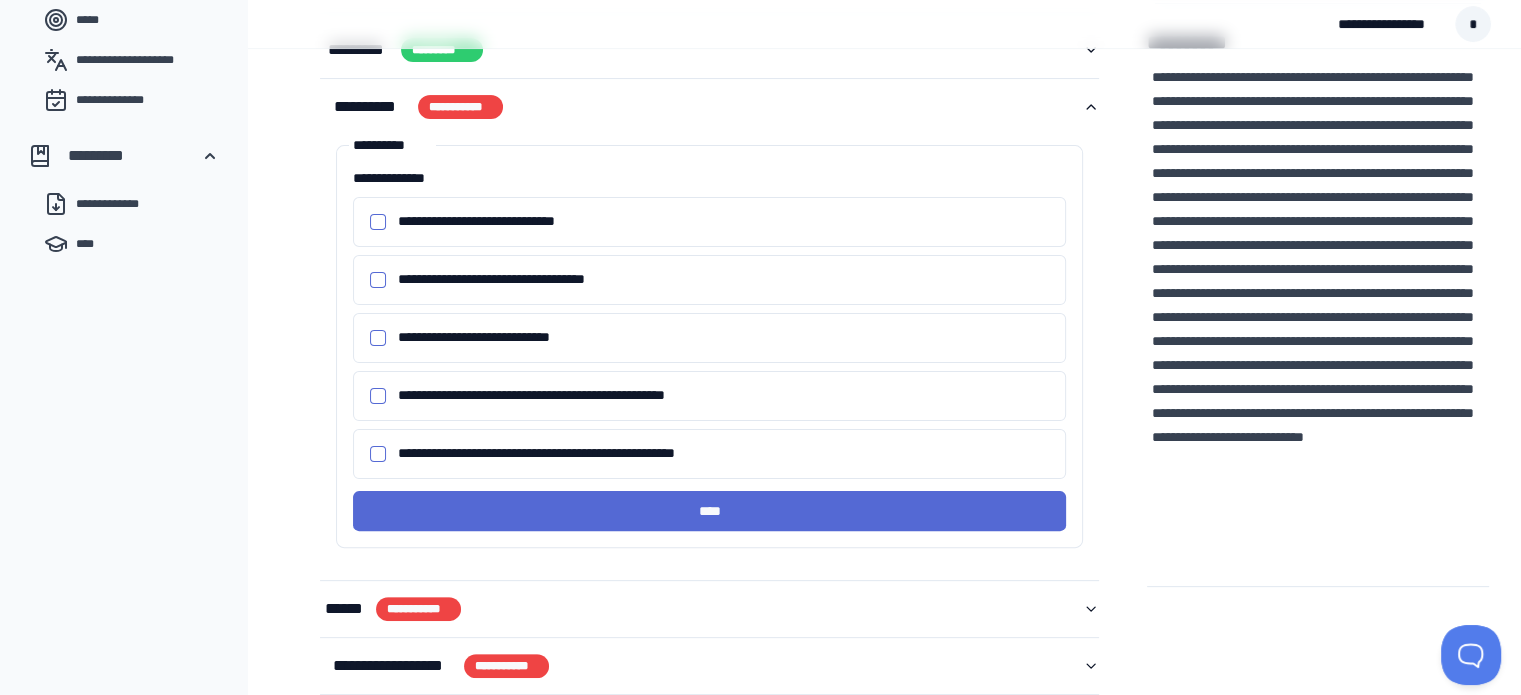 click on "**********" at bounding box center [378, 280] 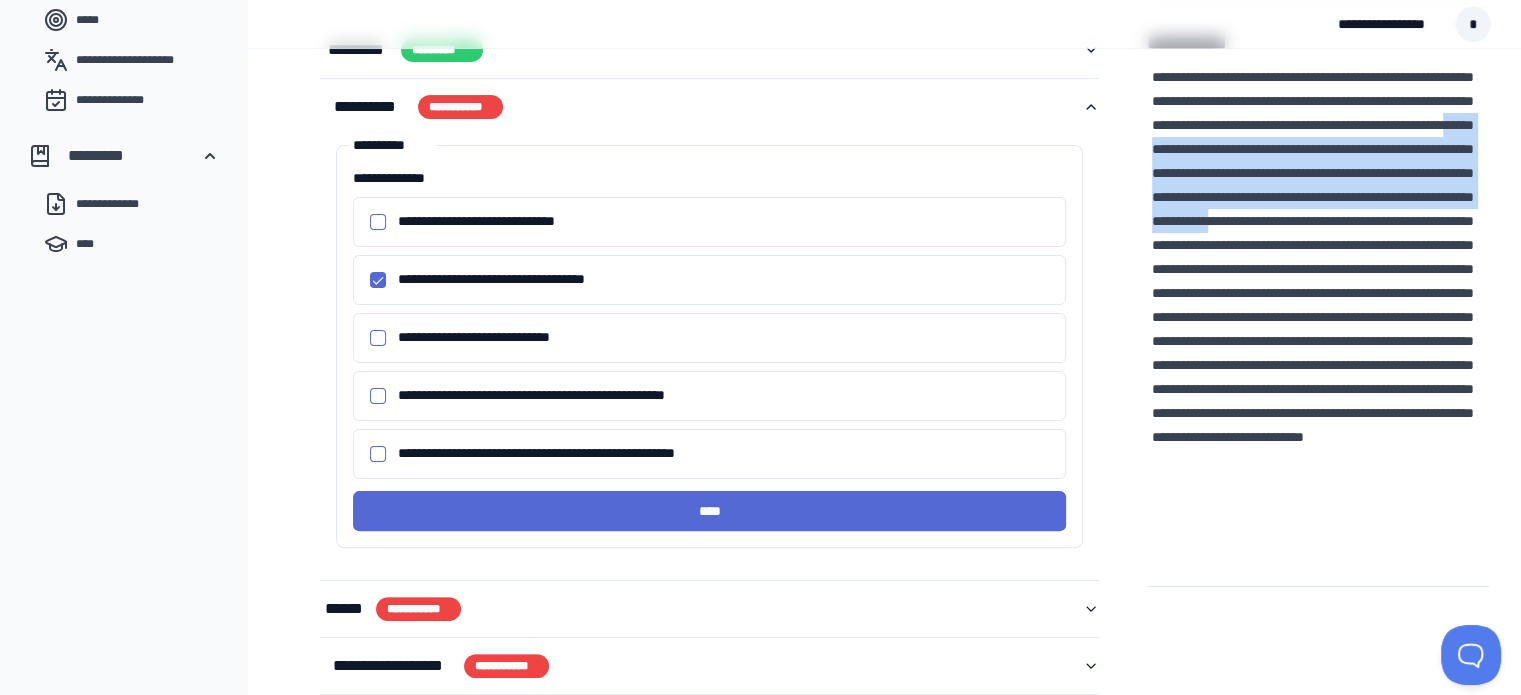 drag, startPoint x: 1348, startPoint y: 153, endPoint x: 1425, endPoint y: 245, distance: 119.97083 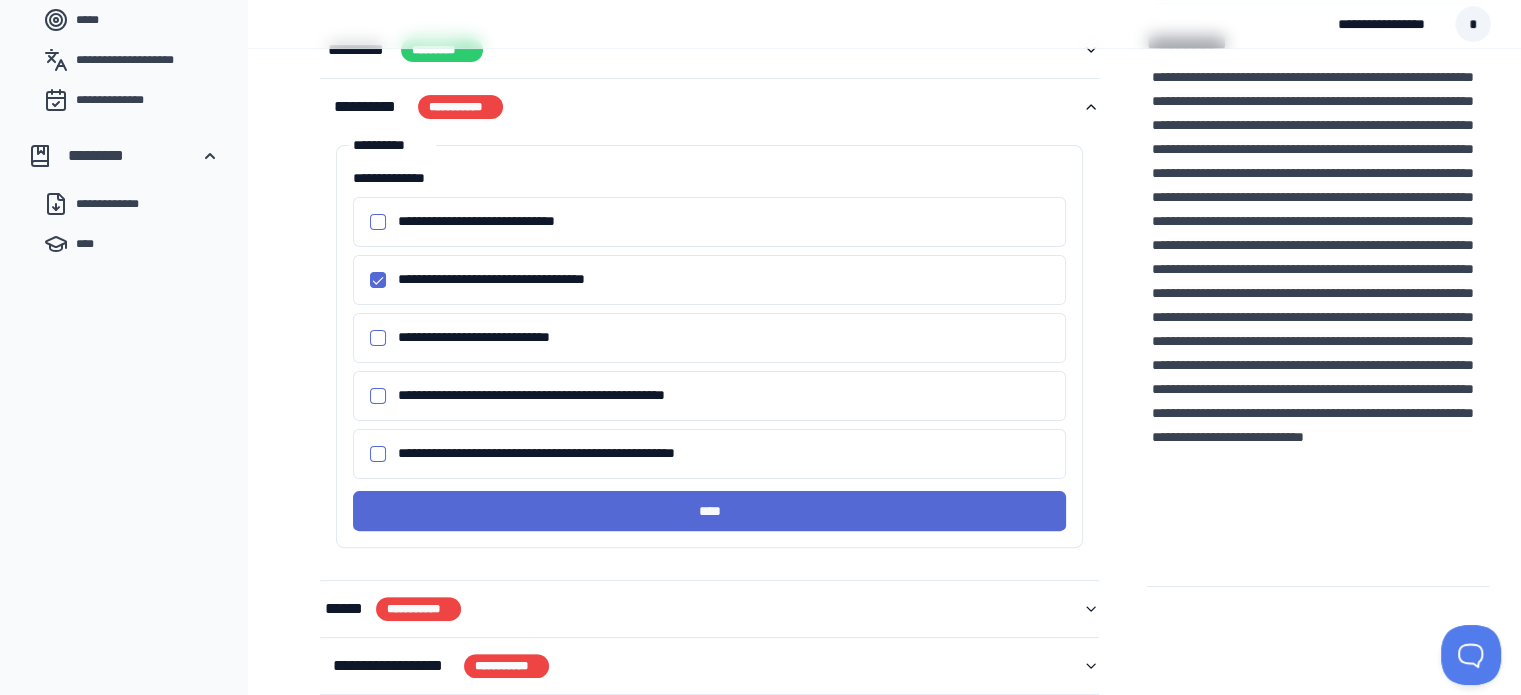 click on "**********" at bounding box center (1318, 305) 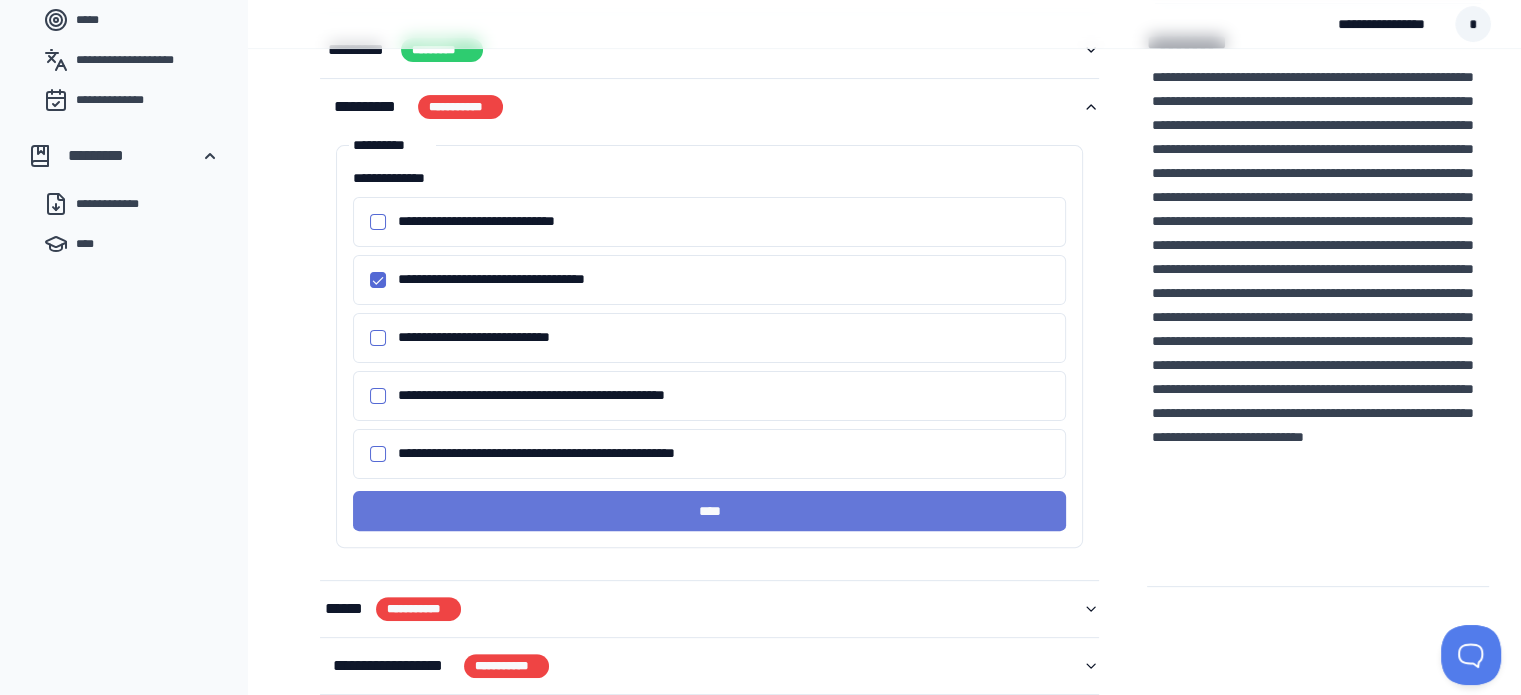 click on "****" at bounding box center (710, 511) 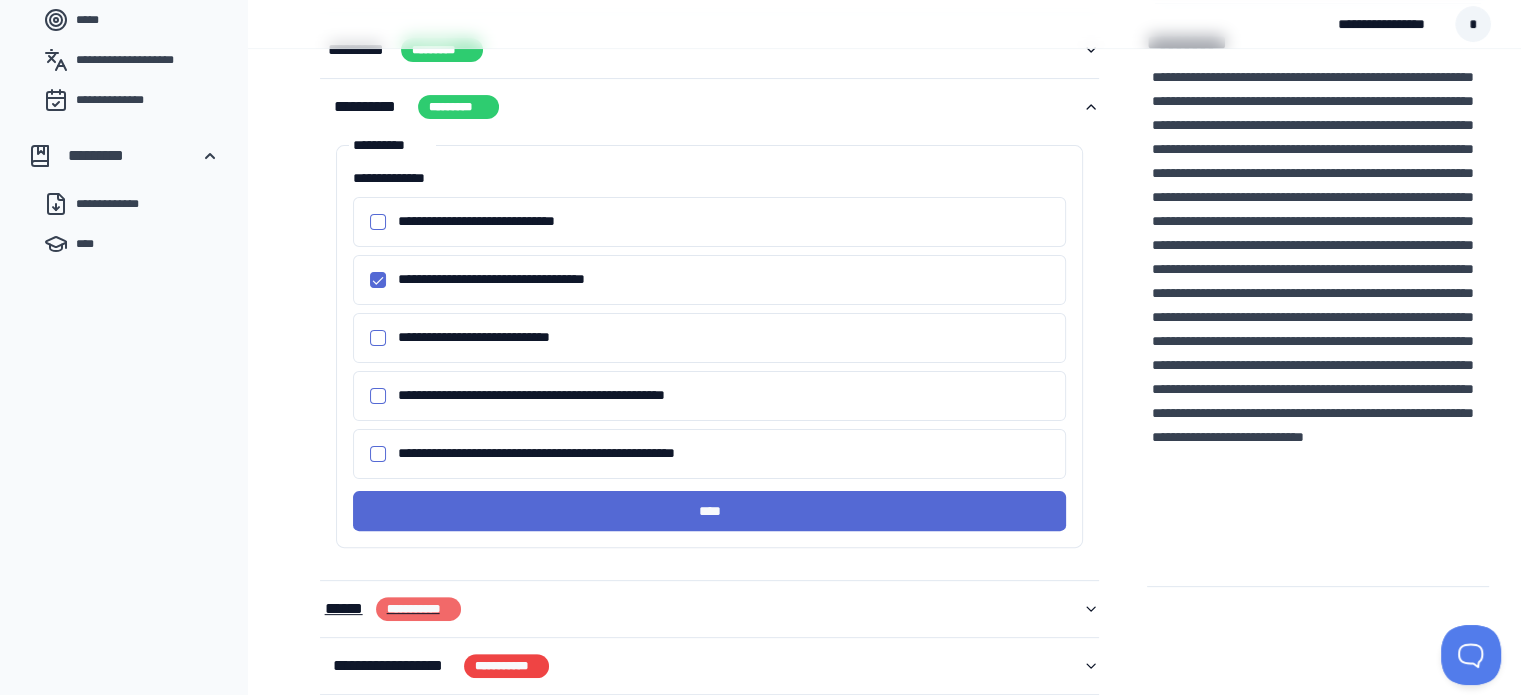 click on "**********" at bounding box center [418, 609] 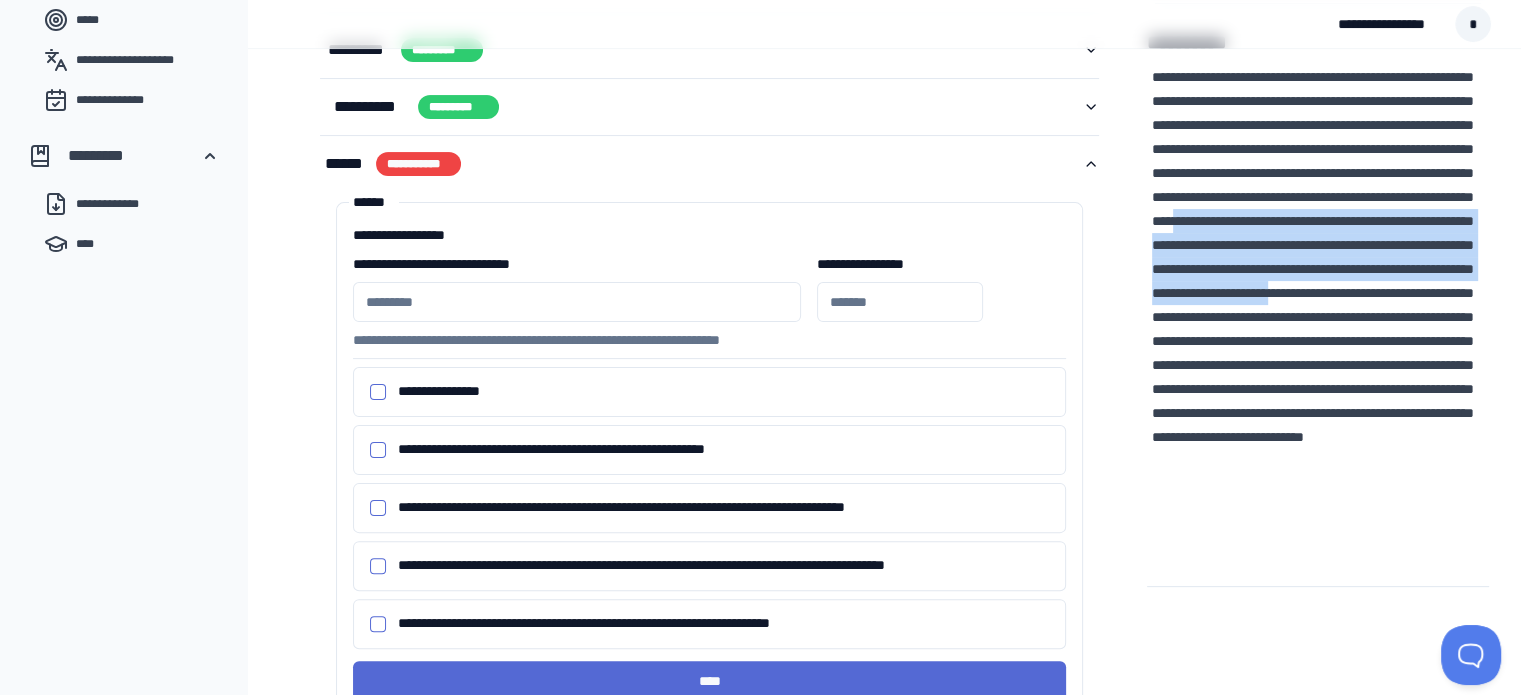 drag, startPoint x: 1382, startPoint y: 243, endPoint x: 1467, endPoint y: 339, distance: 128.22246 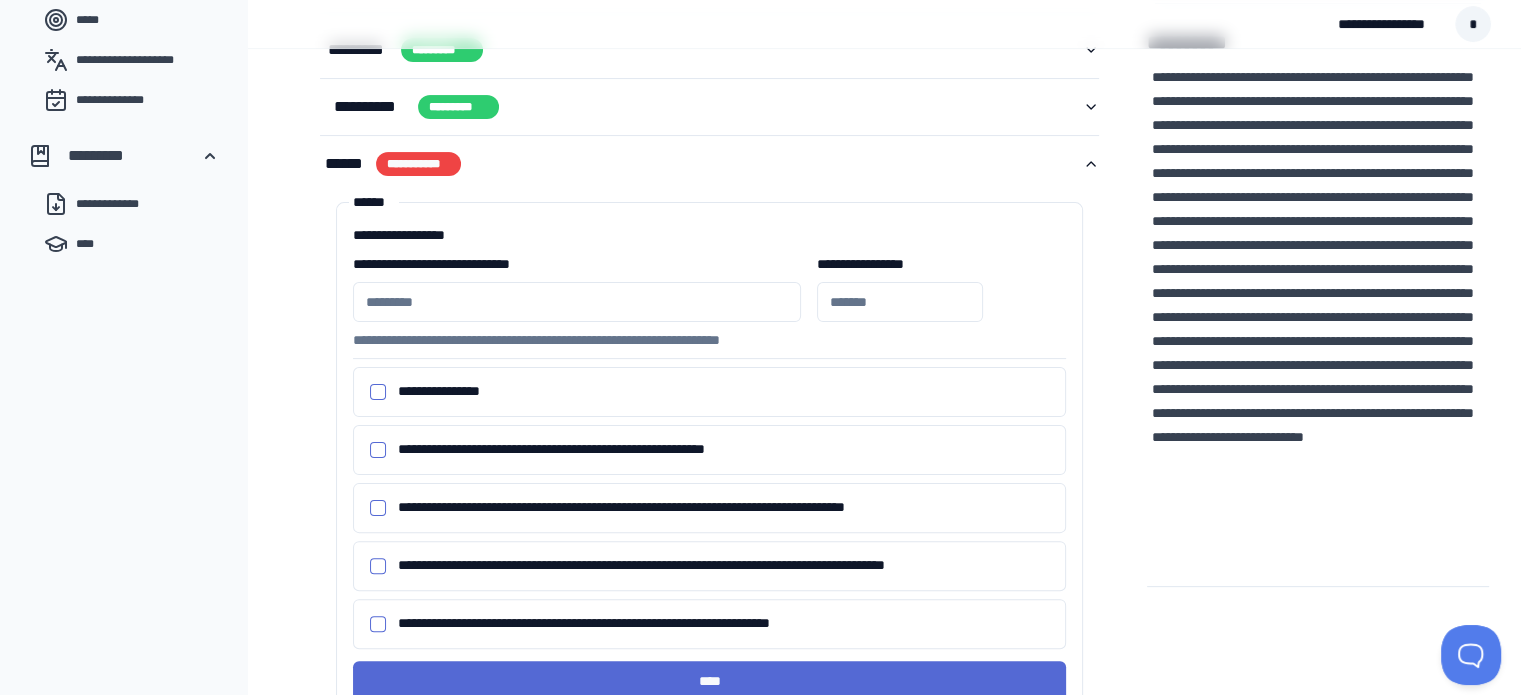 click on "**********" at bounding box center (1318, 305) 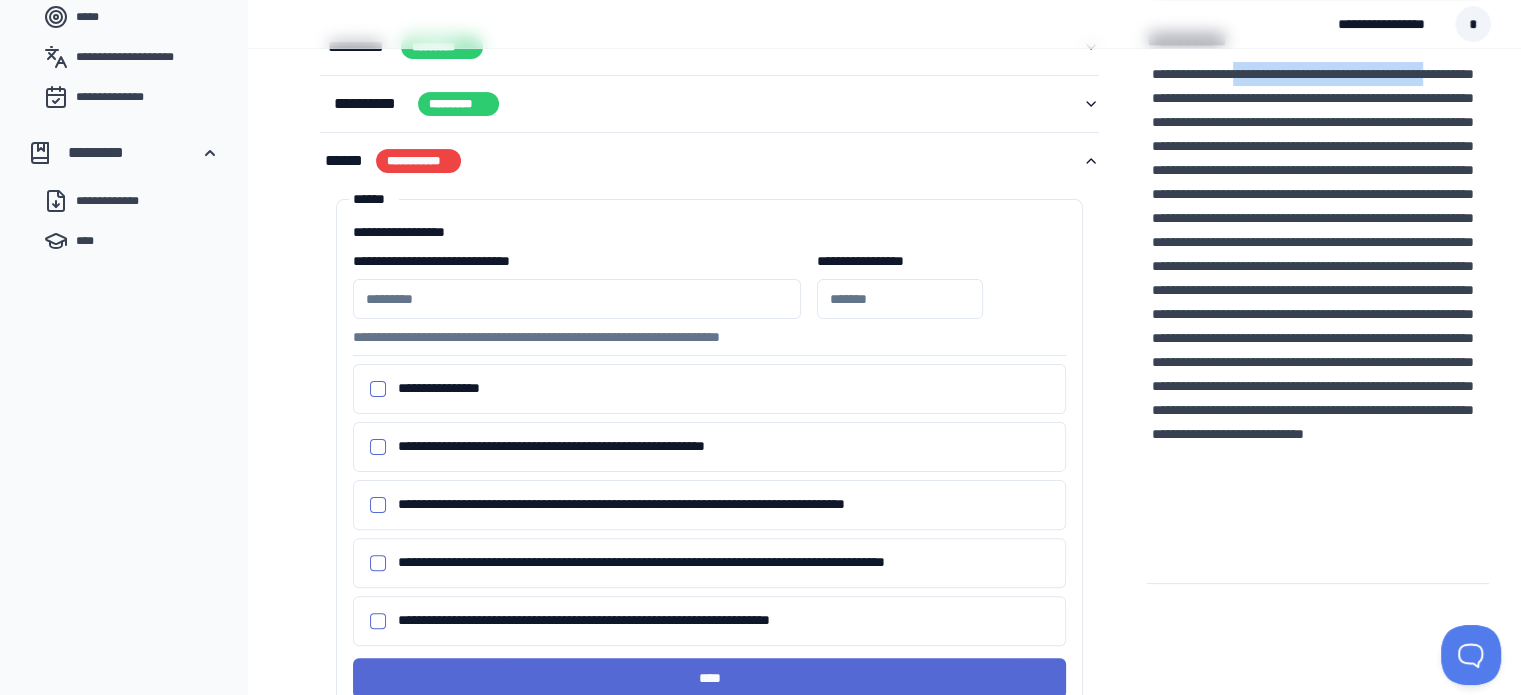 drag, startPoint x: 1255, startPoint y: 71, endPoint x: 1176, endPoint y: 95, distance: 82.565125 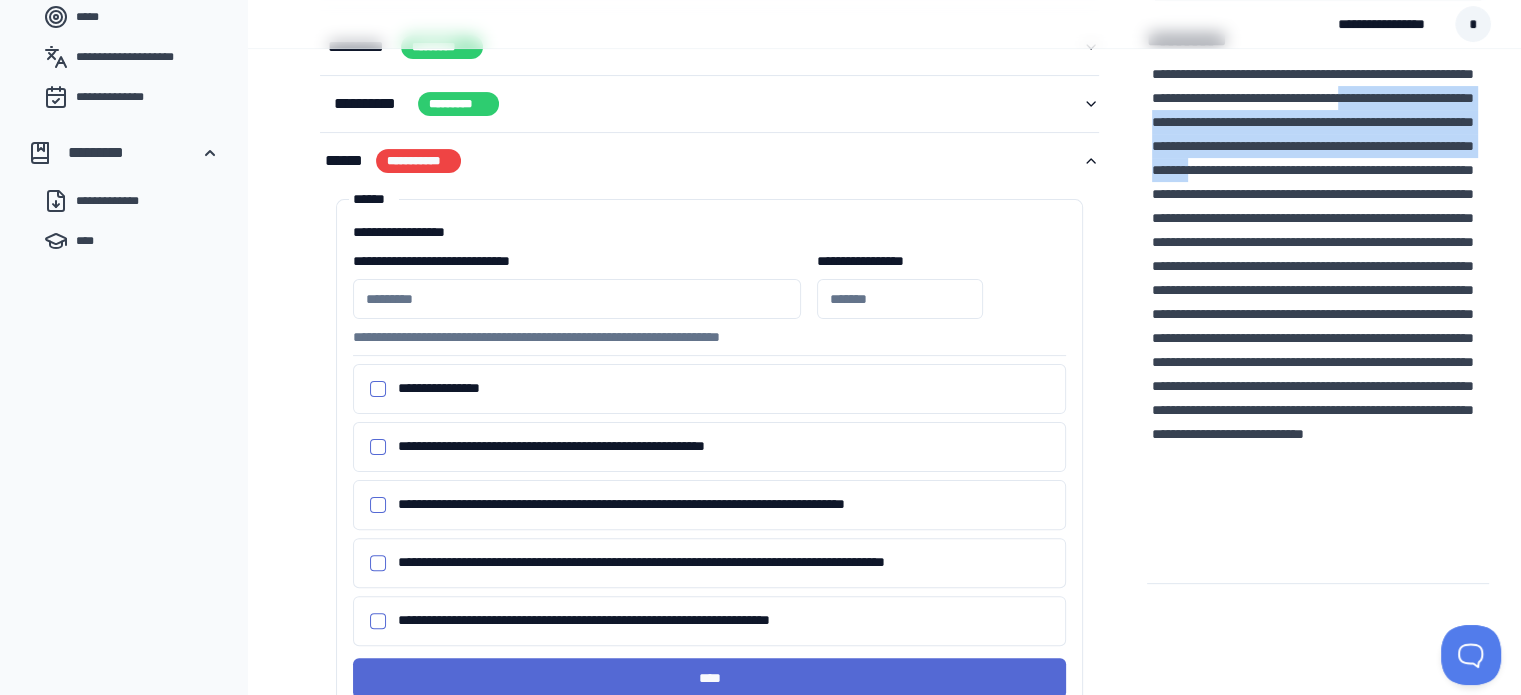 drag, startPoint x: 1458, startPoint y: 98, endPoint x: 1232, endPoint y: 203, distance: 249.20073 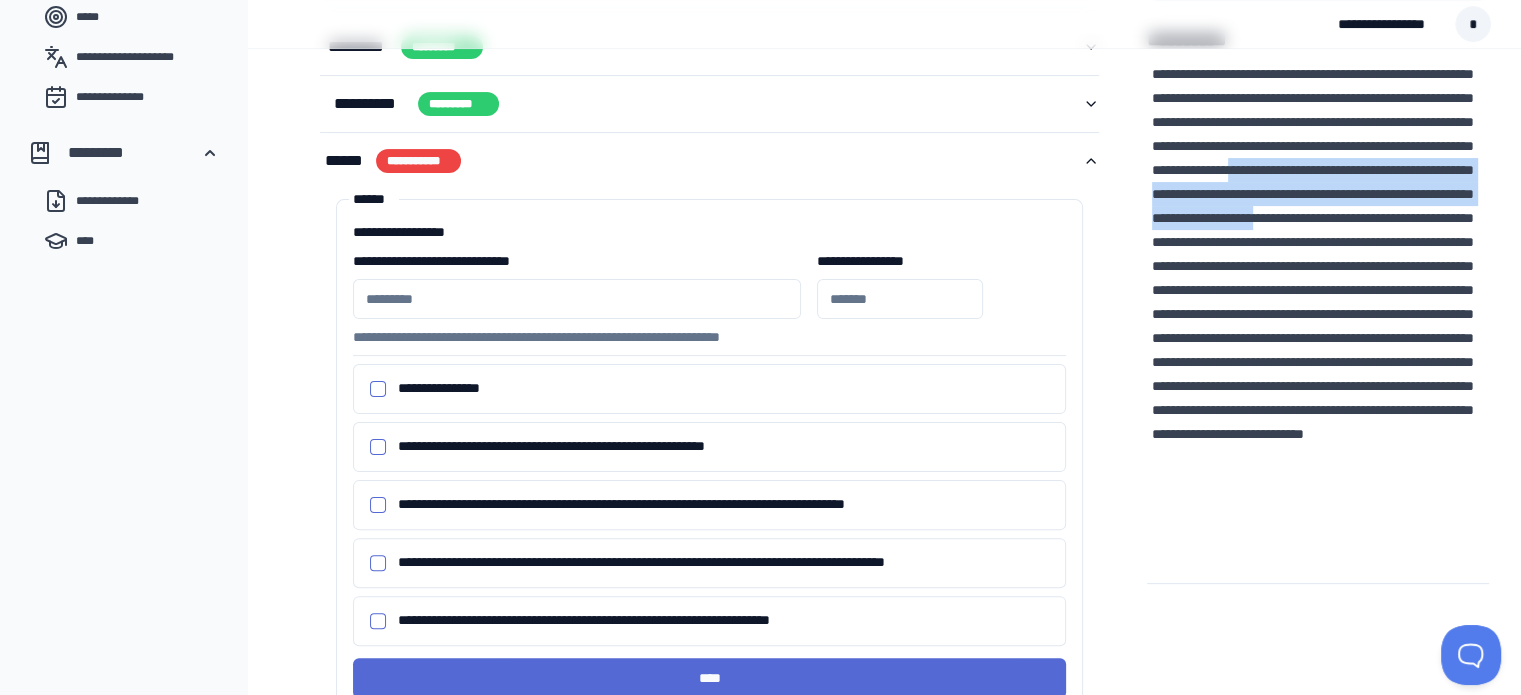 drag, startPoint x: 1288, startPoint y: 190, endPoint x: 1493, endPoint y: 245, distance: 212.24985 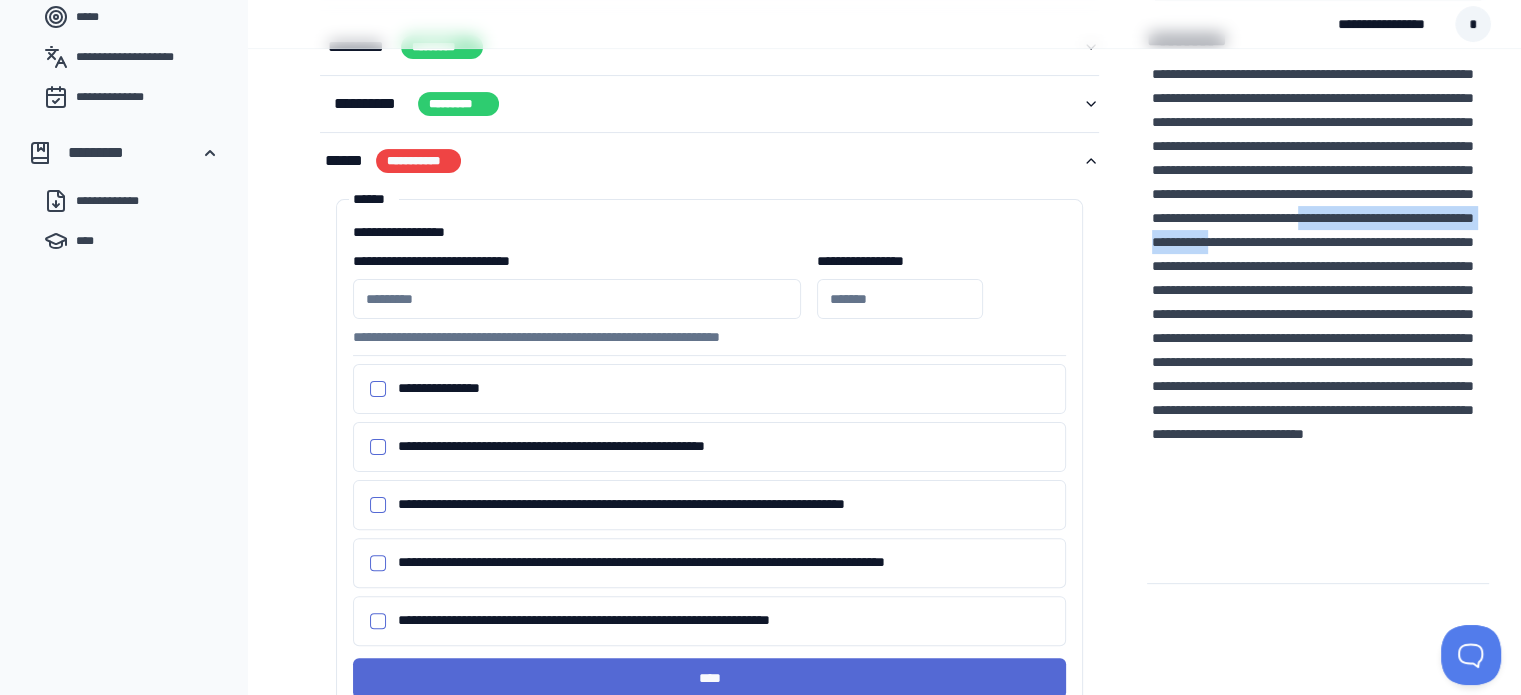 drag, startPoint x: 1206, startPoint y: 265, endPoint x: 1196, endPoint y: 290, distance: 26.925823 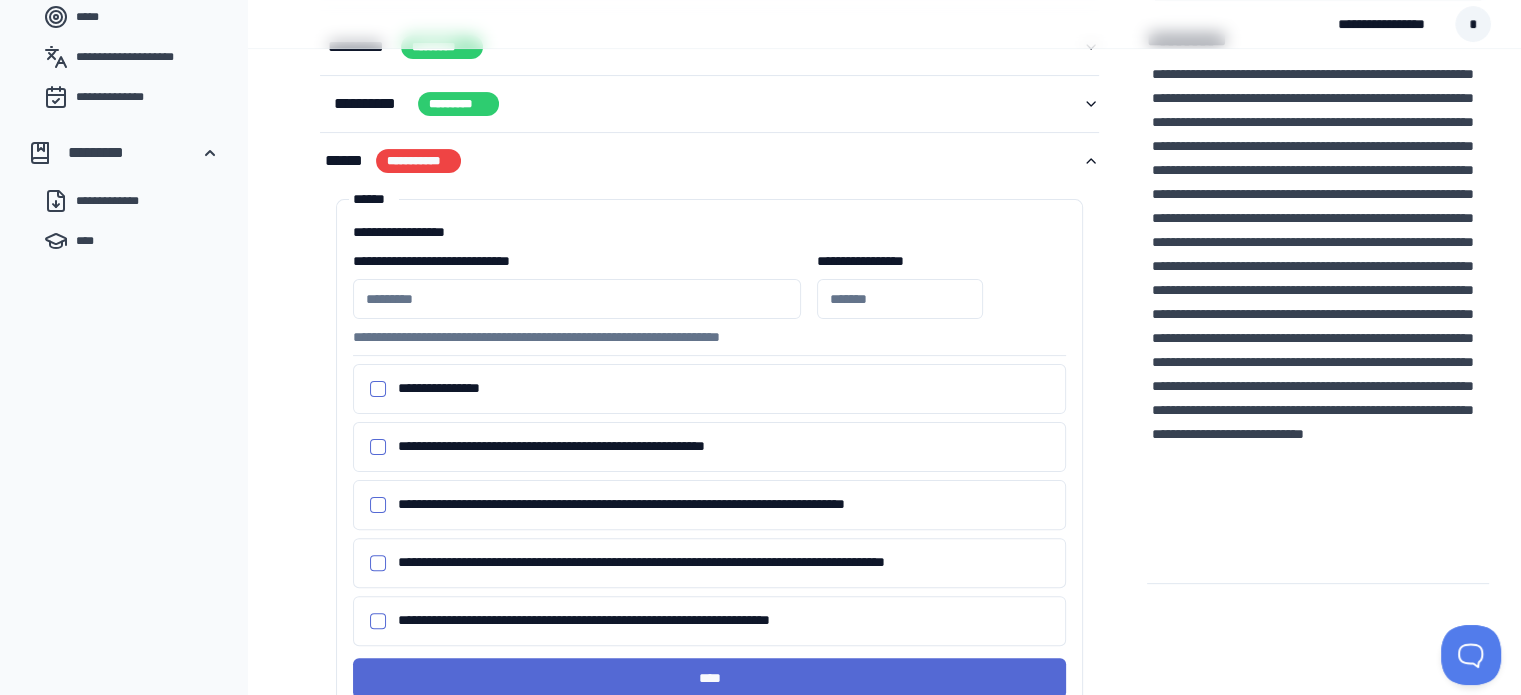 click at bounding box center (577, 299) 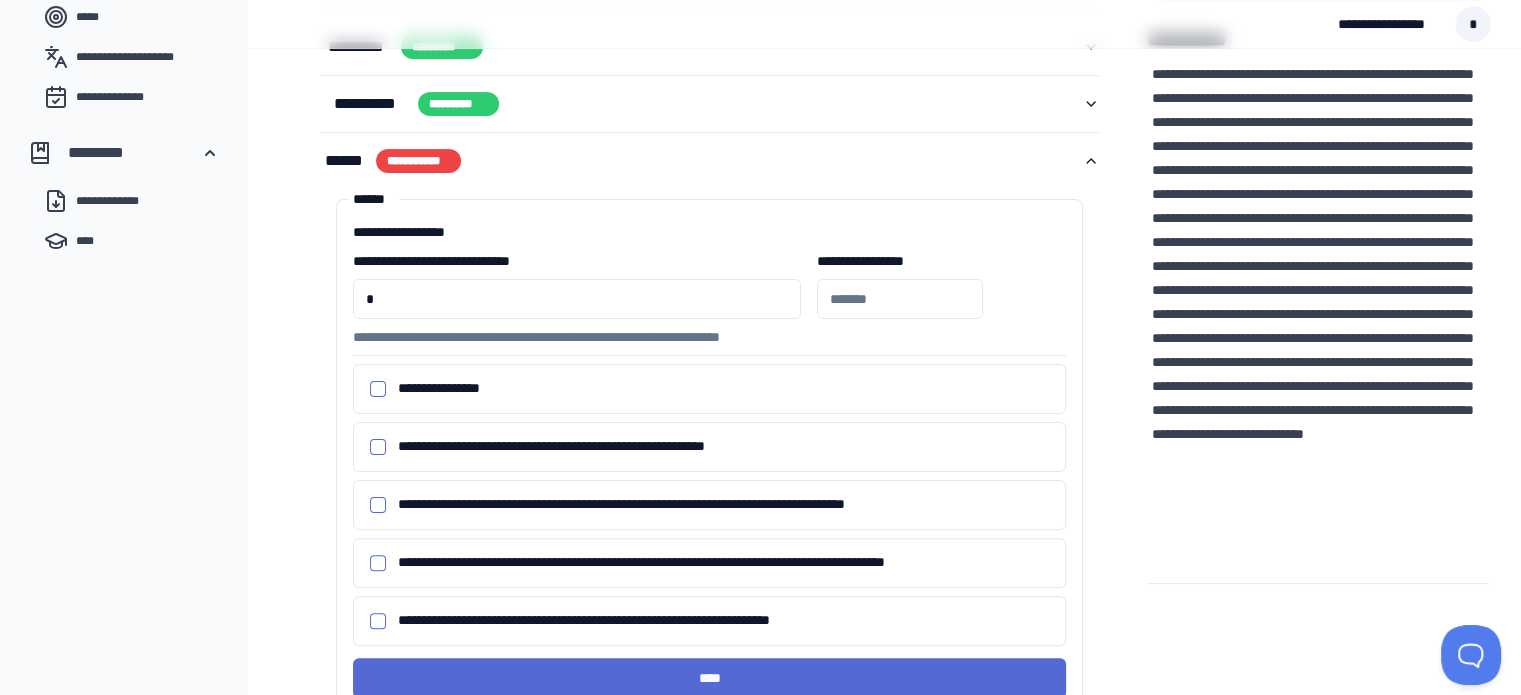 type on "*" 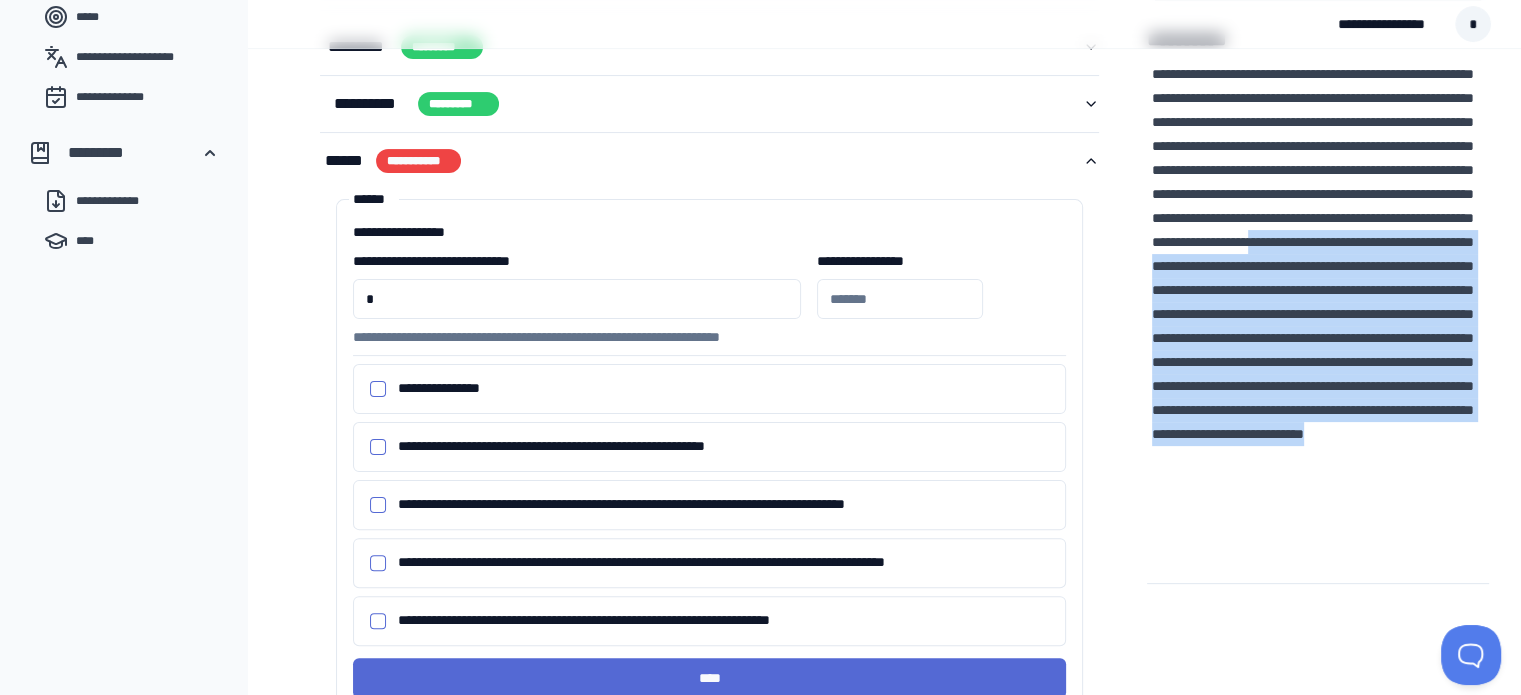 drag, startPoint x: 1255, startPoint y: 285, endPoint x: 1343, endPoint y: 545, distance: 274.48862 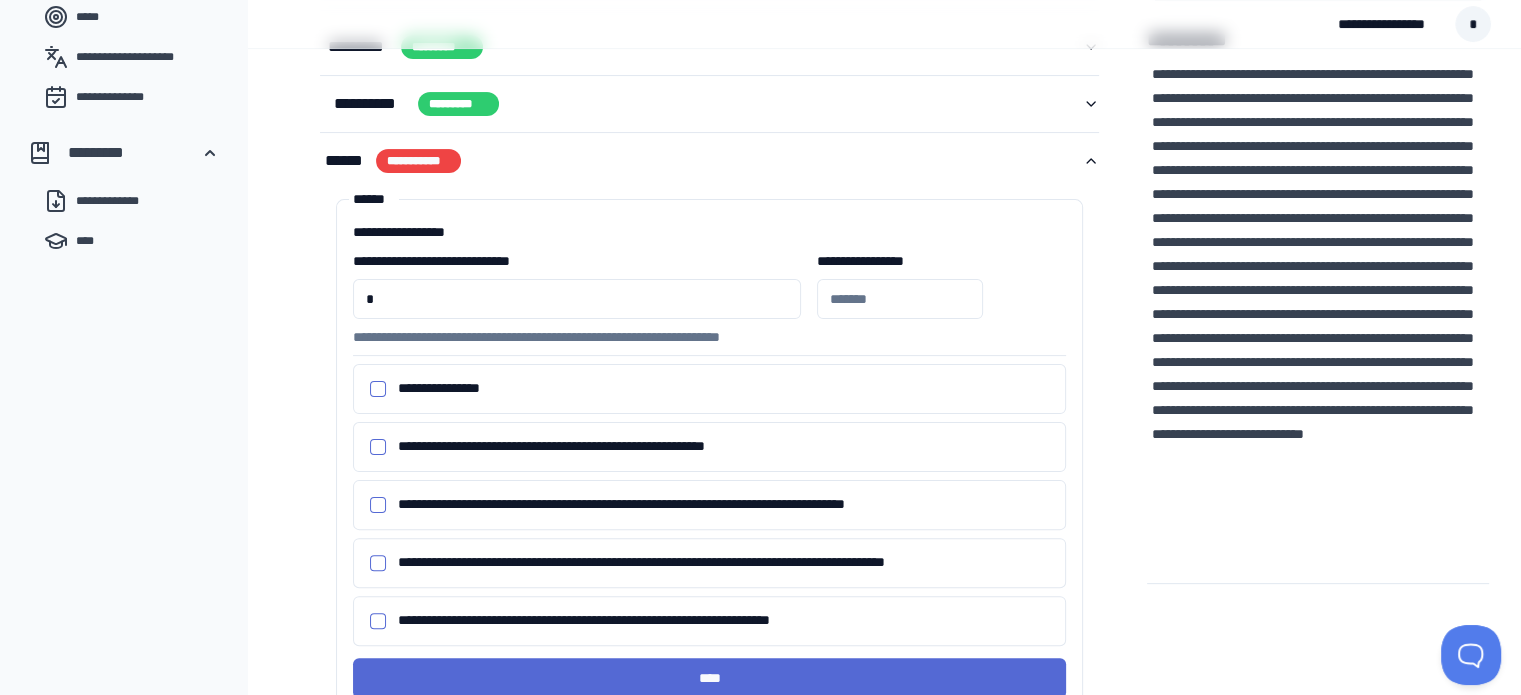 click at bounding box center [900, 299] 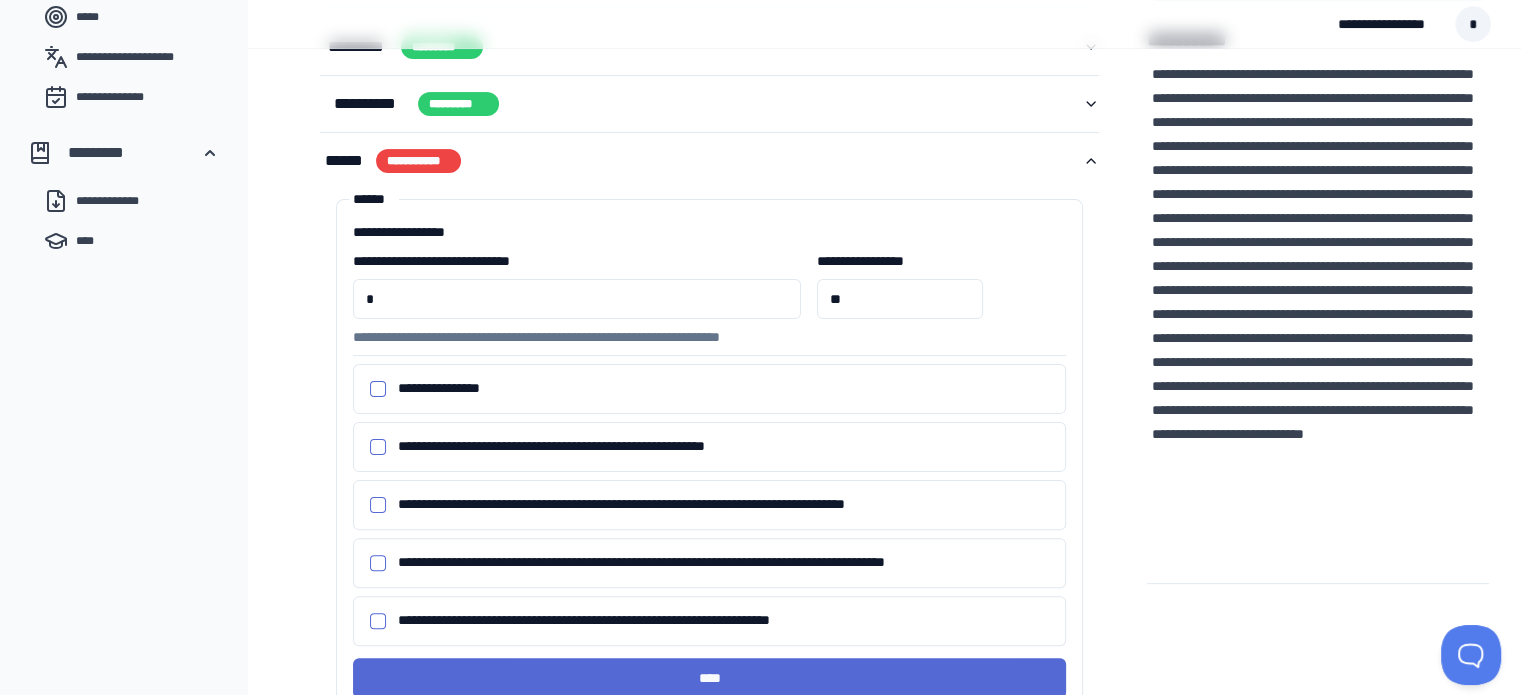 type on "**" 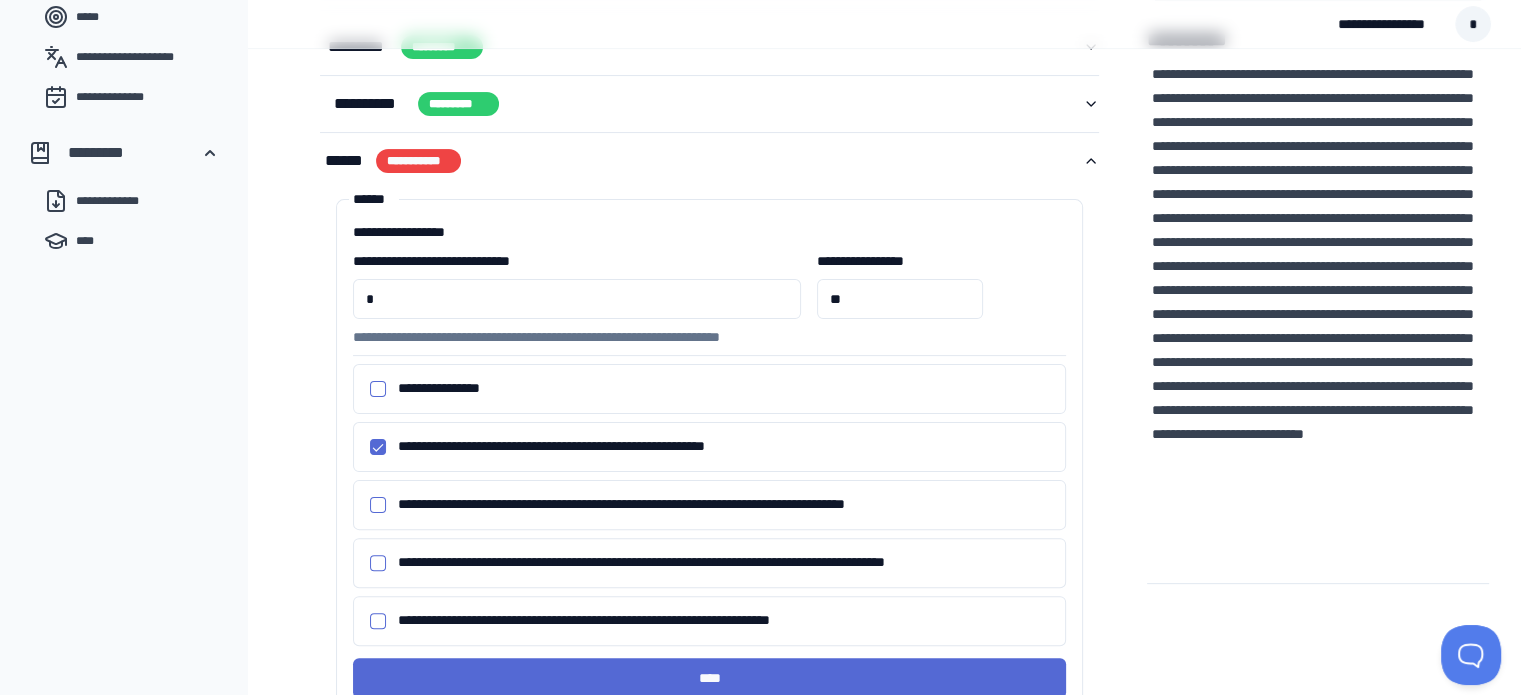 click on "**********" at bounding box center [378, 389] 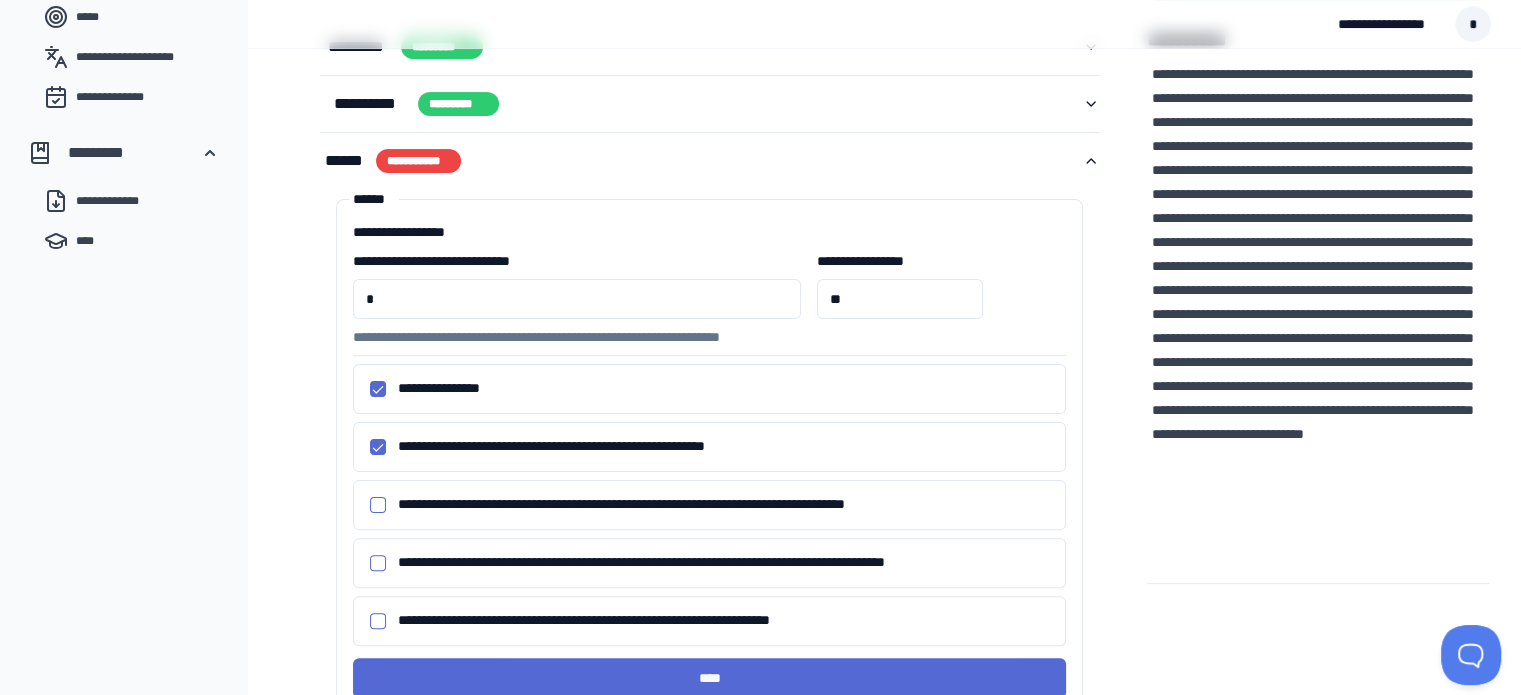 click on "**********" at bounding box center [378, 505] 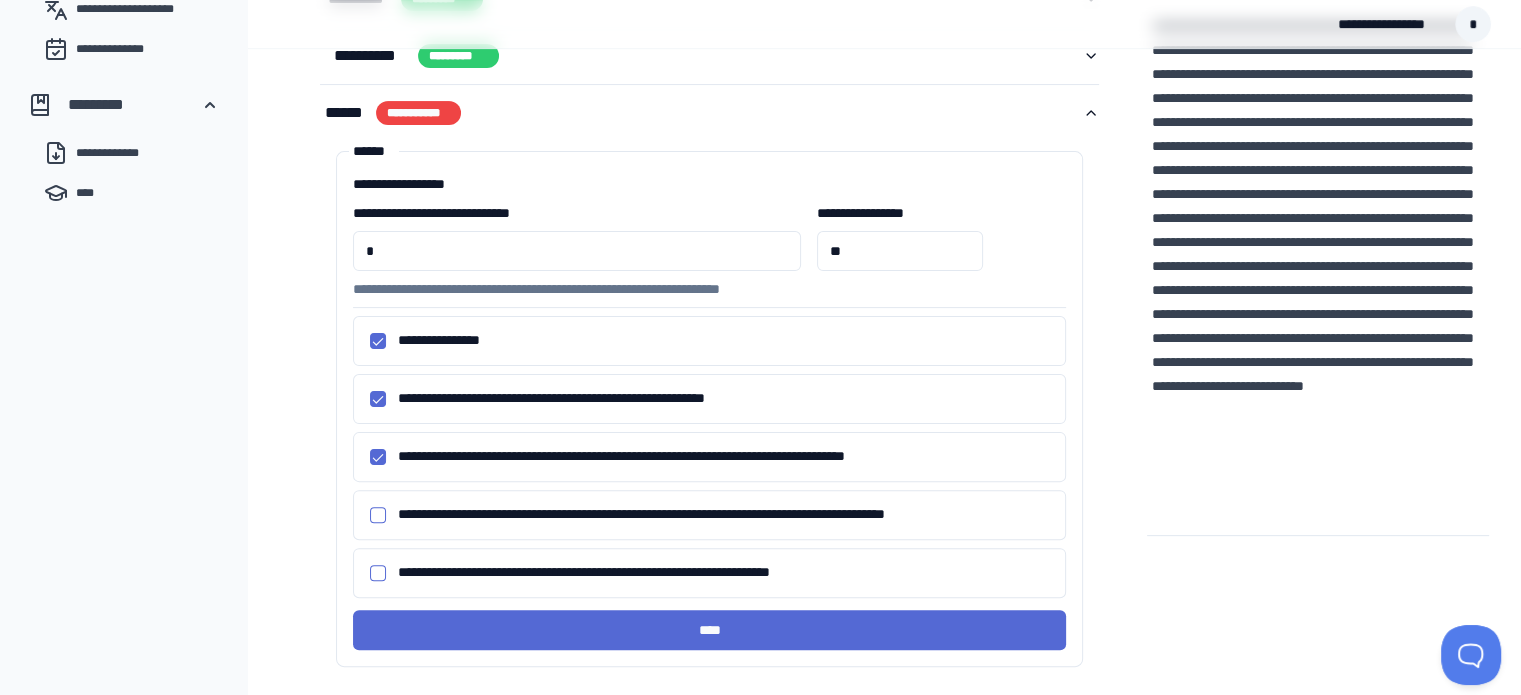 scroll, scrollTop: 484, scrollLeft: 0, axis: vertical 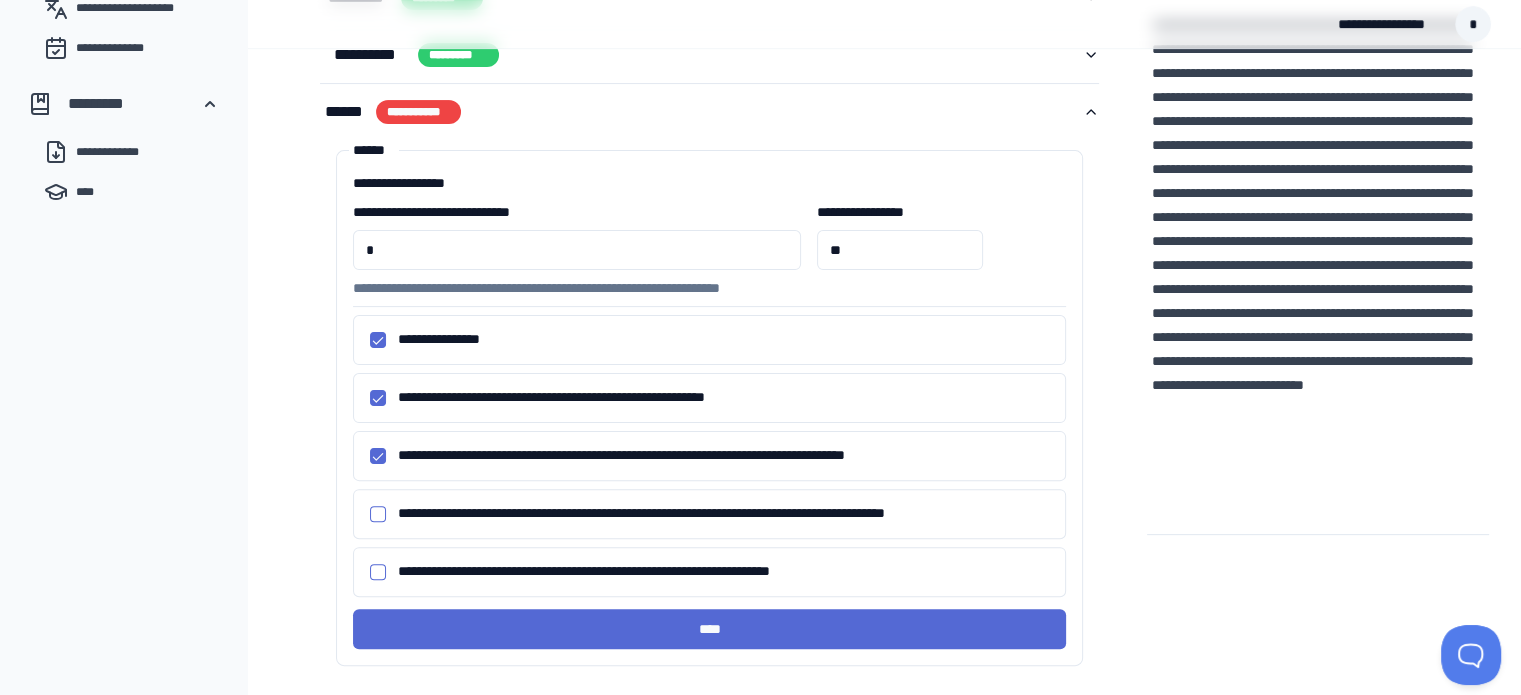 click on "**********" at bounding box center [378, 514] 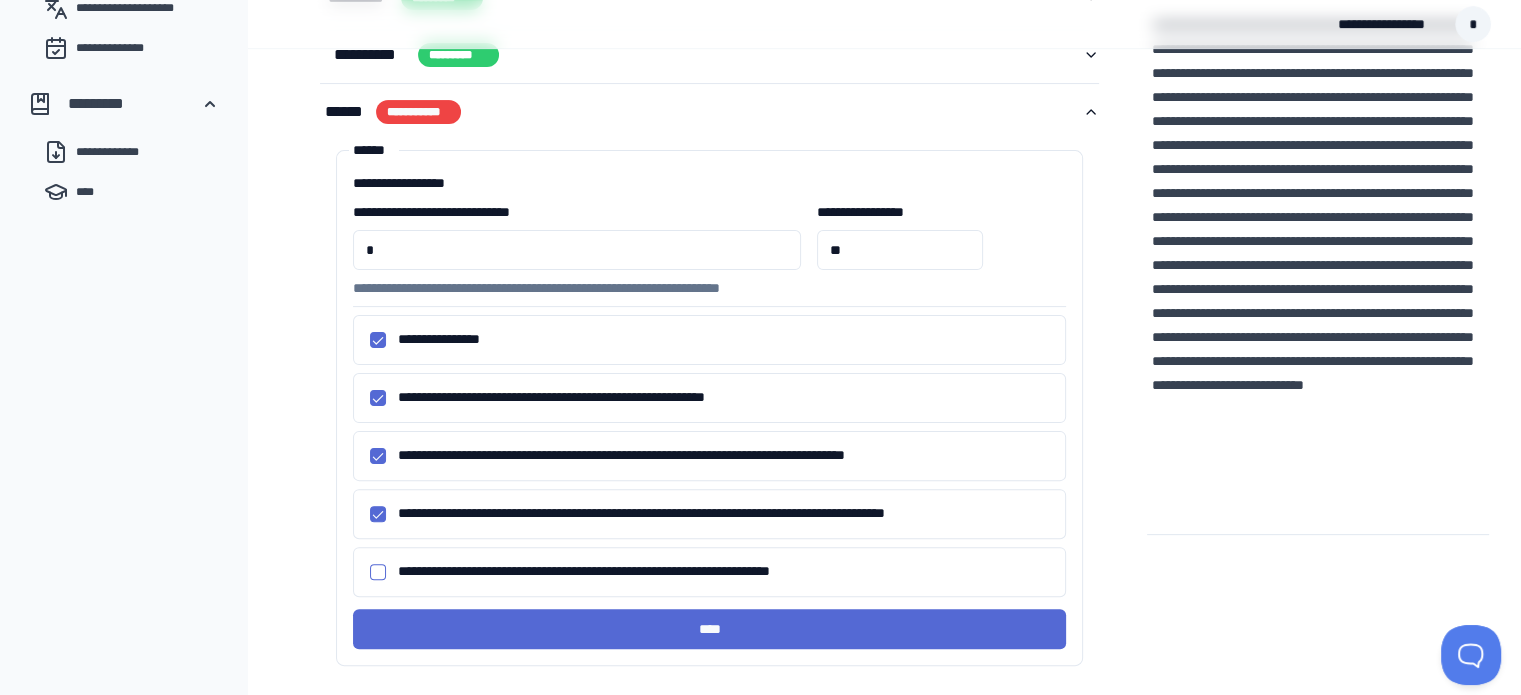 click on "**********" at bounding box center (378, 514) 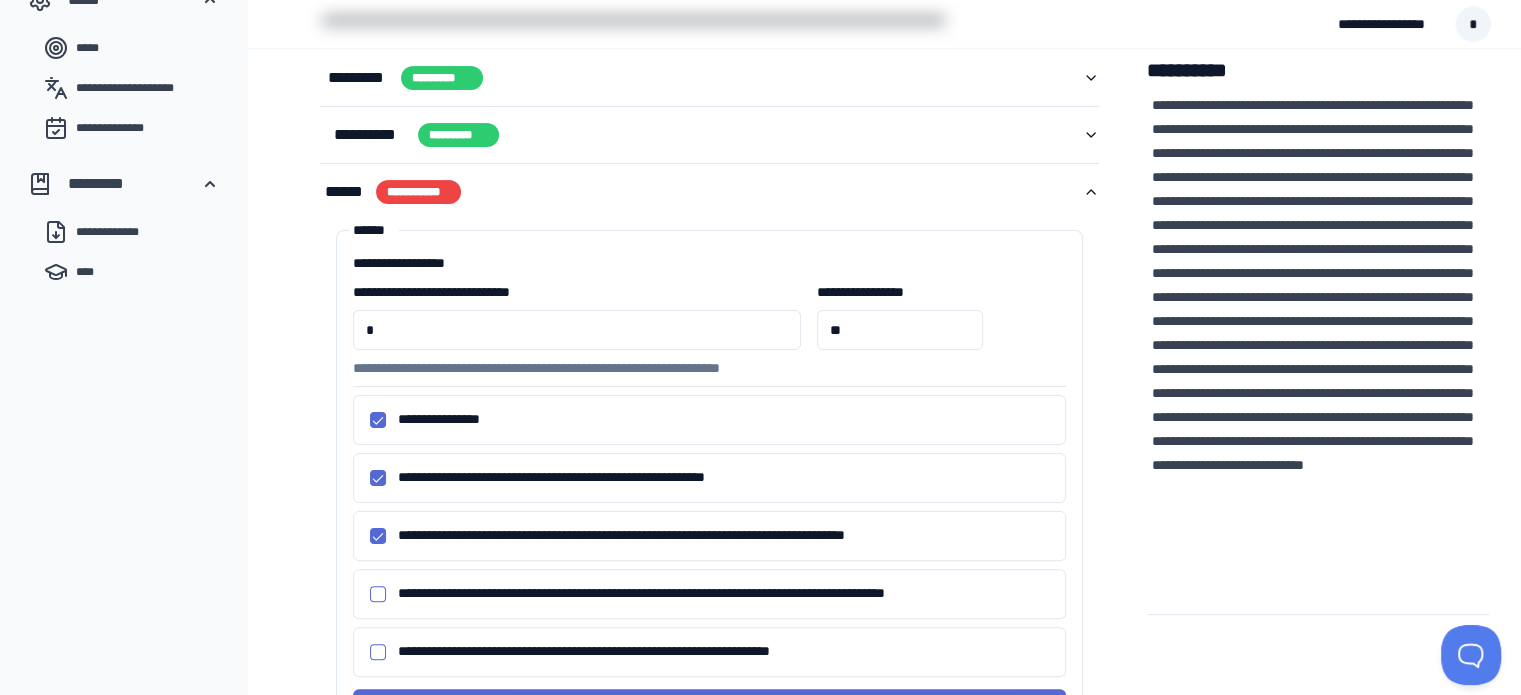 scroll, scrollTop: 392, scrollLeft: 0, axis: vertical 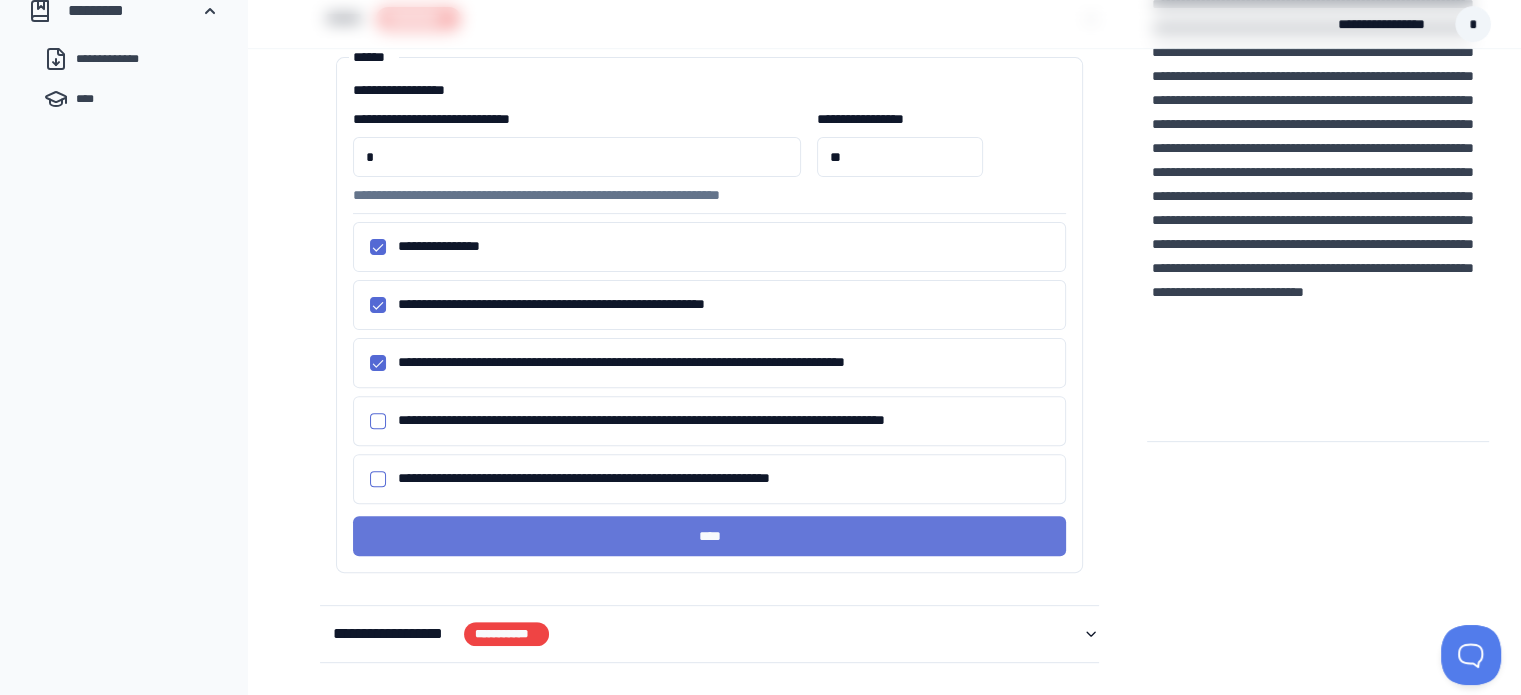 click on "****" at bounding box center (710, 536) 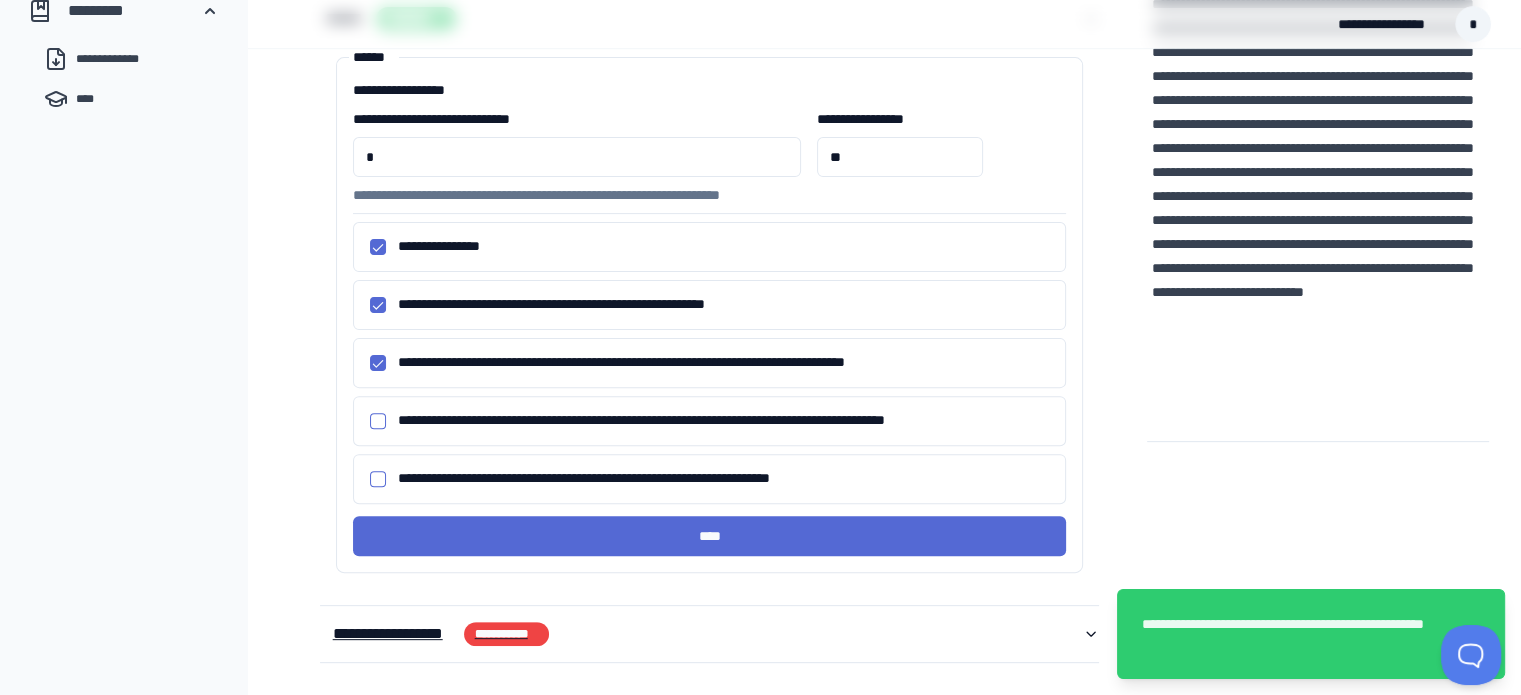 click on "**********" at bounding box center [392, 634] 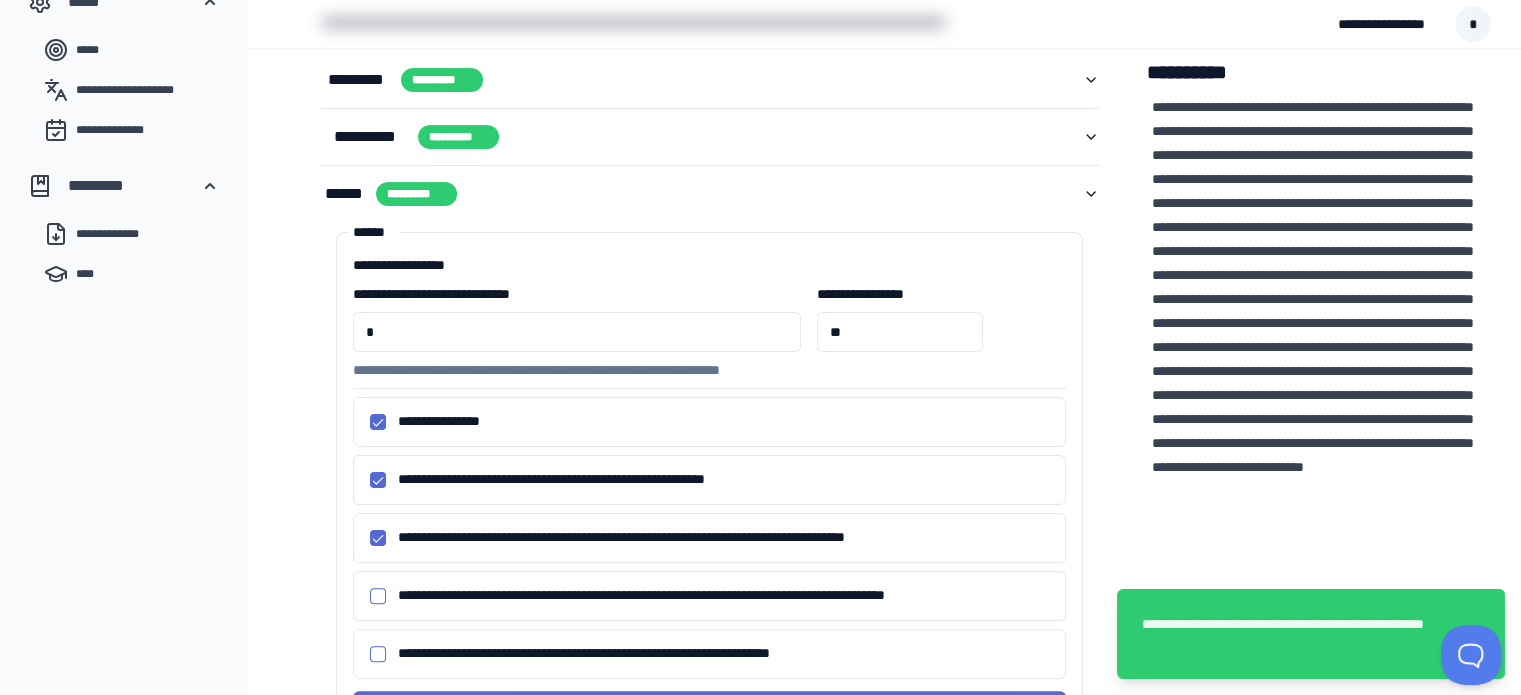 scroll, scrollTop: 379, scrollLeft: 0, axis: vertical 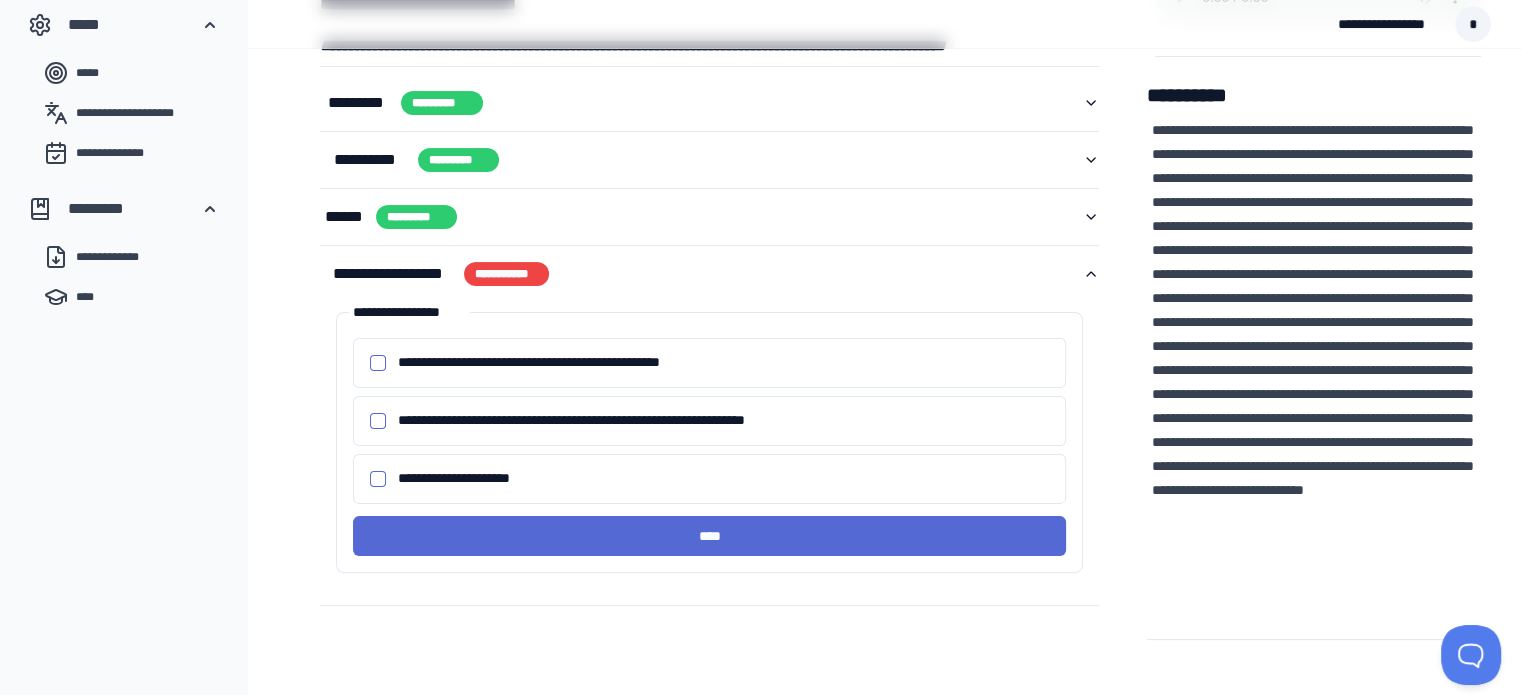 click on "**********" at bounding box center [378, 479] 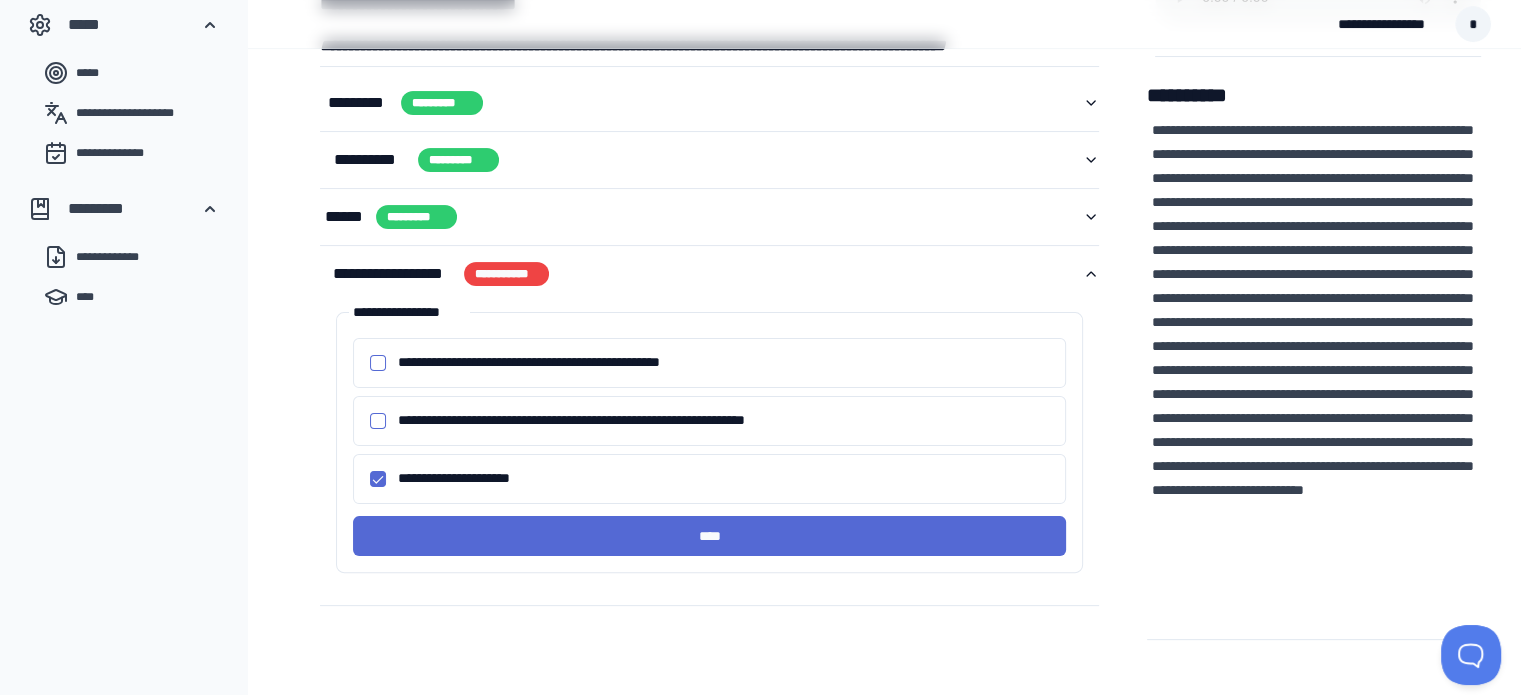 click on "**********" at bounding box center (378, 363) 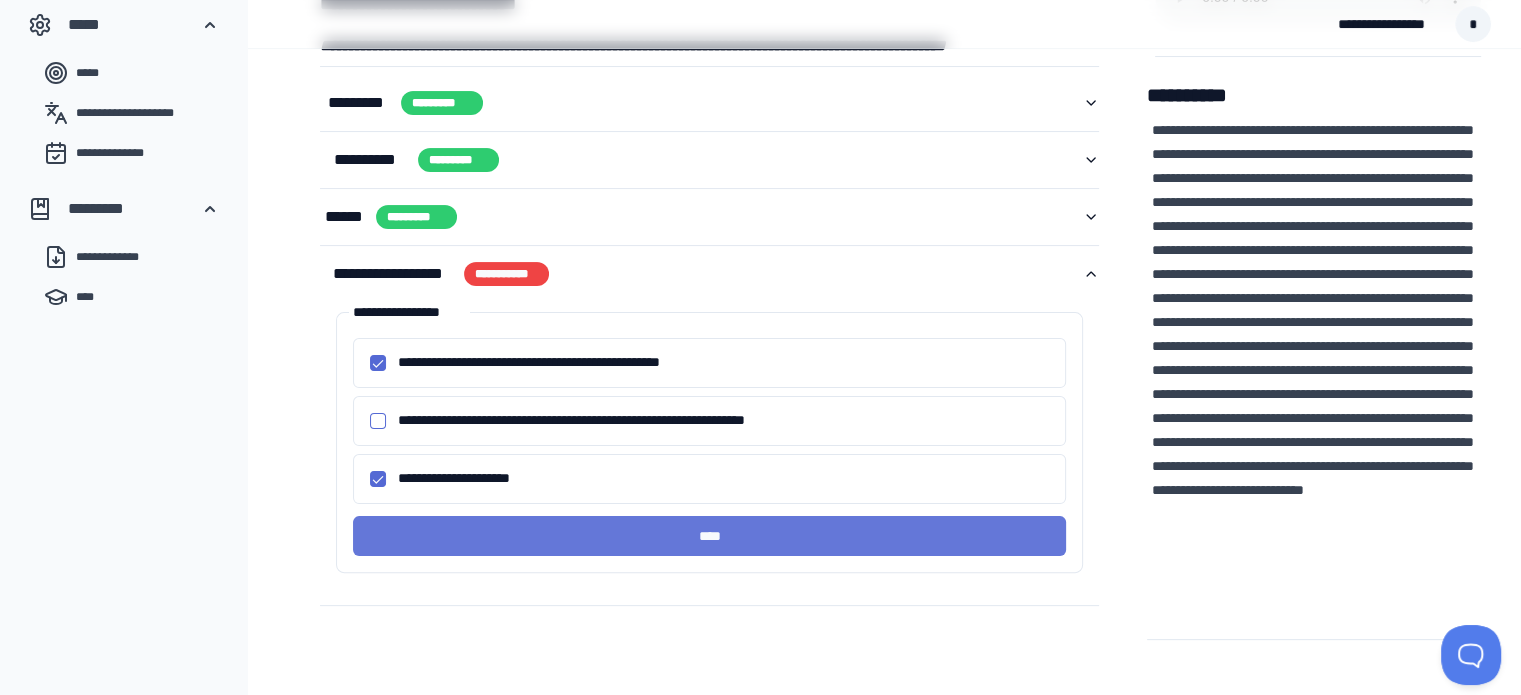 click on "****" at bounding box center (710, 536) 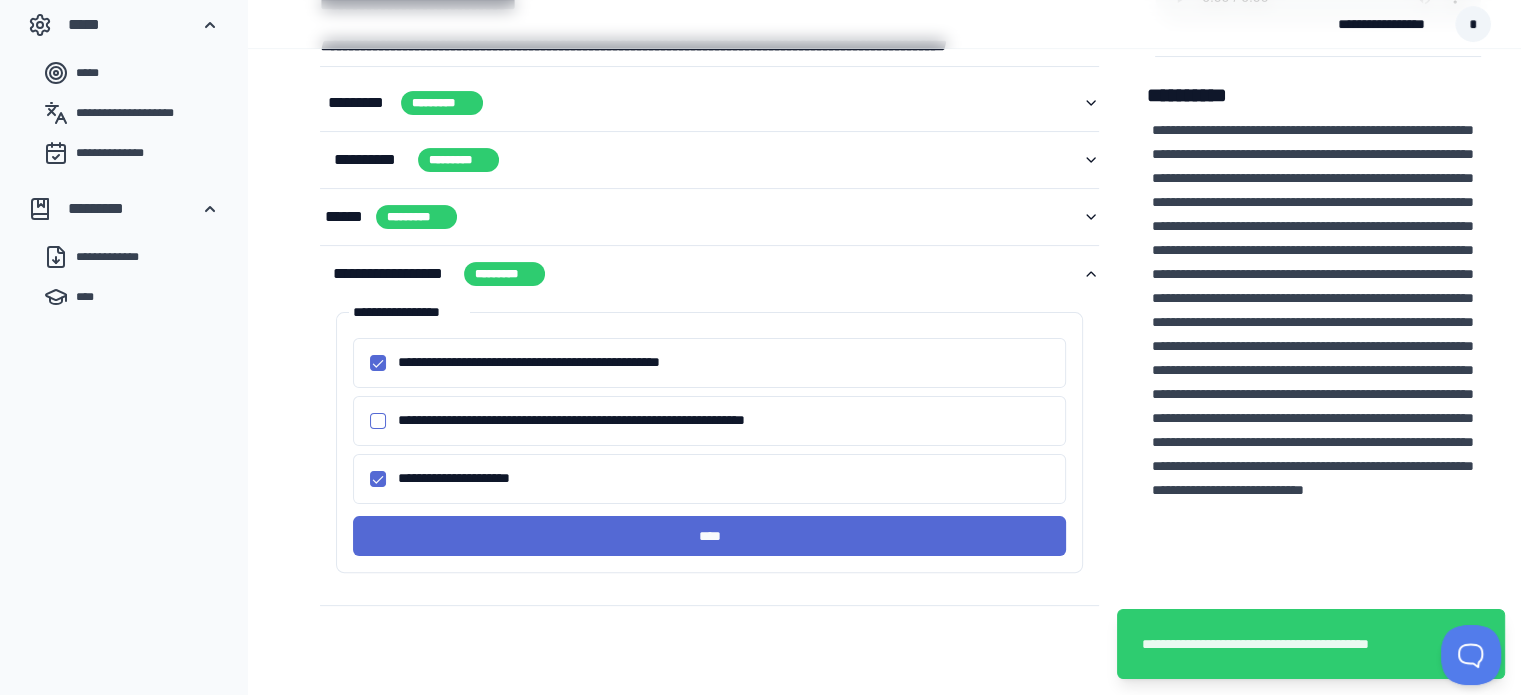 scroll, scrollTop: 0, scrollLeft: 0, axis: both 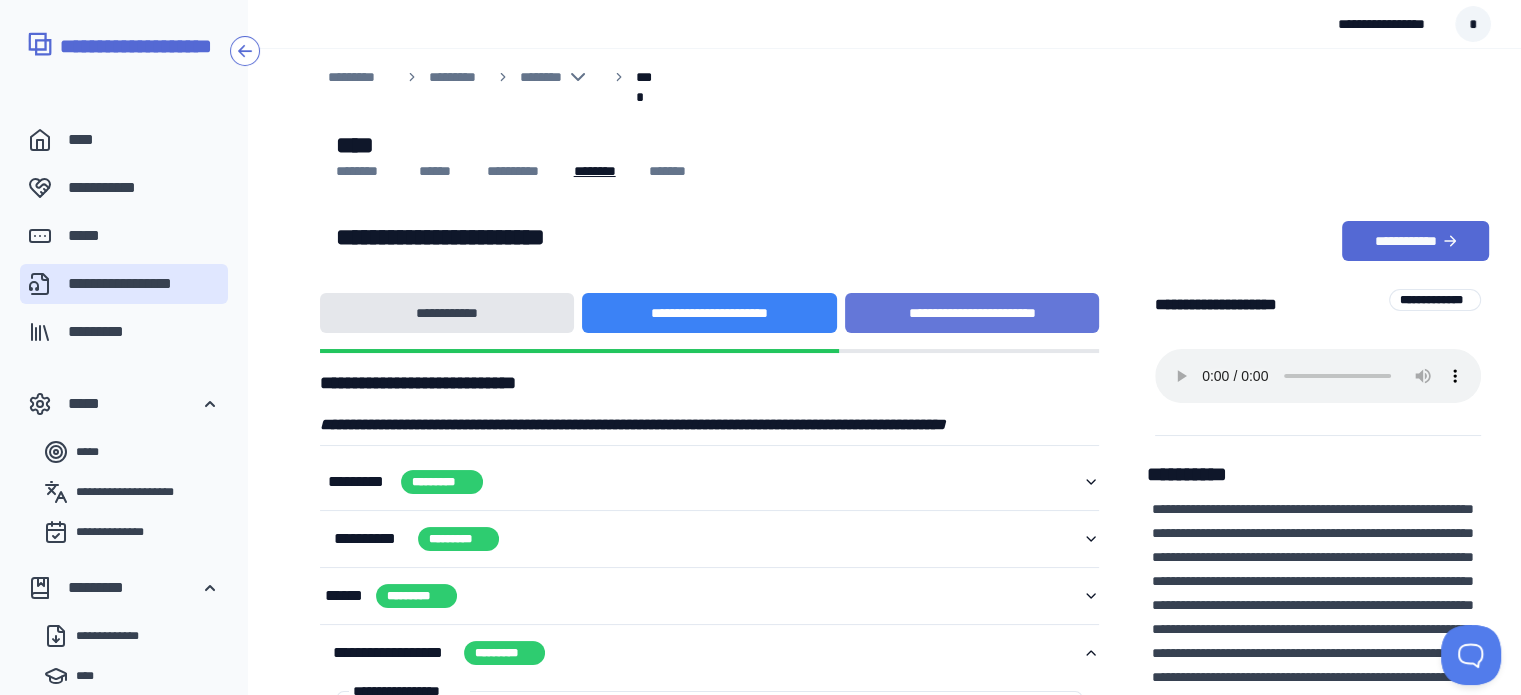click on "**********" at bounding box center (972, 313) 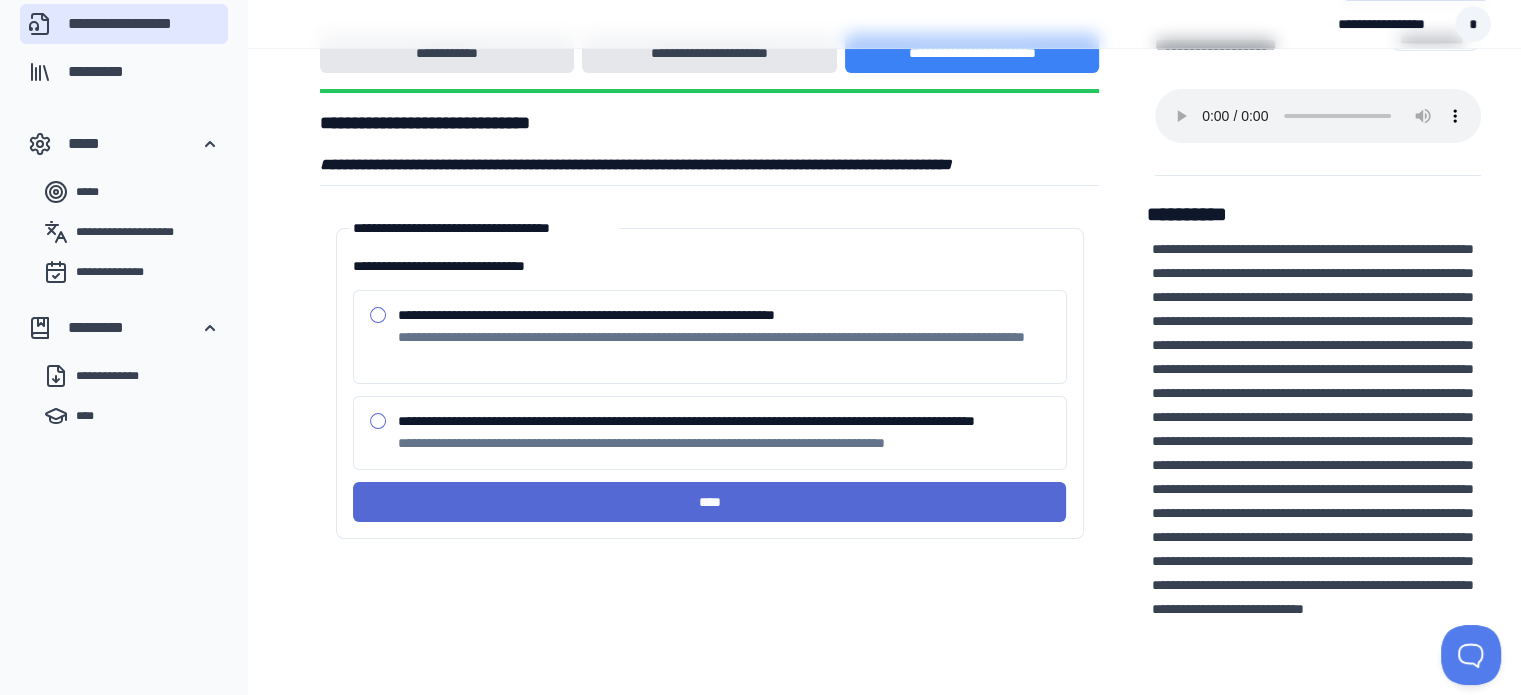 scroll, scrollTop: 257, scrollLeft: 0, axis: vertical 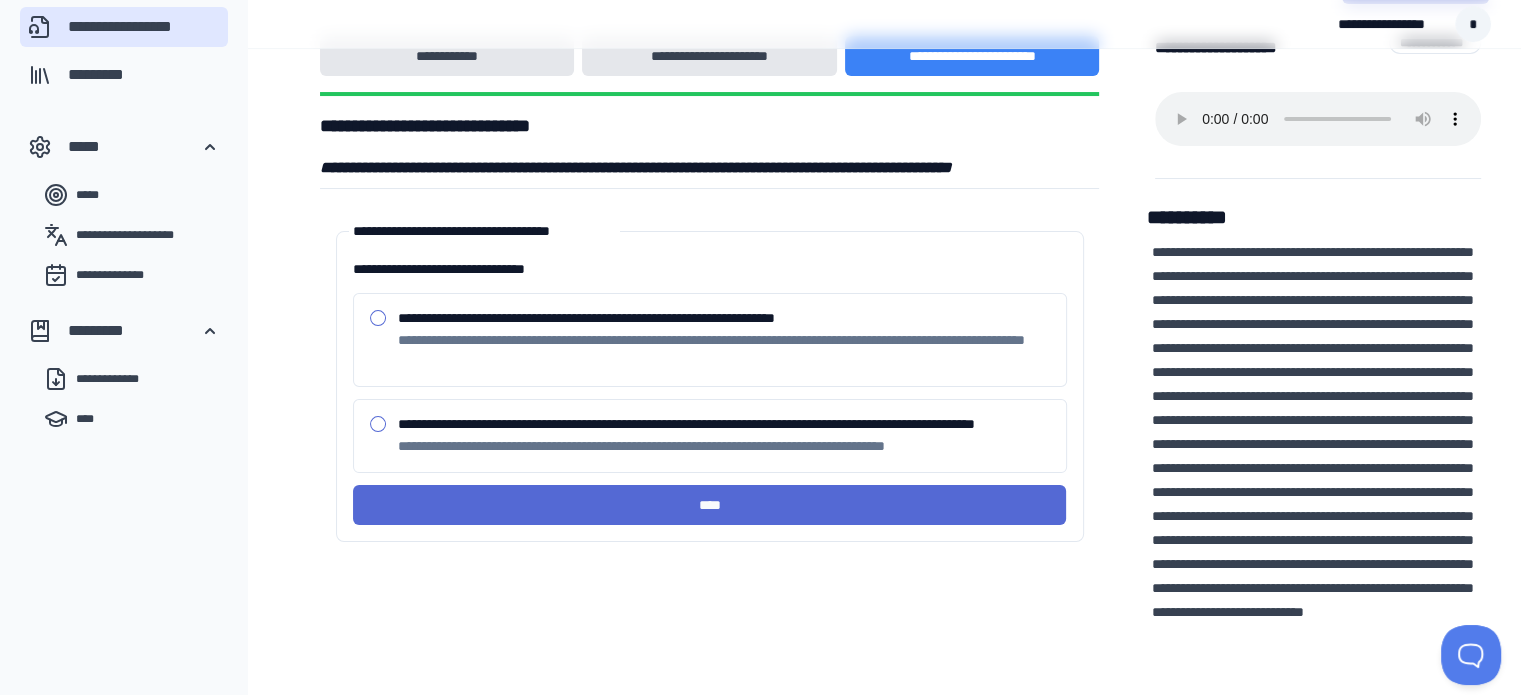 click on "**********" at bounding box center [378, 424] 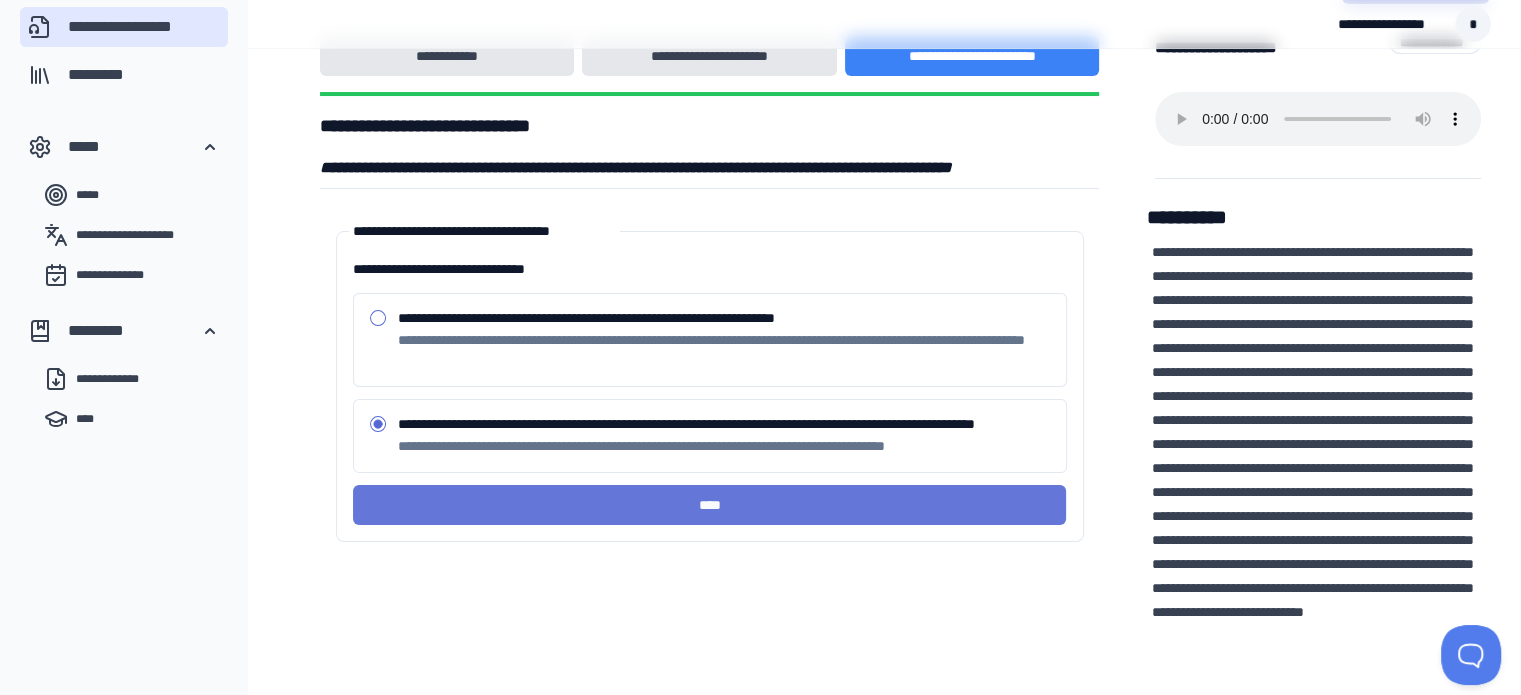 click on "****" at bounding box center [710, 505] 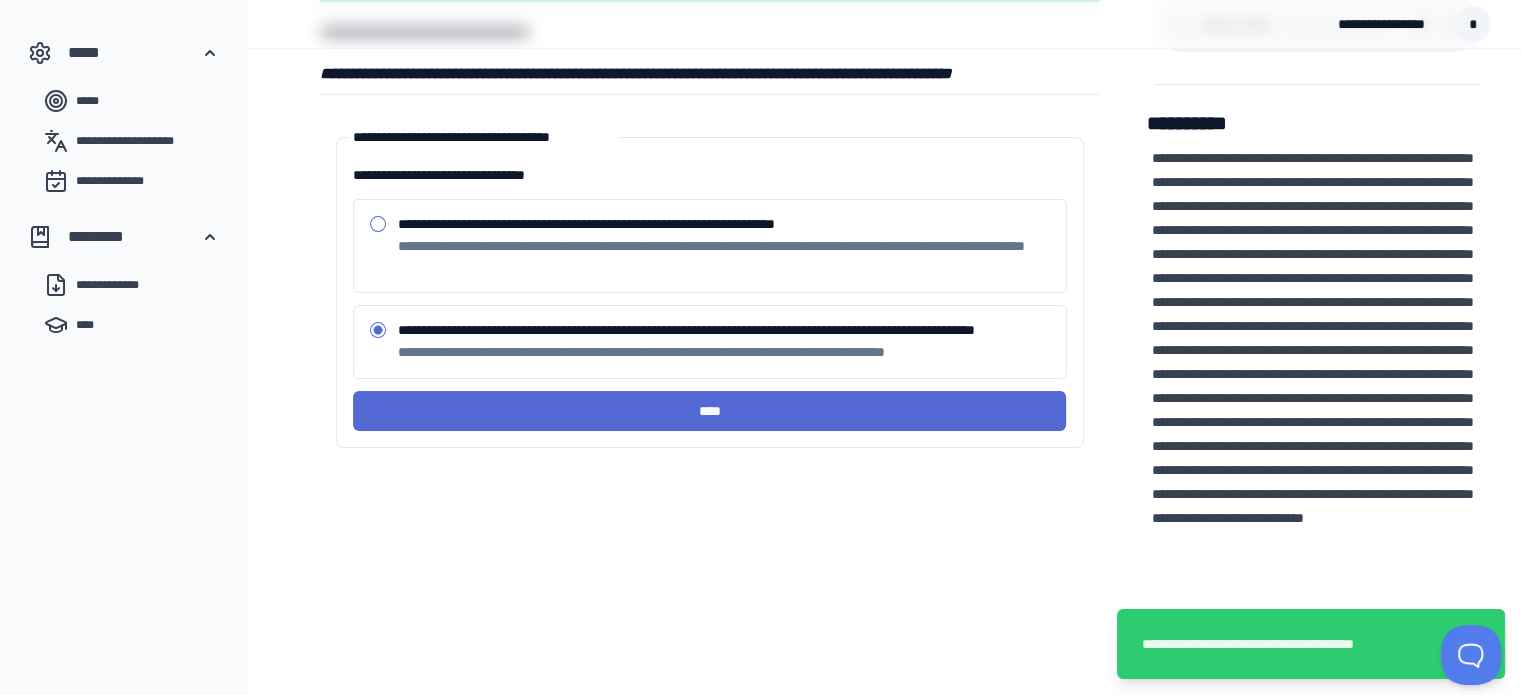 scroll, scrollTop: 379, scrollLeft: 0, axis: vertical 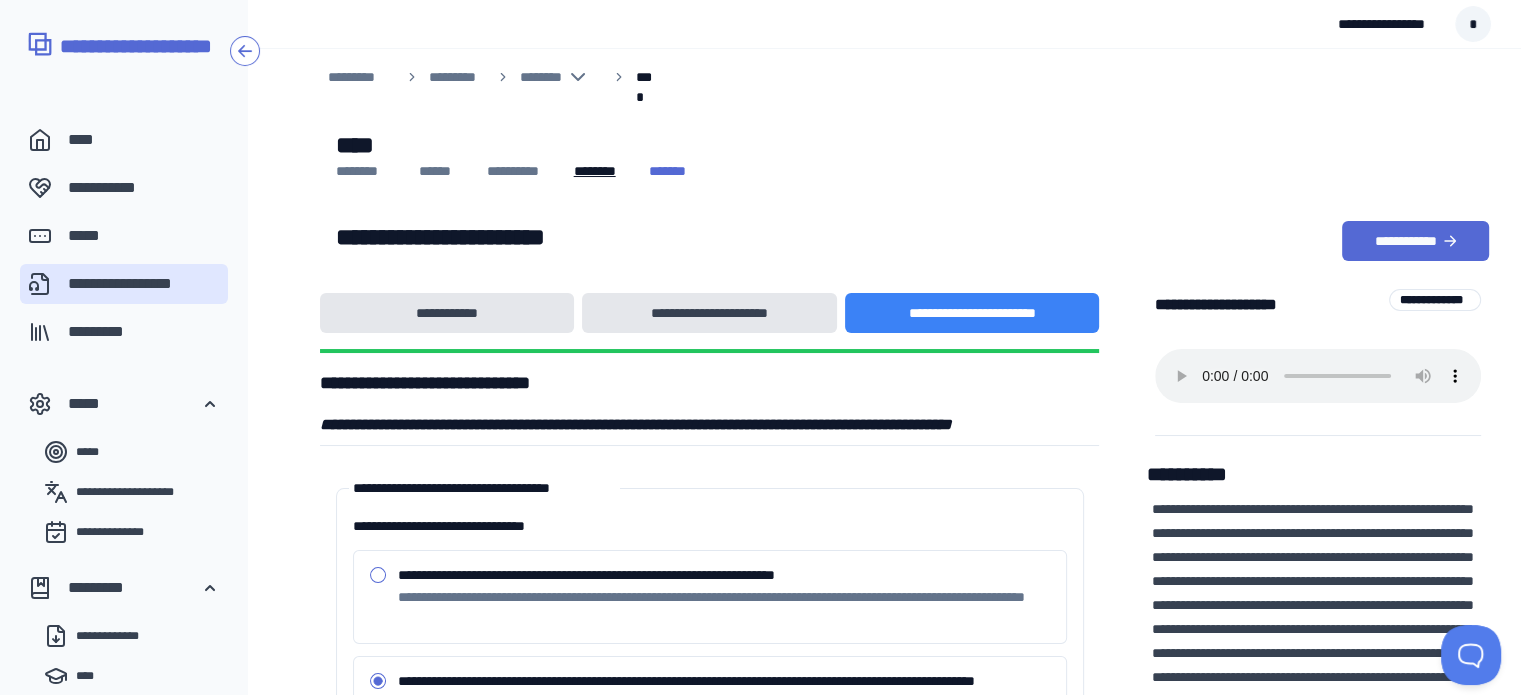 click on "*******" at bounding box center (679, 171) 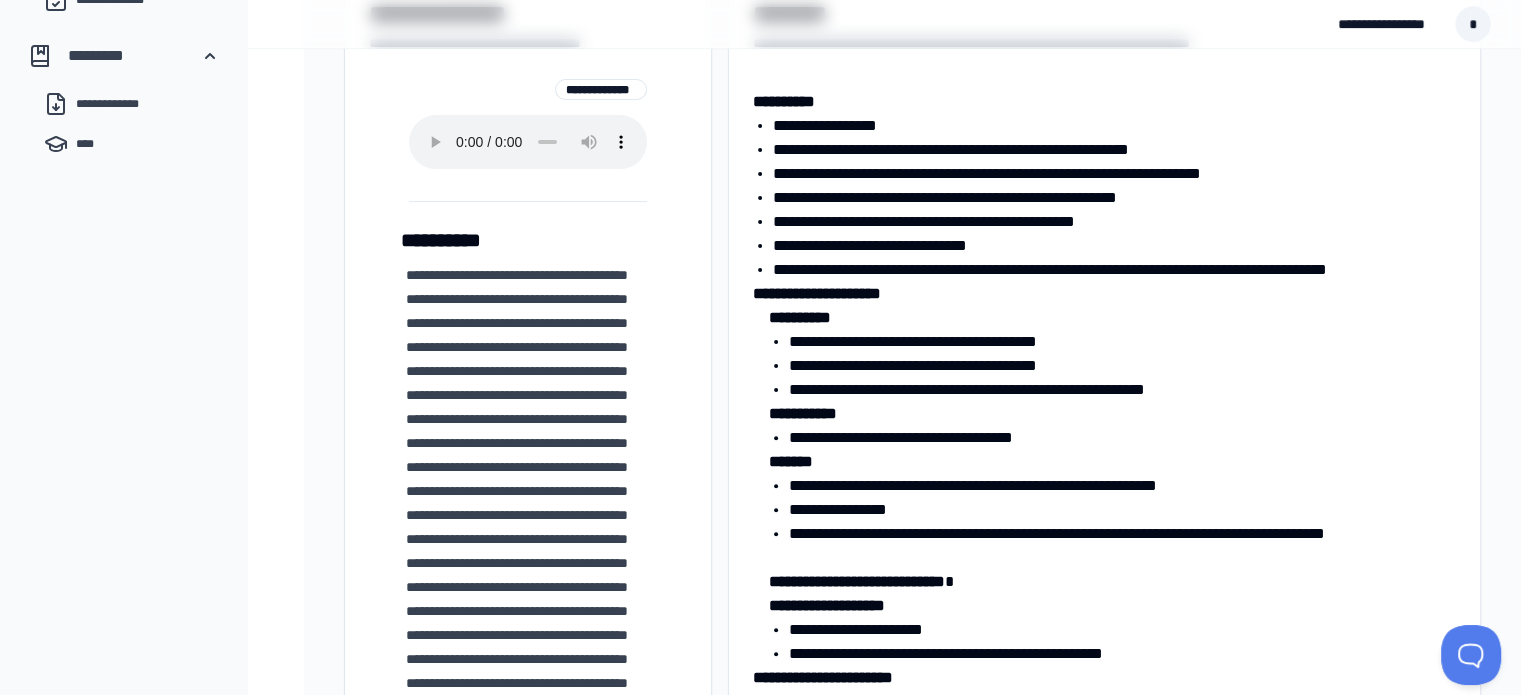 scroll, scrollTop: 545, scrollLeft: 0, axis: vertical 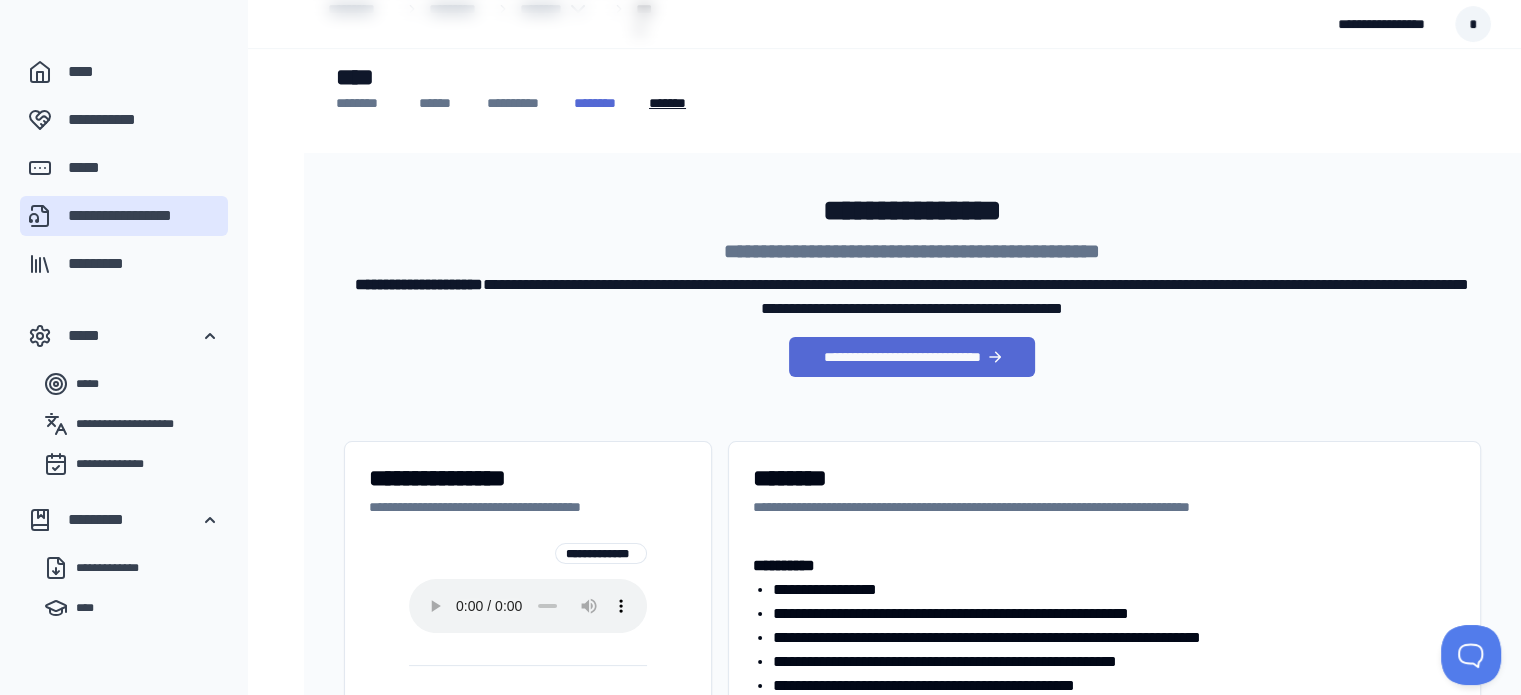 click on "********" at bounding box center [599, 103] 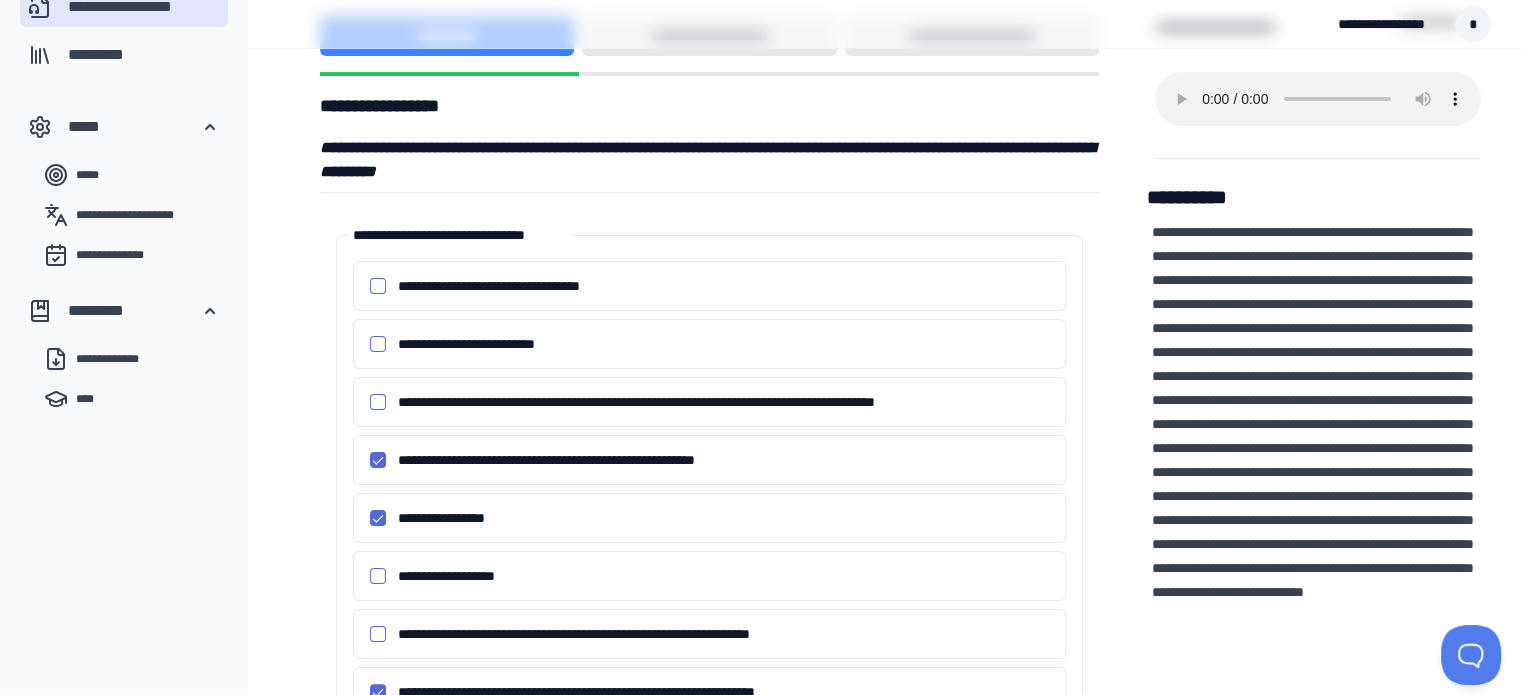 scroll, scrollTop: 285, scrollLeft: 0, axis: vertical 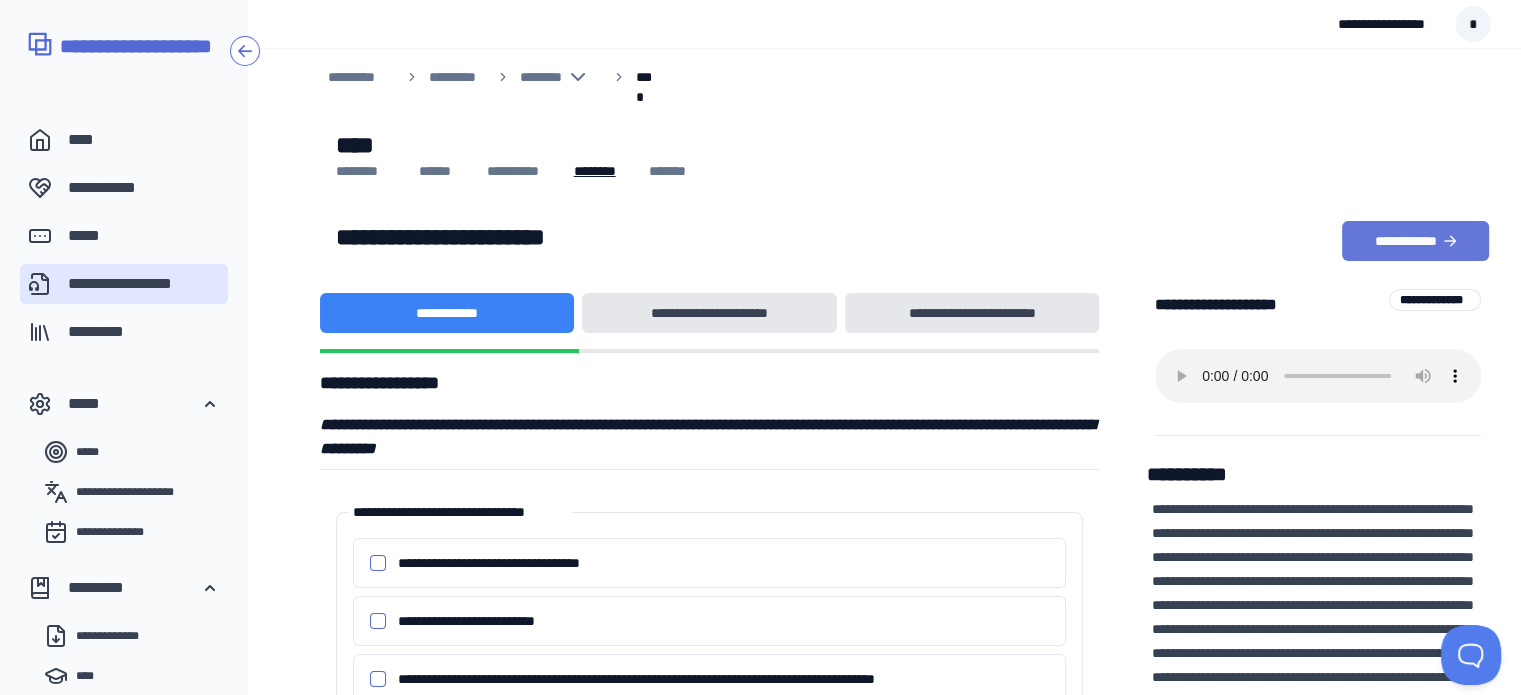 click on "**********" at bounding box center [1415, 241] 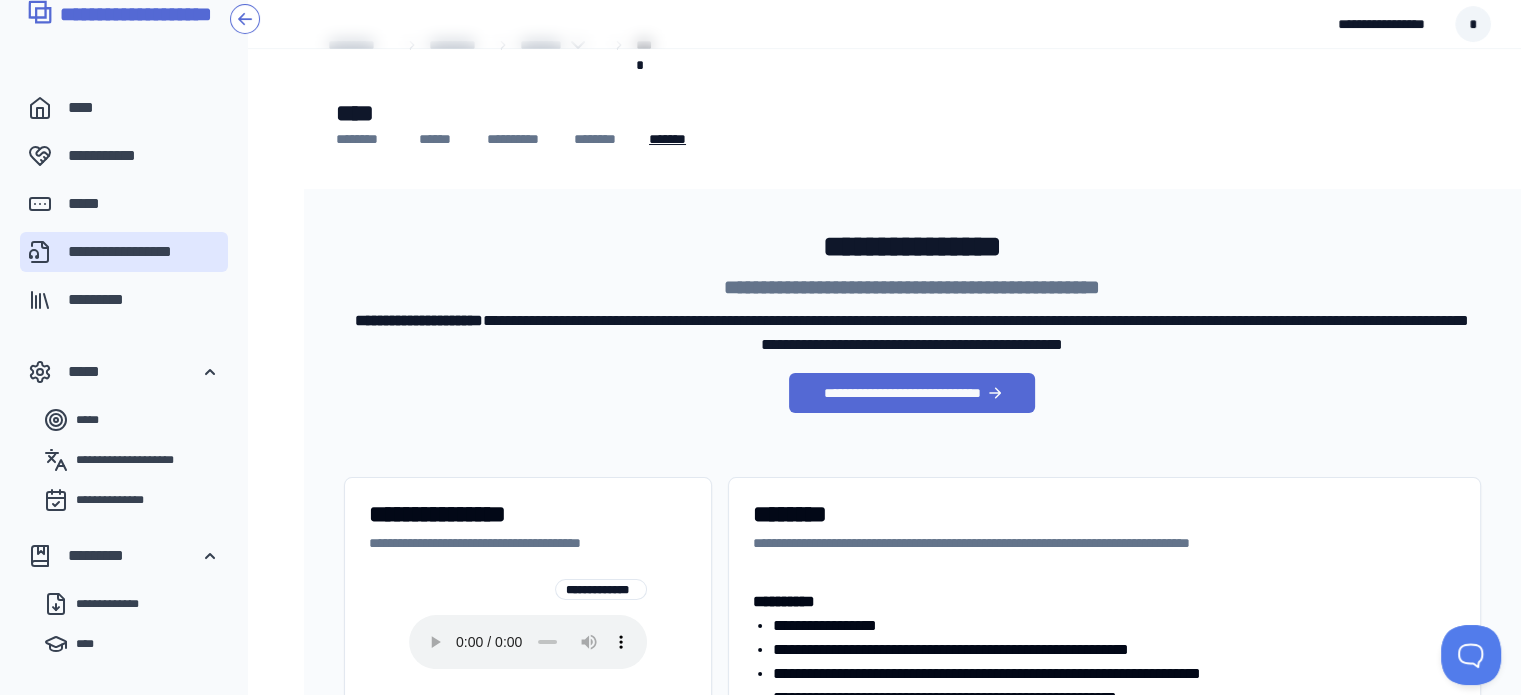 scroll, scrollTop: 0, scrollLeft: 0, axis: both 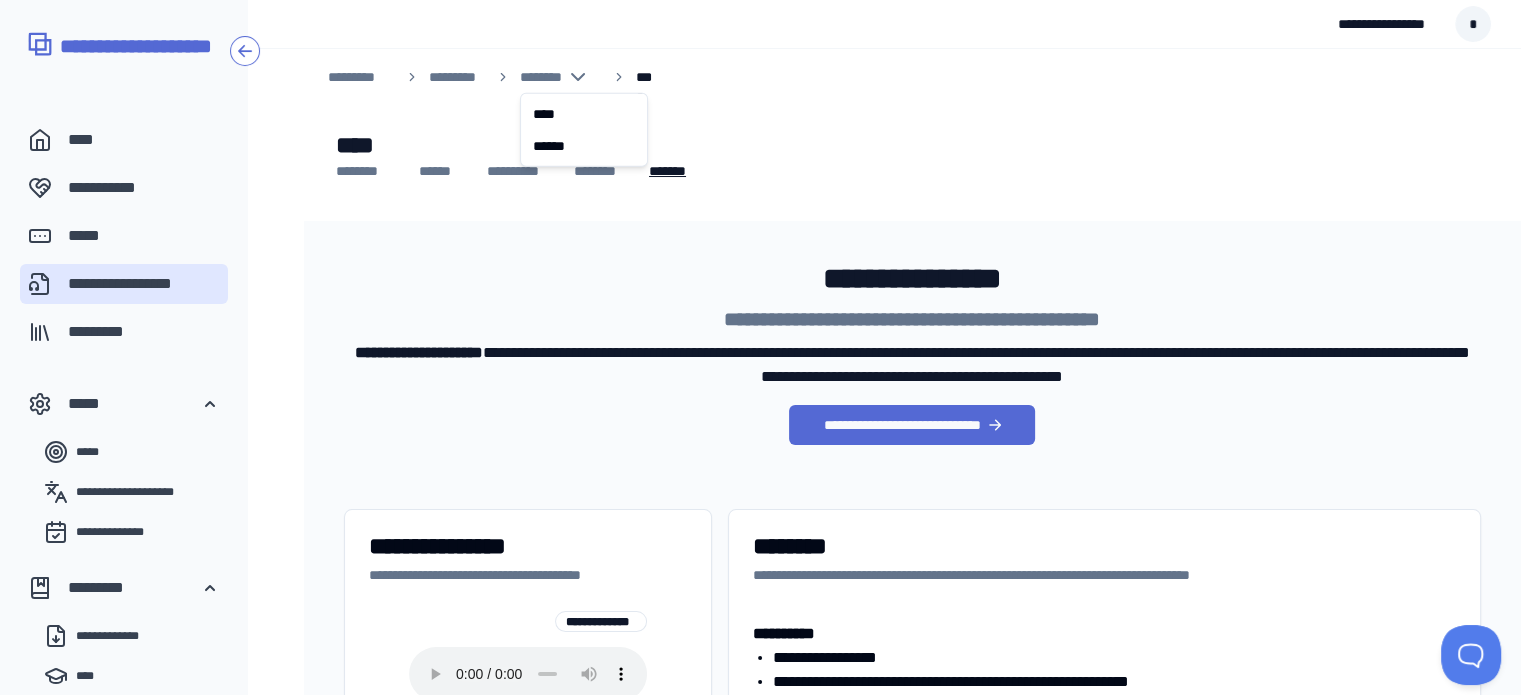 click on "**********" at bounding box center [760, 822] 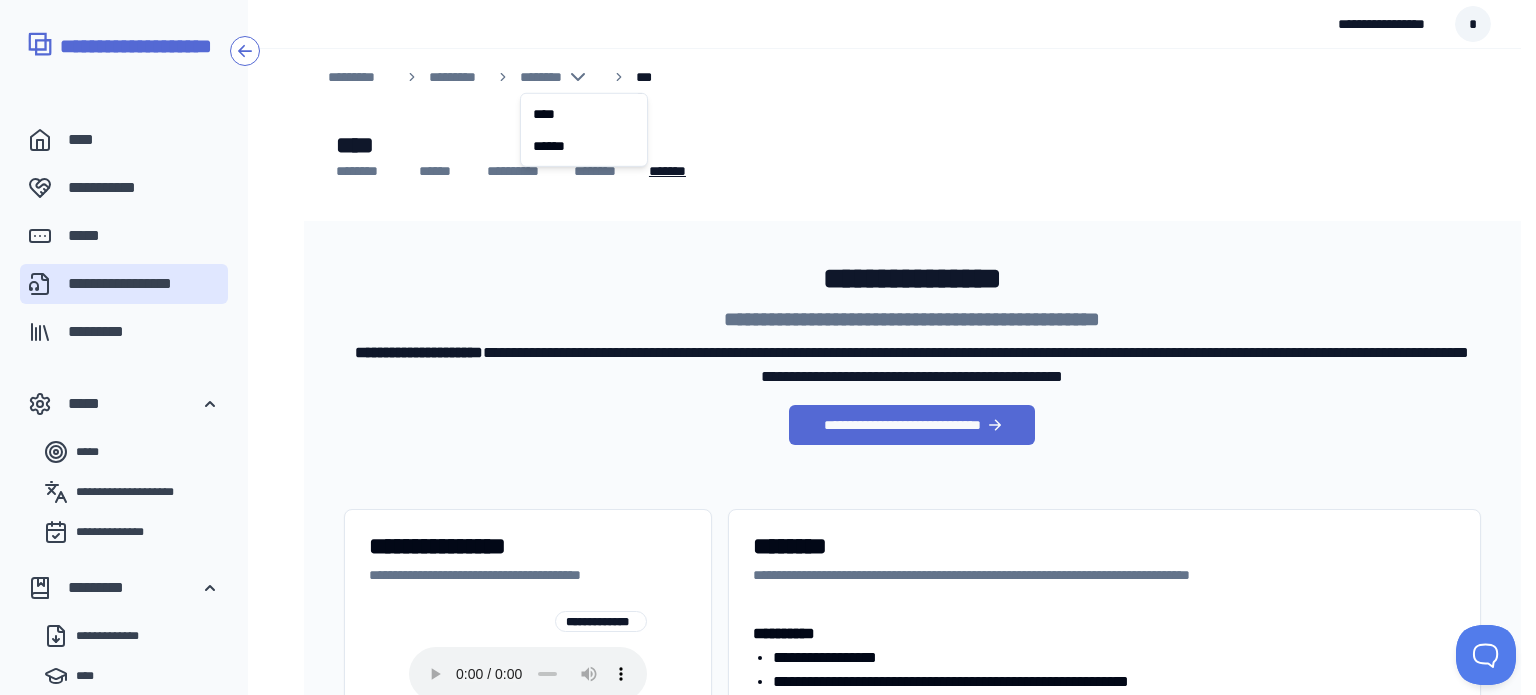 click on "**********" at bounding box center [768, 822] 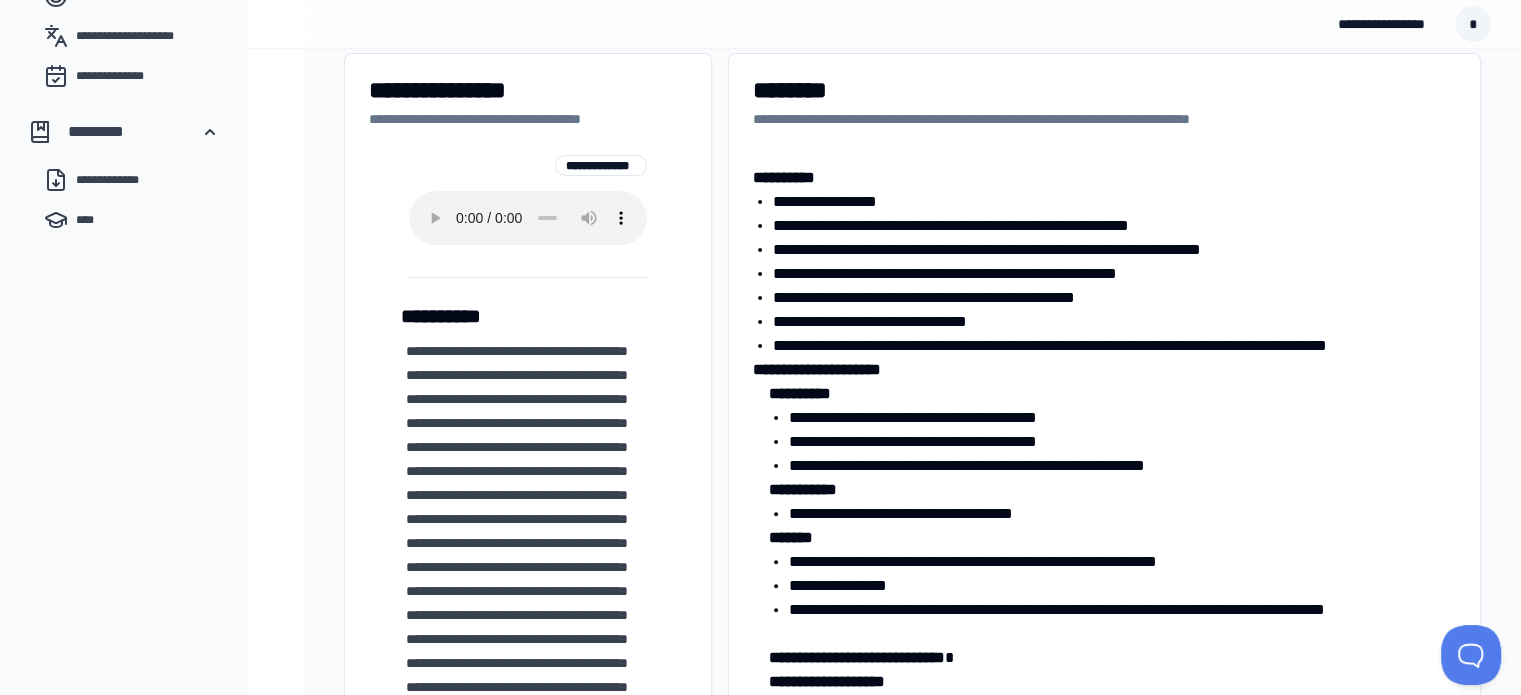 scroll, scrollTop: 461, scrollLeft: 0, axis: vertical 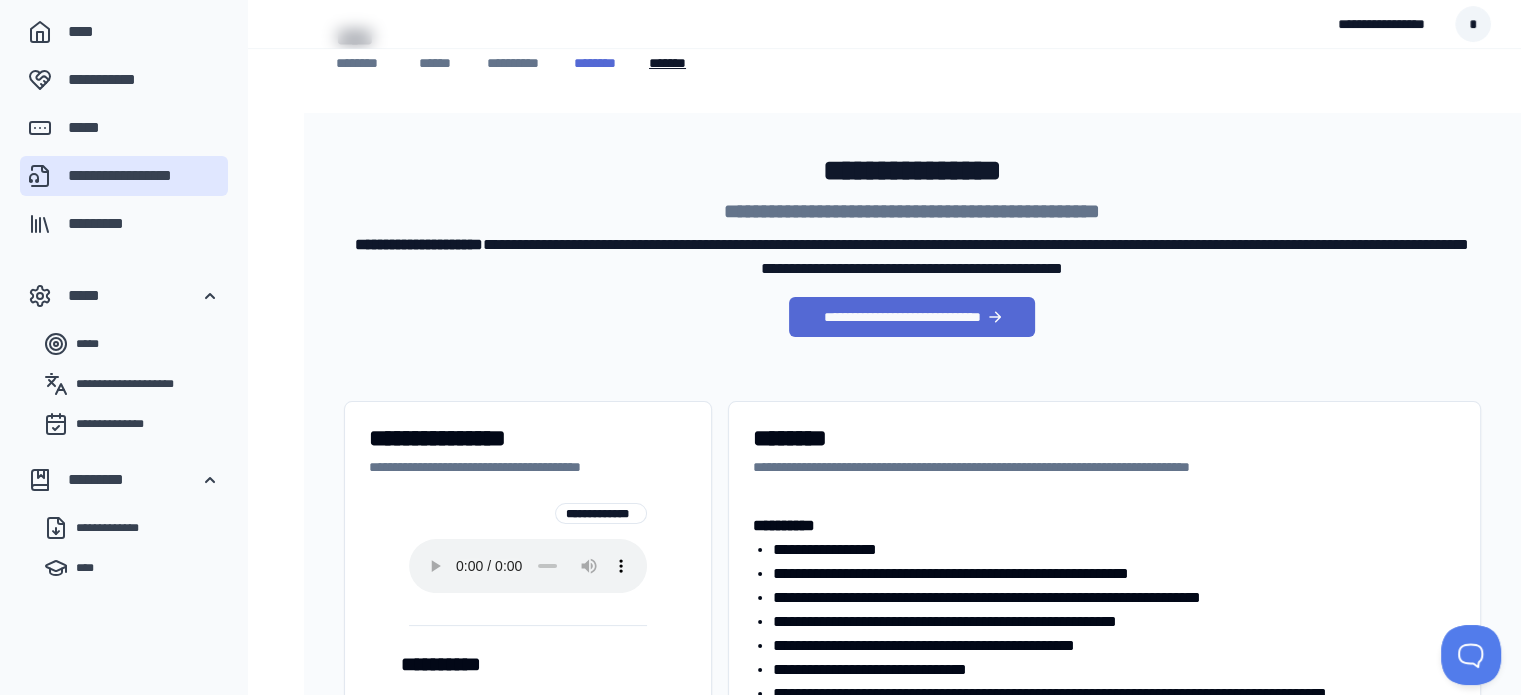 click on "********" at bounding box center [599, 63] 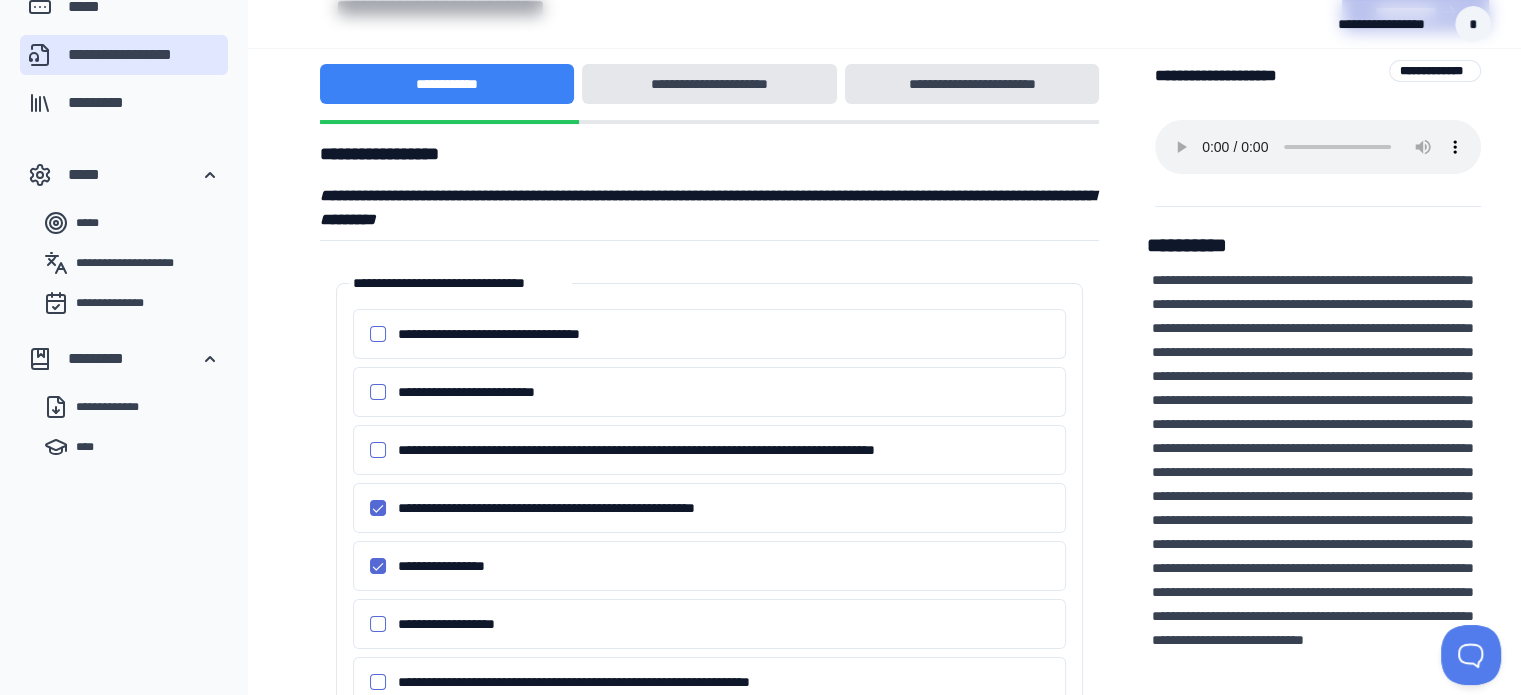 scroll, scrollTop: 233, scrollLeft: 0, axis: vertical 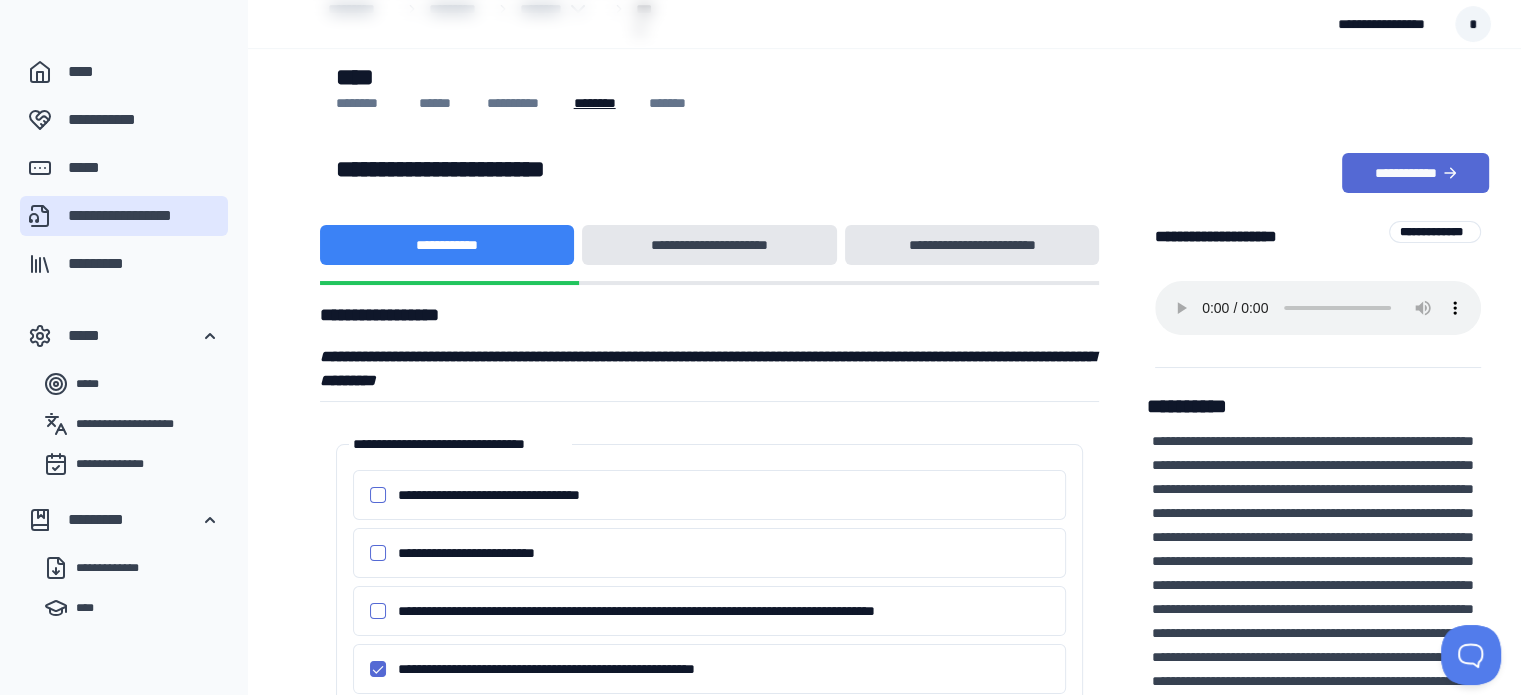click on "****" at bounding box center (912, 77) 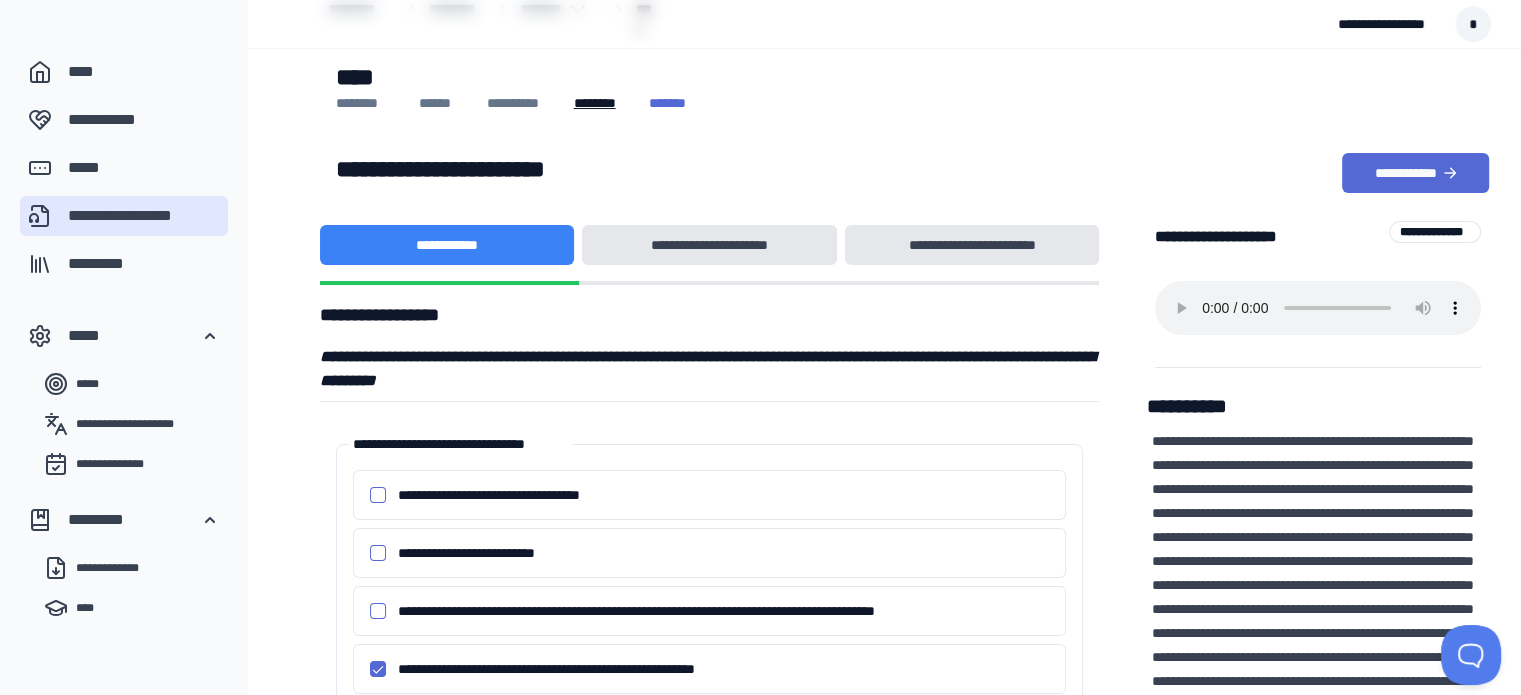 click on "*******" at bounding box center [679, 103] 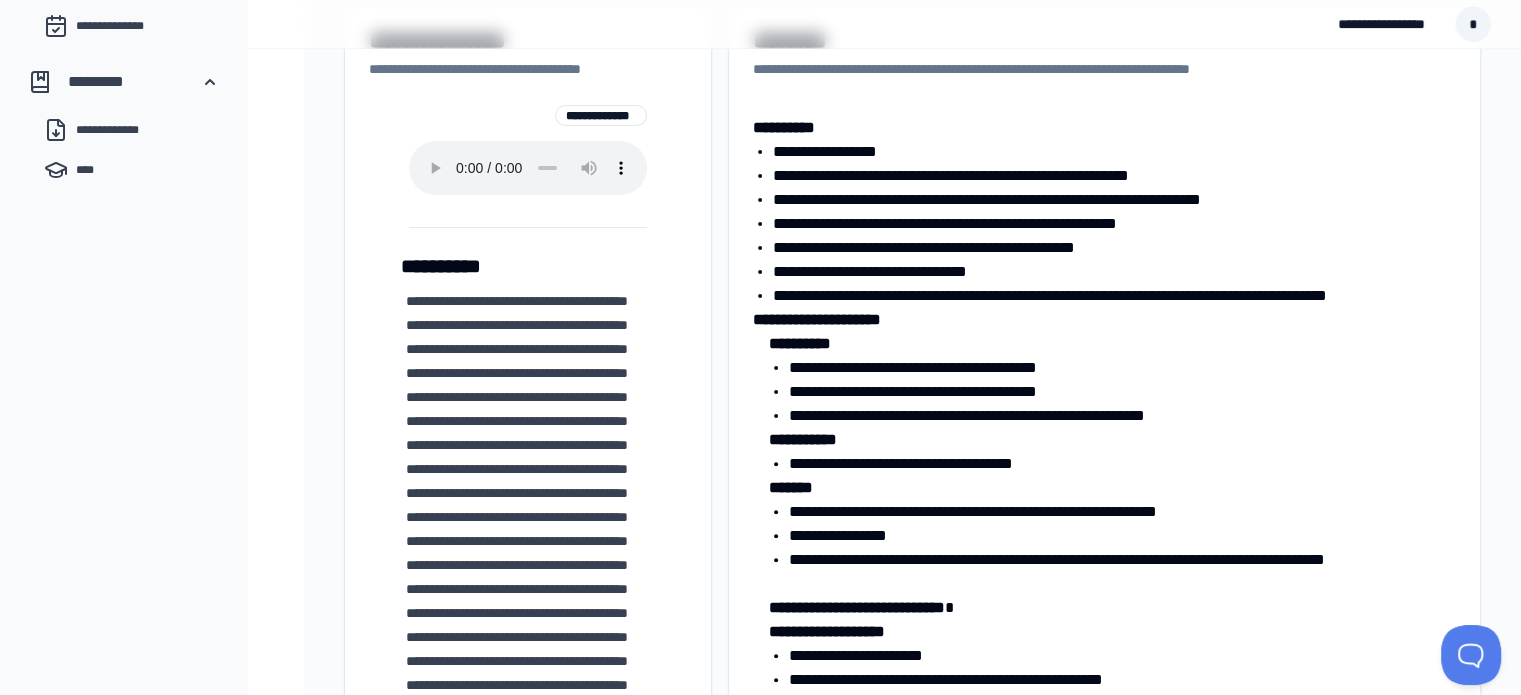 scroll, scrollTop: 500, scrollLeft: 0, axis: vertical 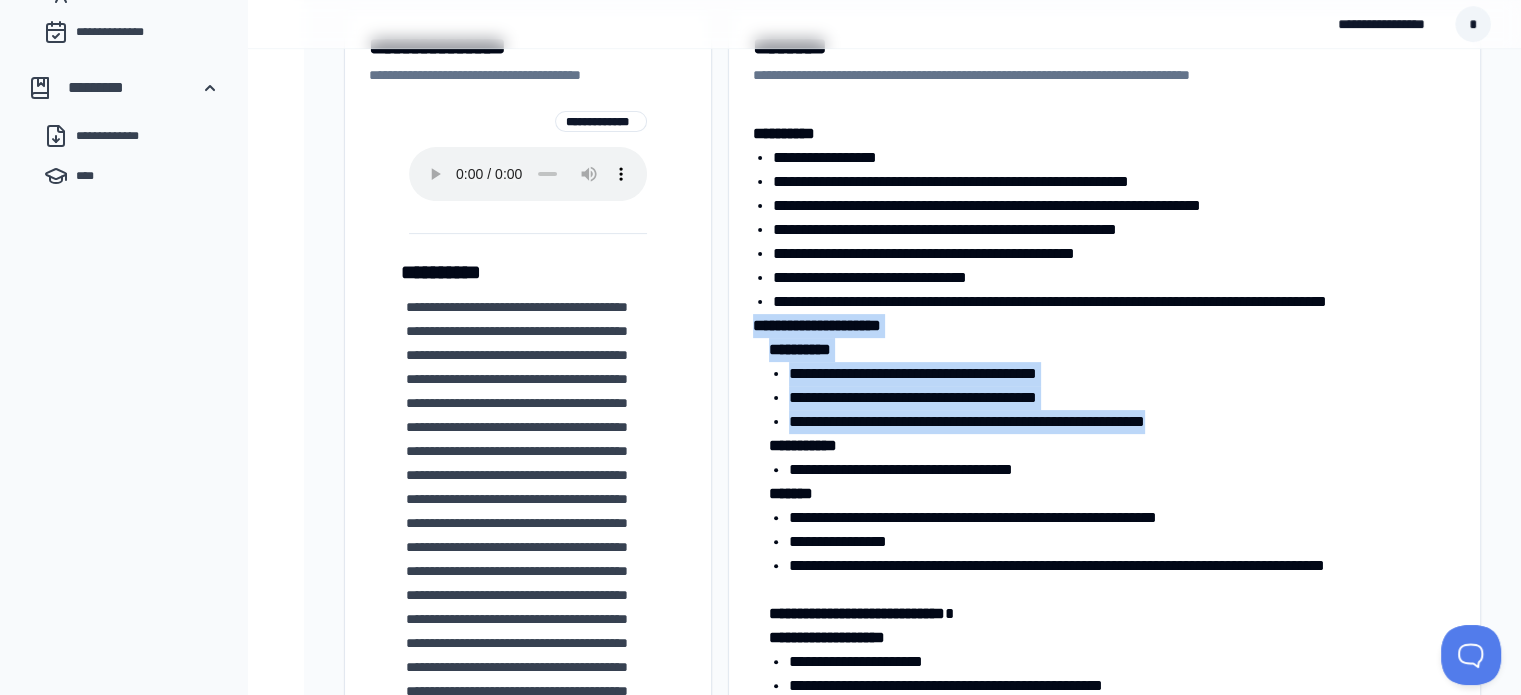 drag, startPoint x: 1519, startPoint y: 423, endPoint x: 1523, endPoint y: 303, distance: 120.06665 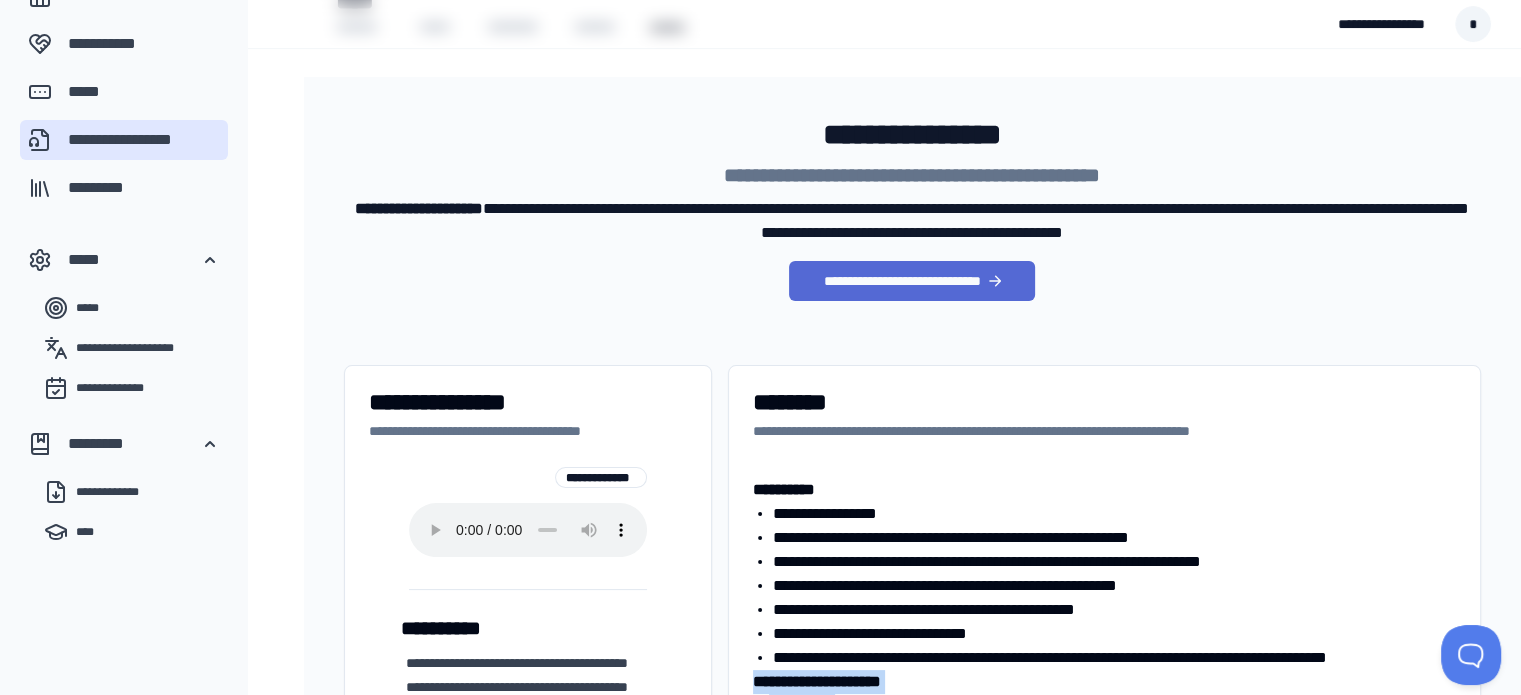 scroll, scrollTop: 0, scrollLeft: 0, axis: both 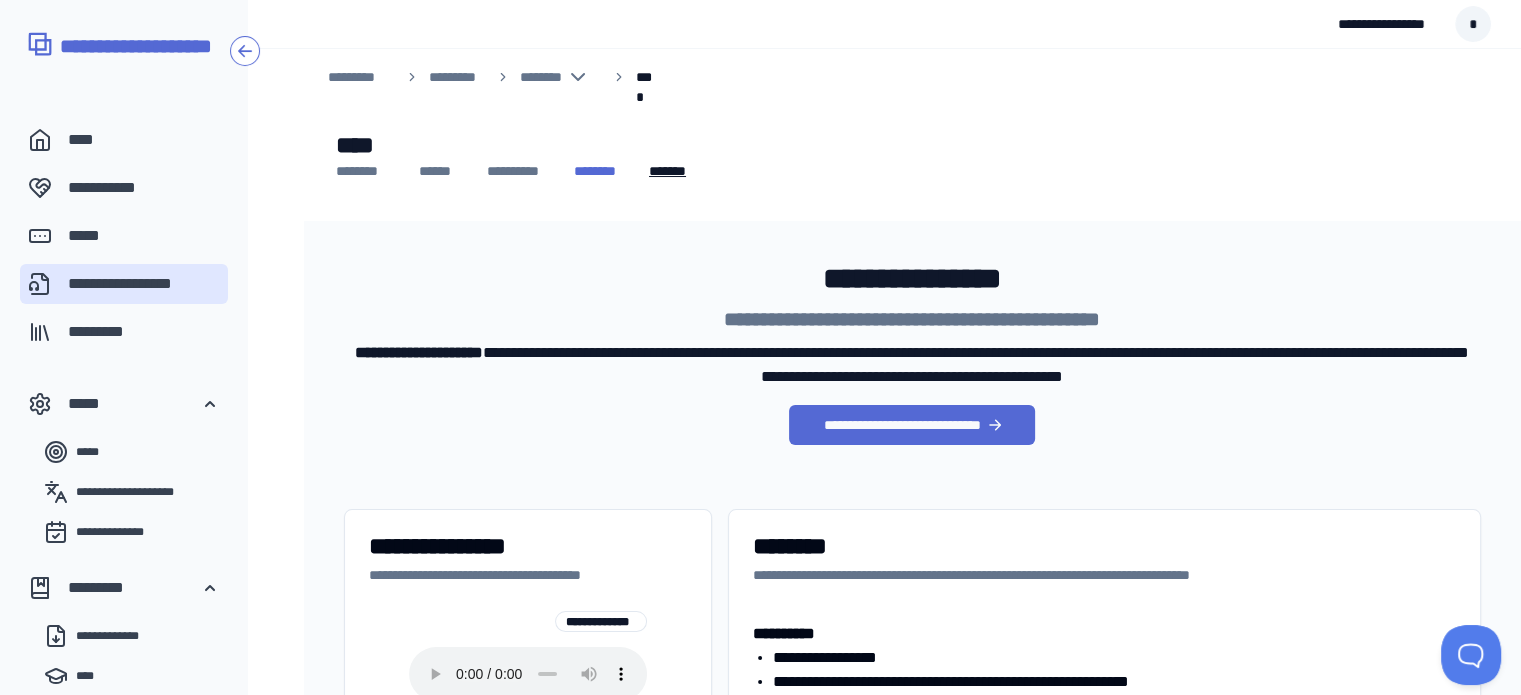 click on "********" at bounding box center [599, 171] 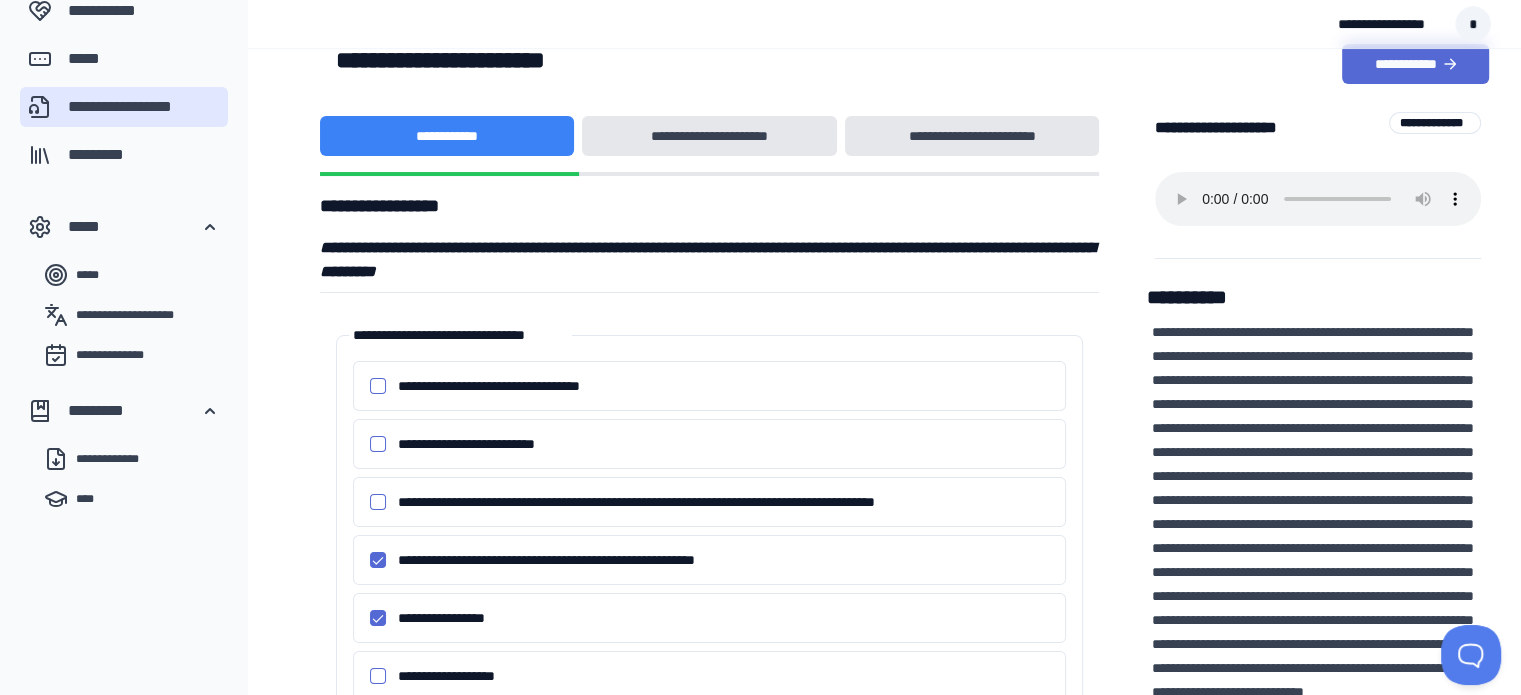 scroll, scrollTop: 176, scrollLeft: 0, axis: vertical 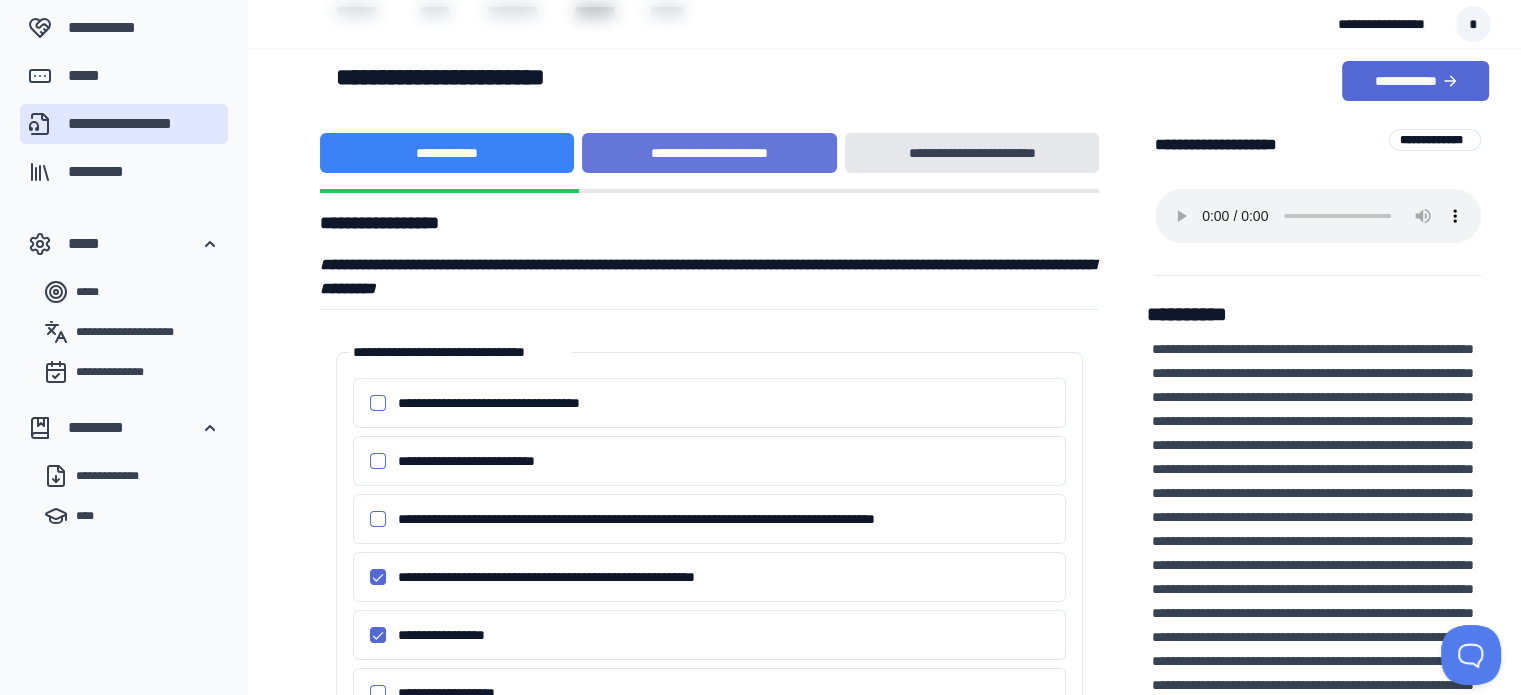 click on "**********" at bounding box center (709, 153) 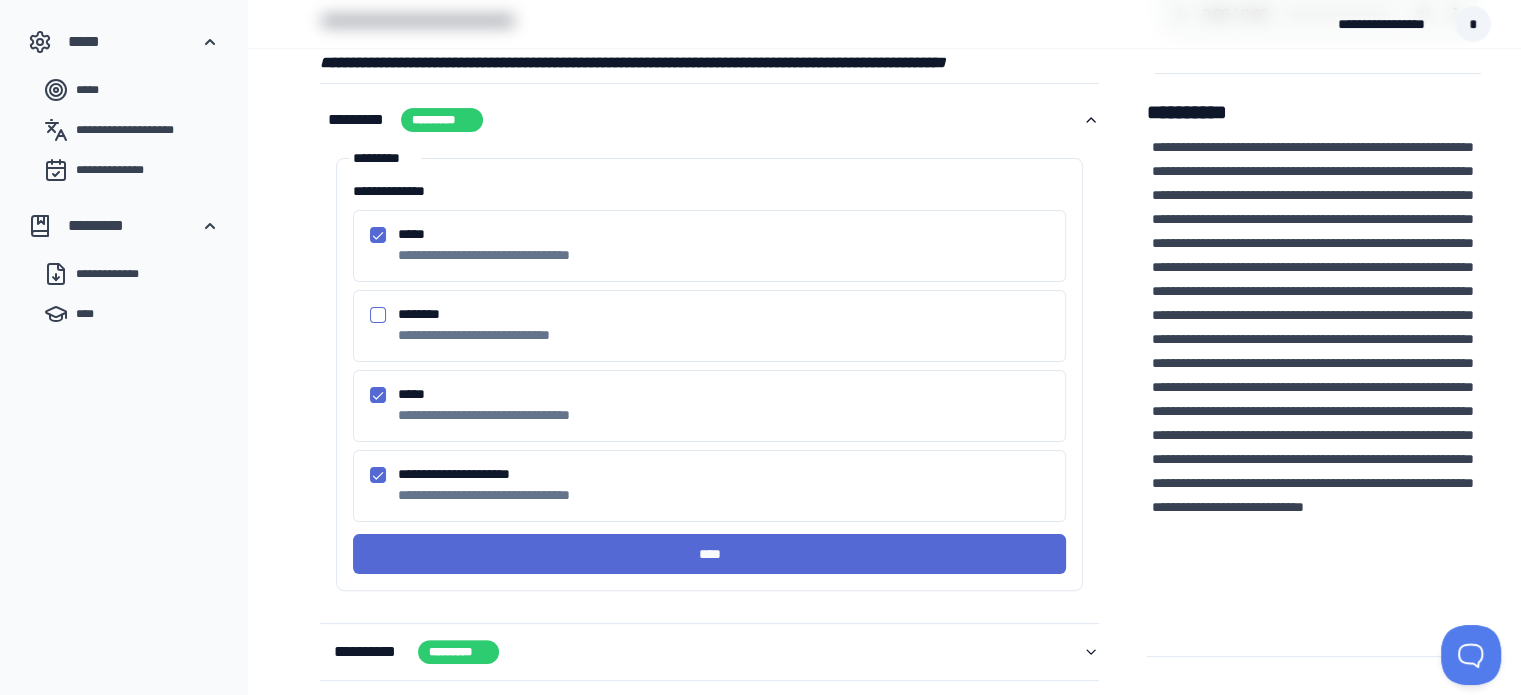 scroll, scrollTop: 515, scrollLeft: 0, axis: vertical 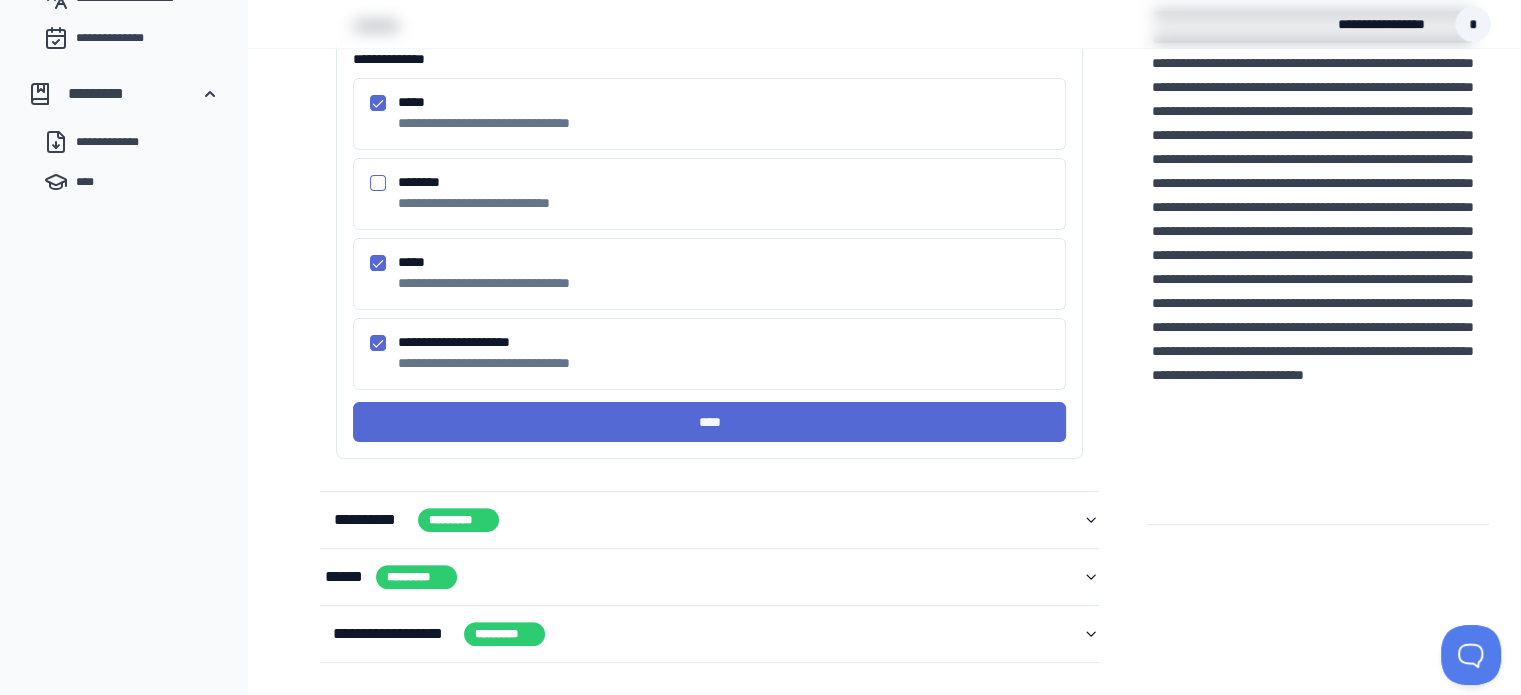 type 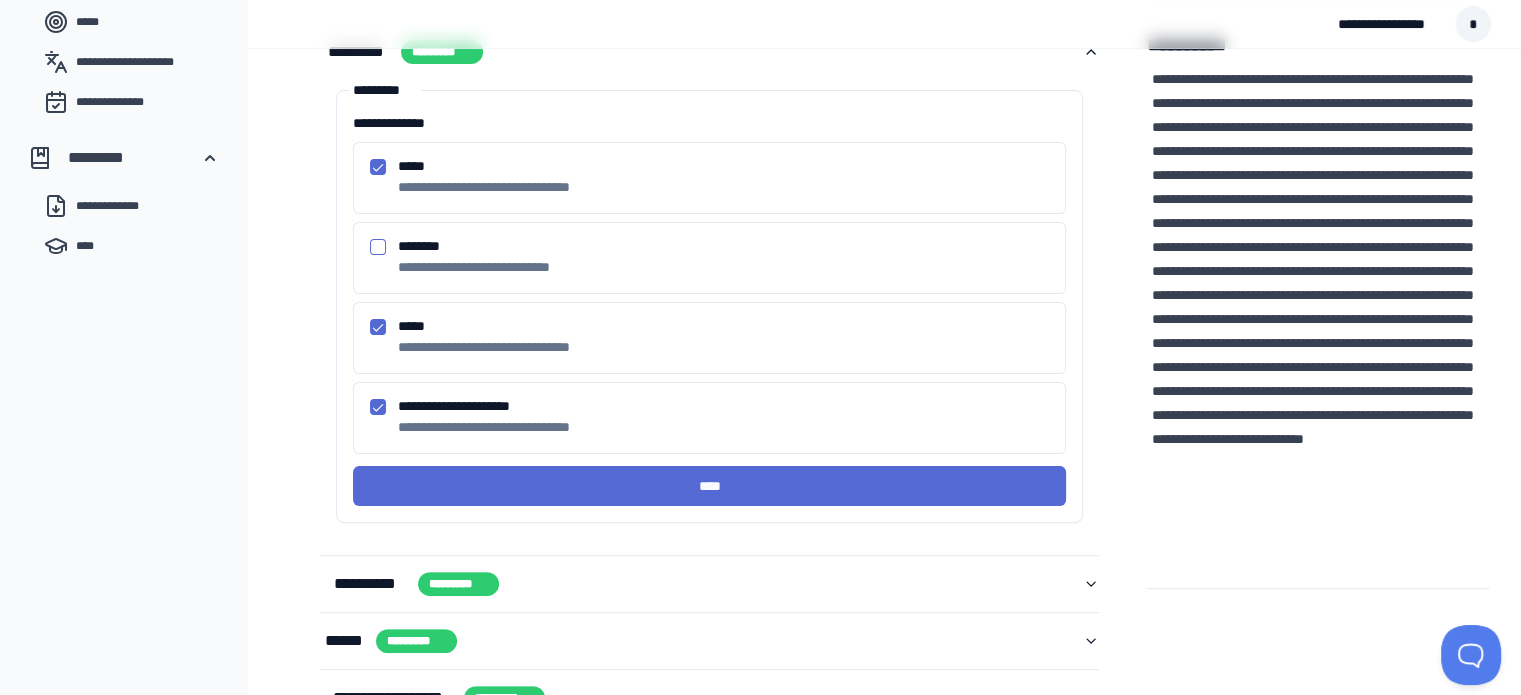 scroll, scrollTop: 428, scrollLeft: 0, axis: vertical 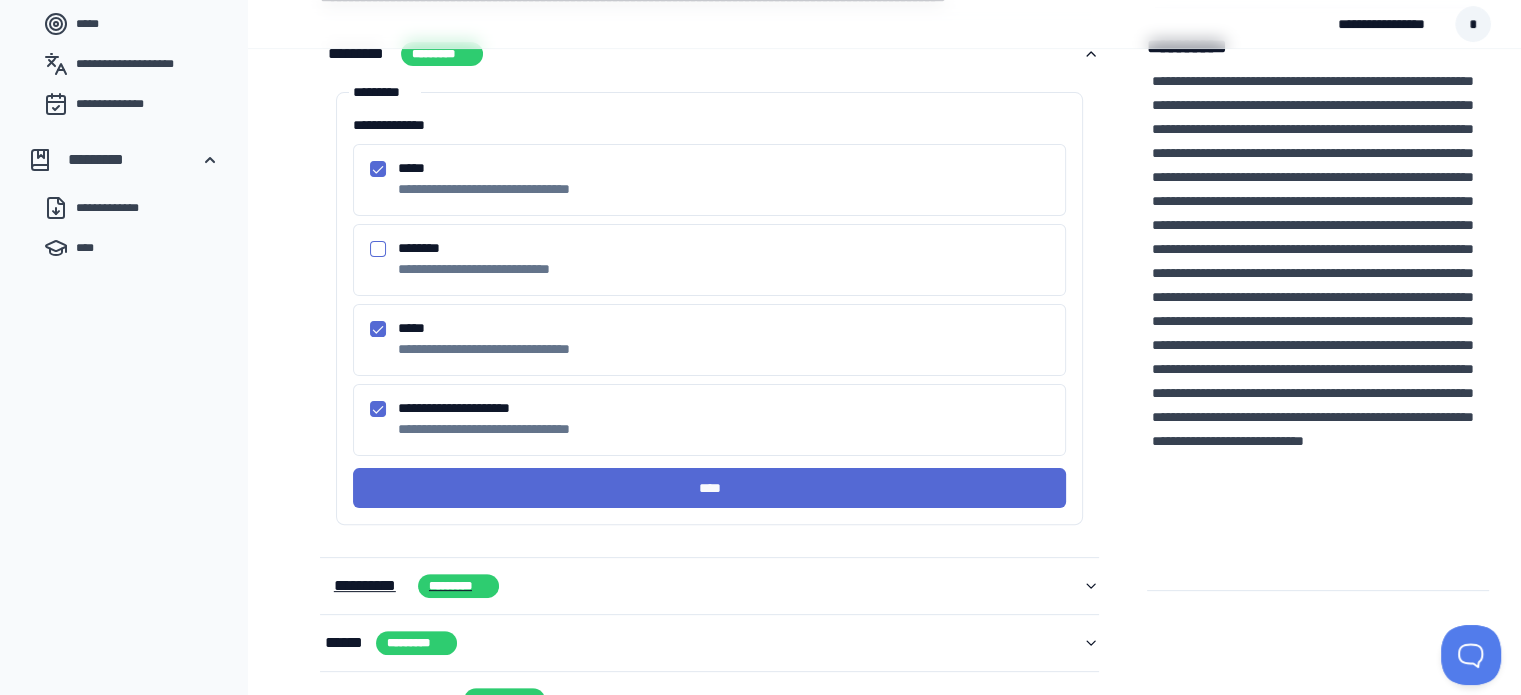 click on "**********" at bounding box center (369, 586) 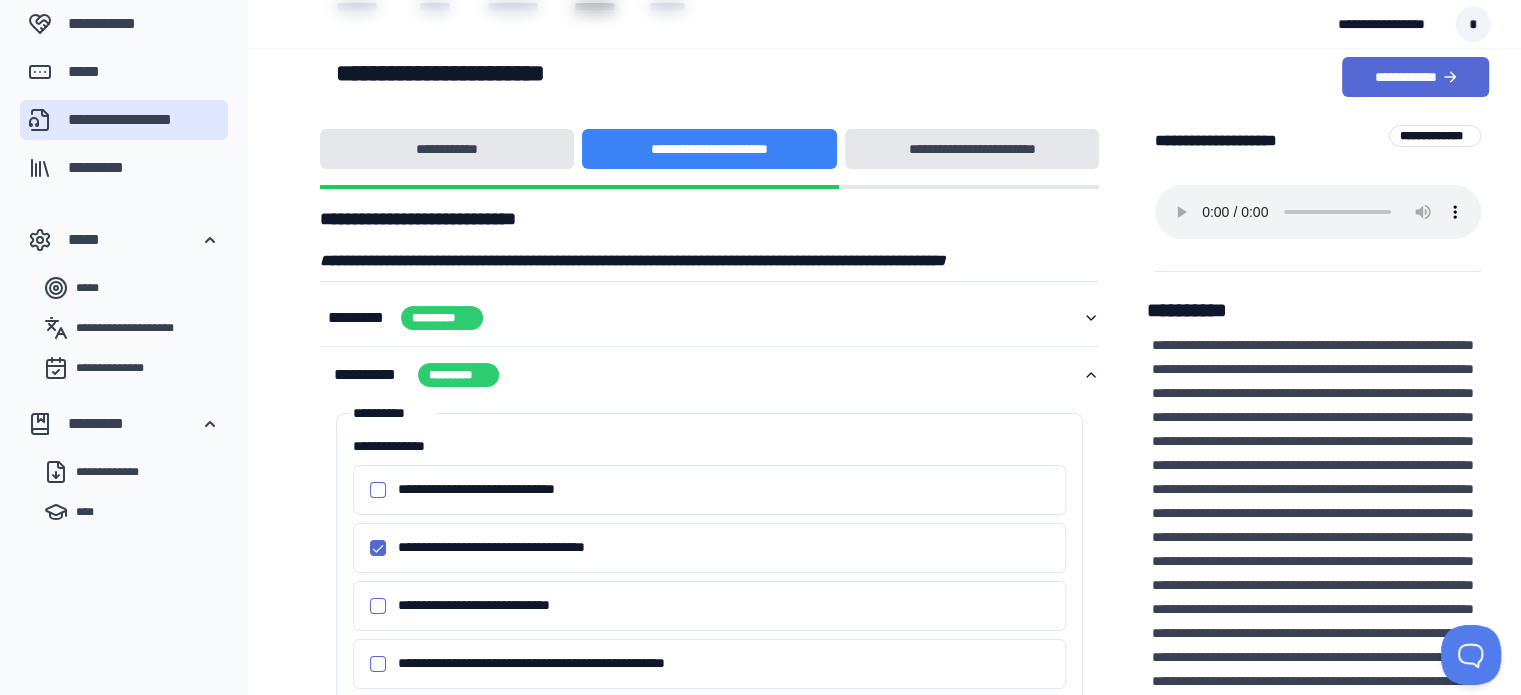 scroll, scrollTop: 160, scrollLeft: 0, axis: vertical 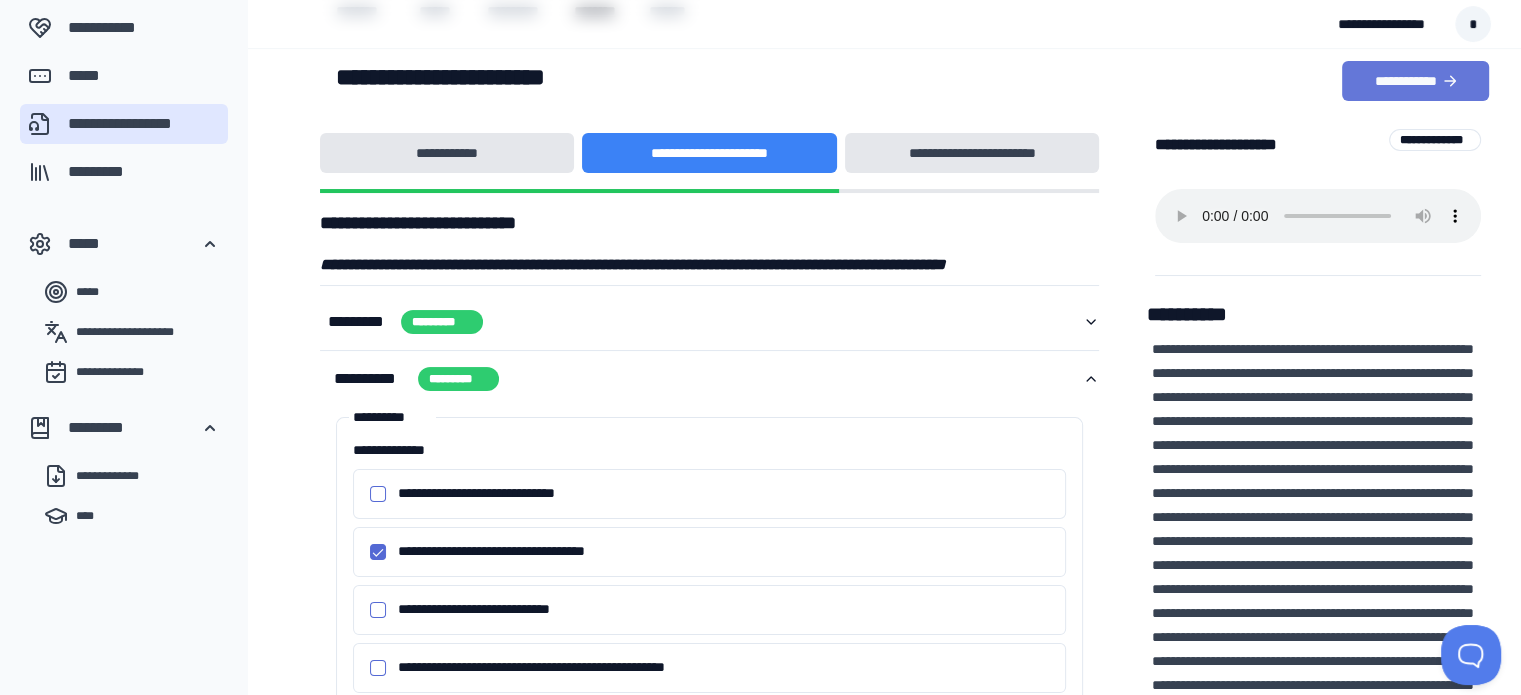 click on "**********" at bounding box center [1415, 81] 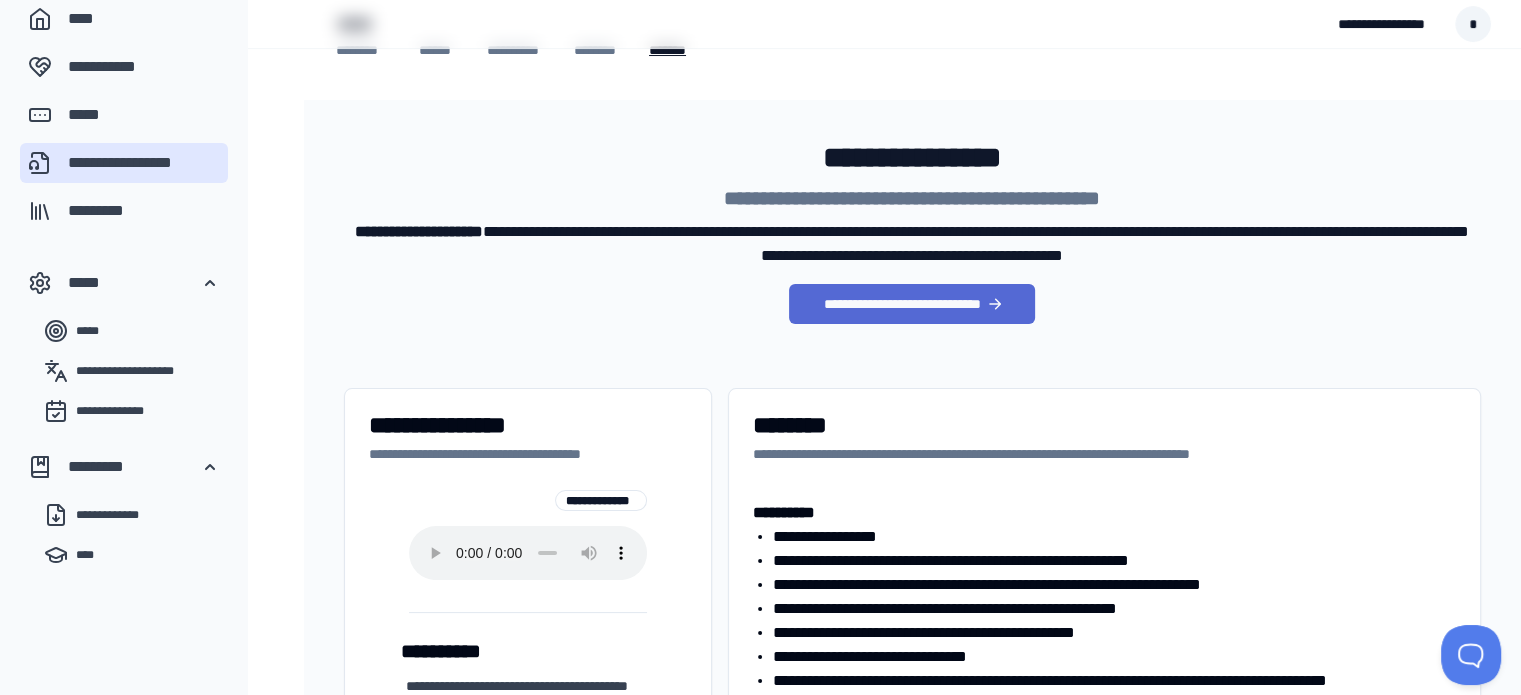 scroll, scrollTop: 73, scrollLeft: 0, axis: vertical 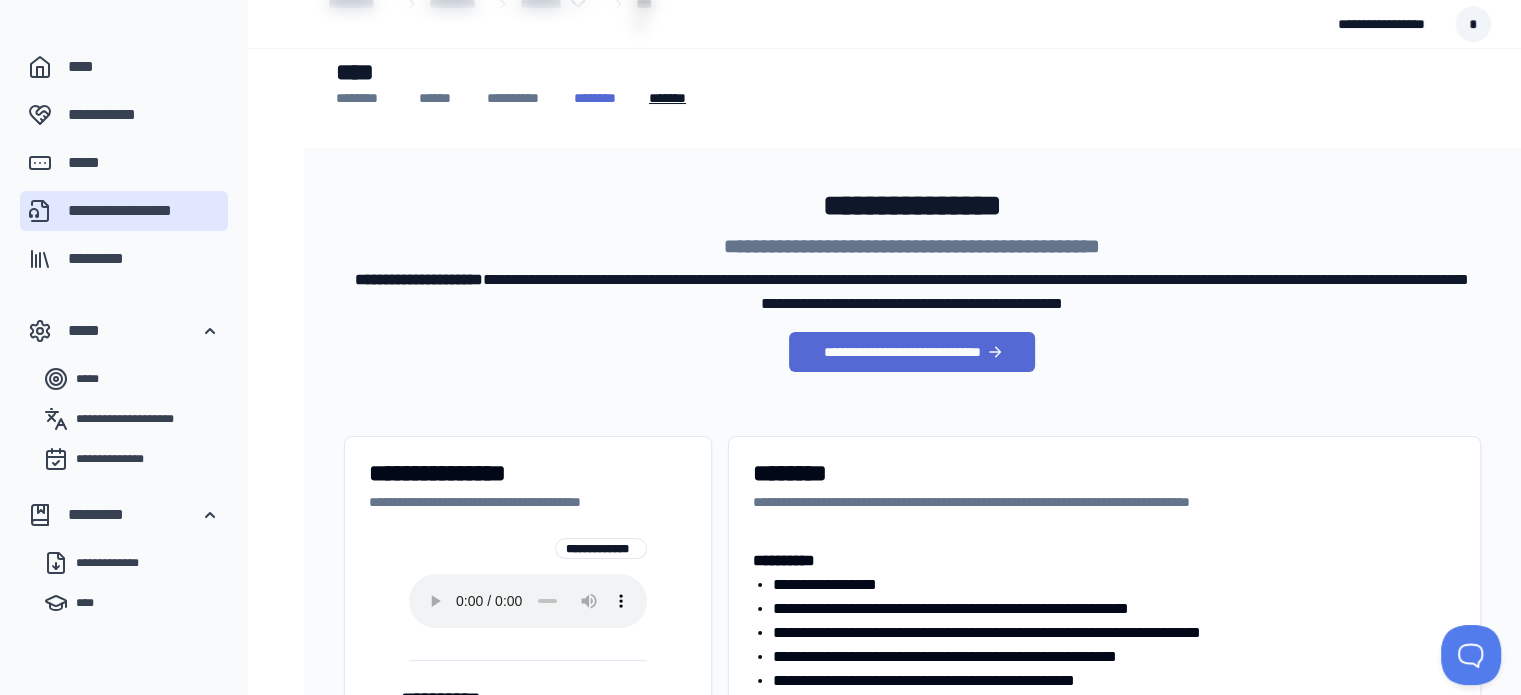 click on "********" at bounding box center [599, 98] 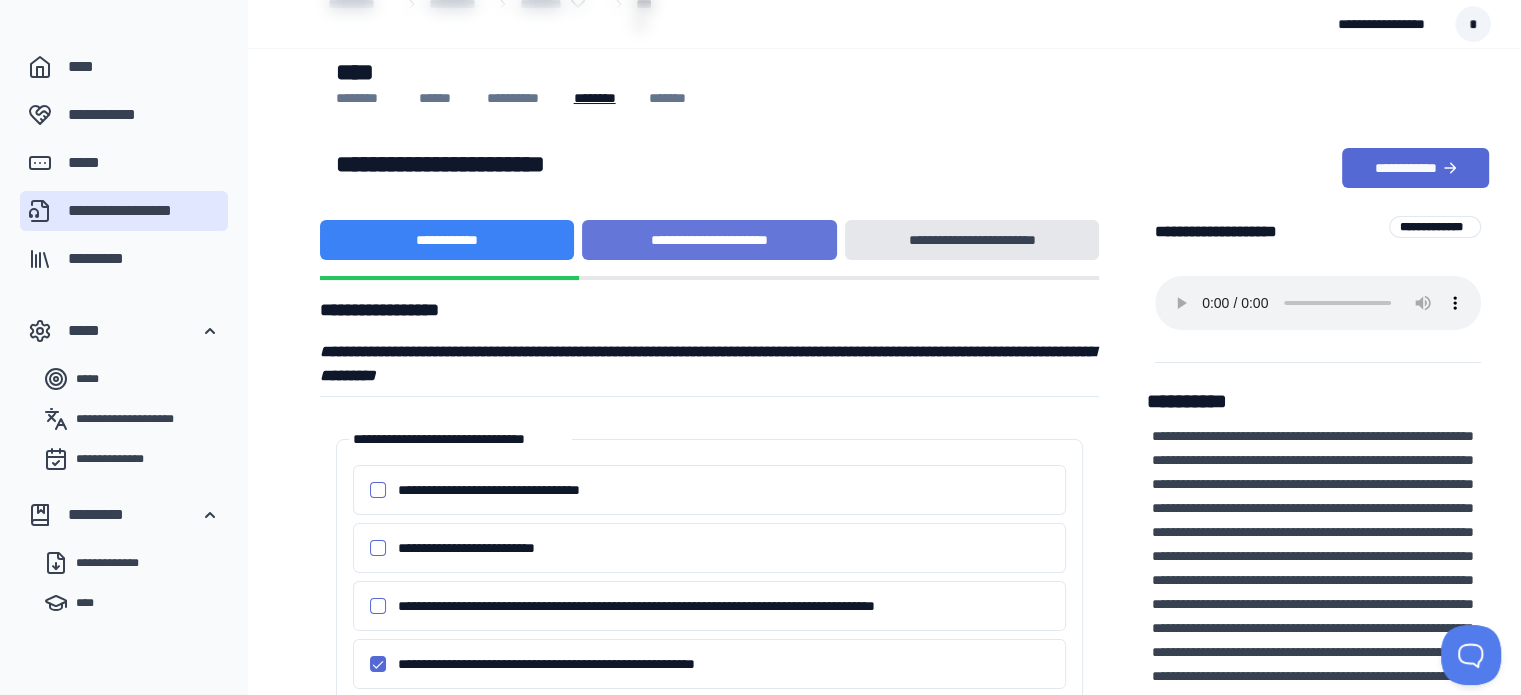 click on "**********" at bounding box center [709, 240] 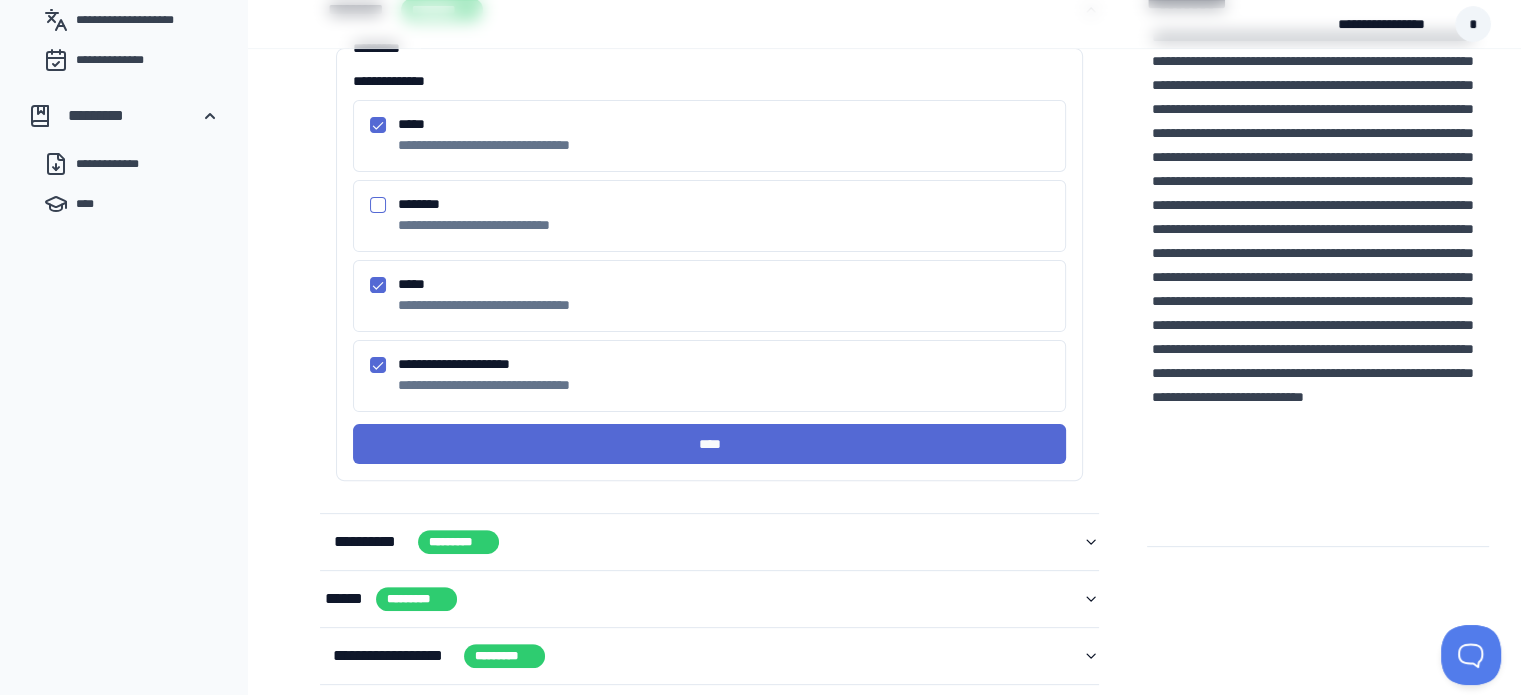 scroll, scrollTop: 515, scrollLeft: 0, axis: vertical 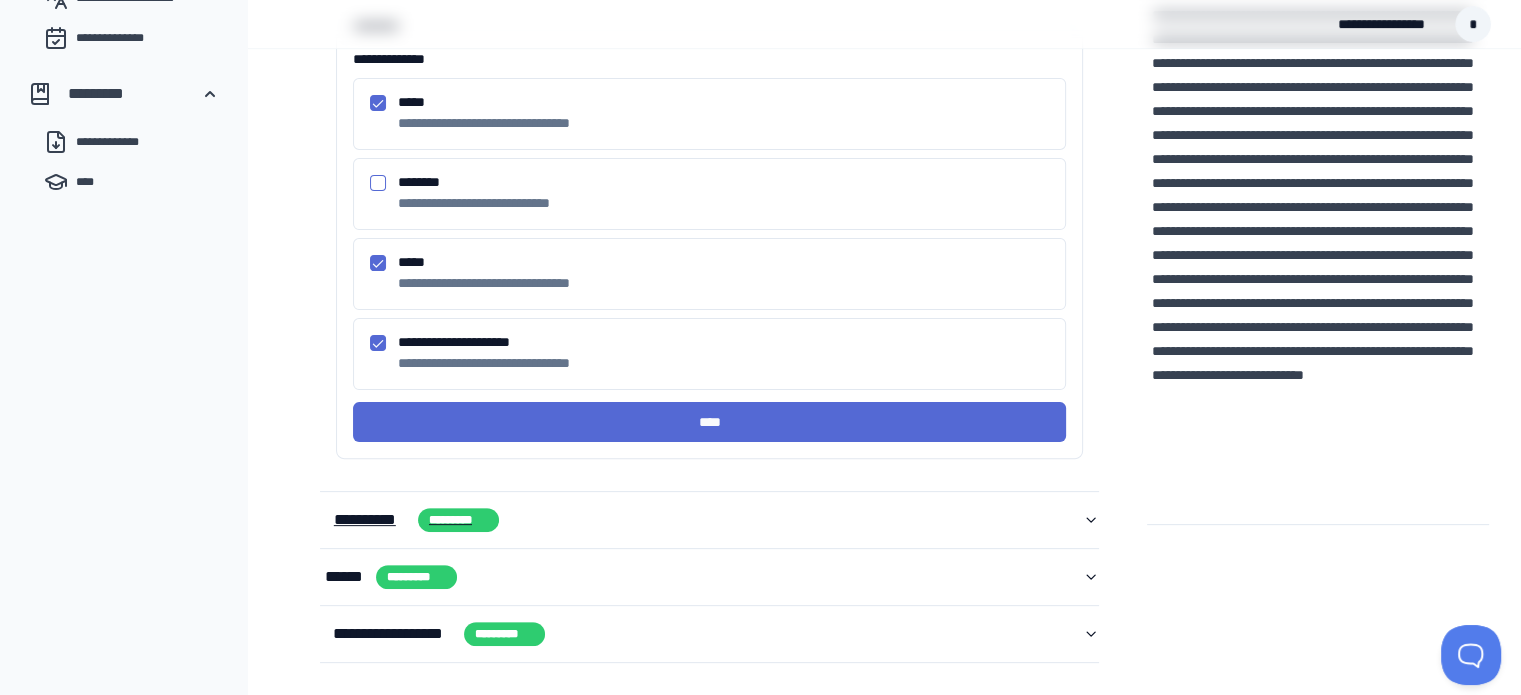 click on "**********" at bounding box center [710, 520] 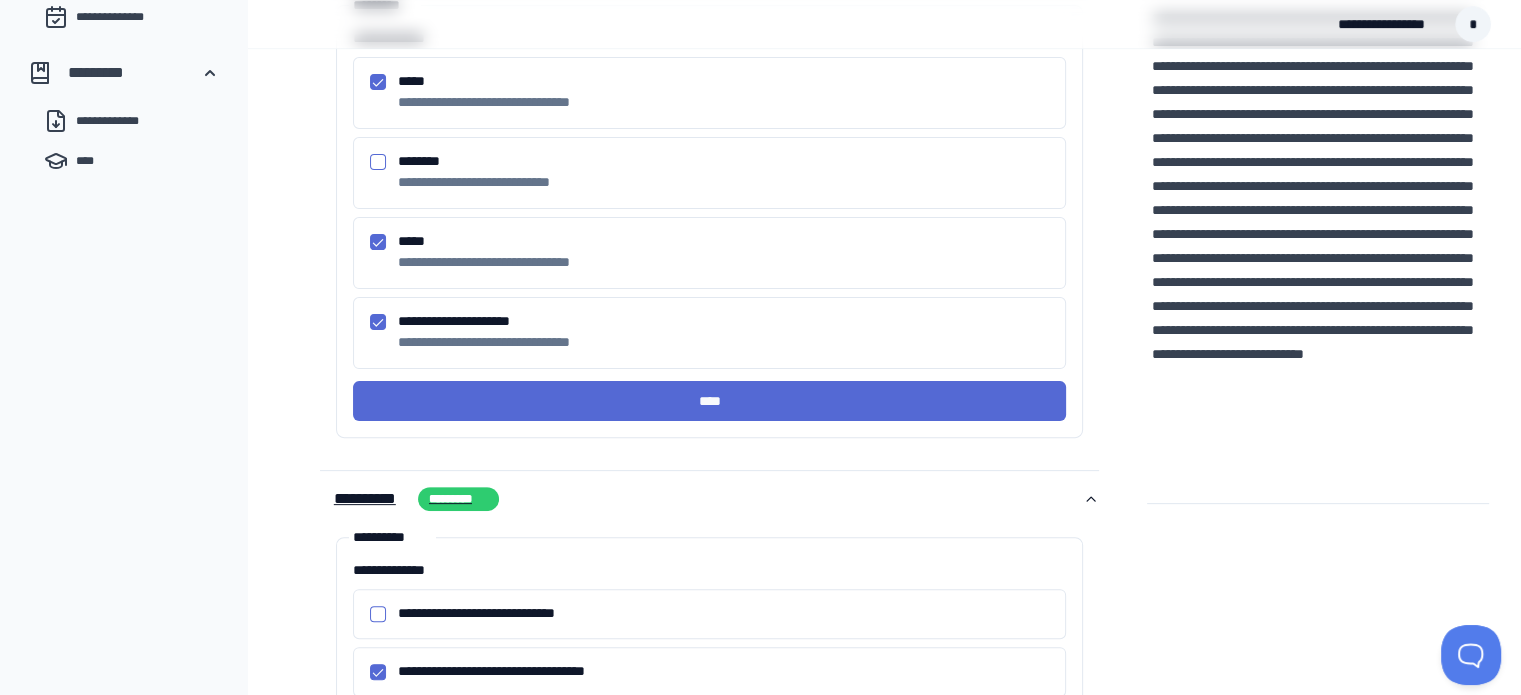 scroll, scrollTop: 484, scrollLeft: 0, axis: vertical 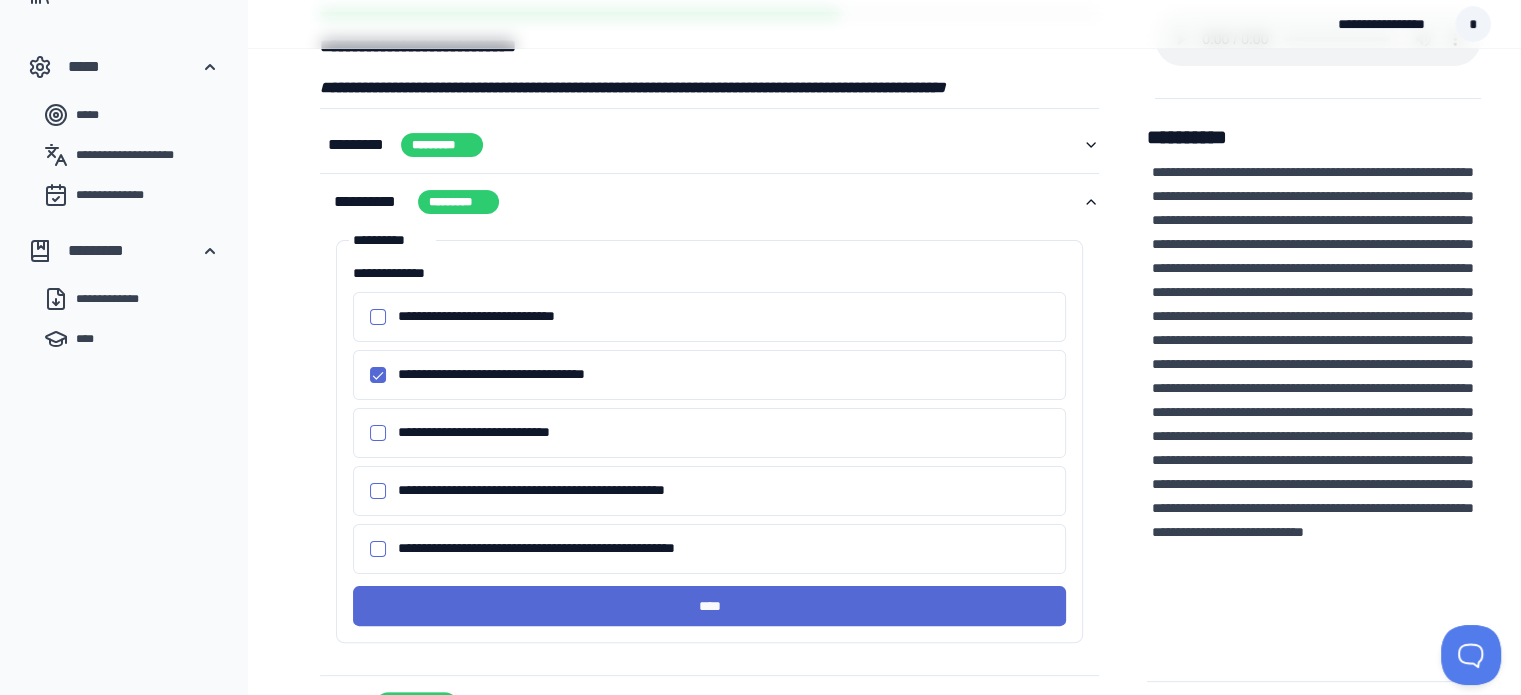 type 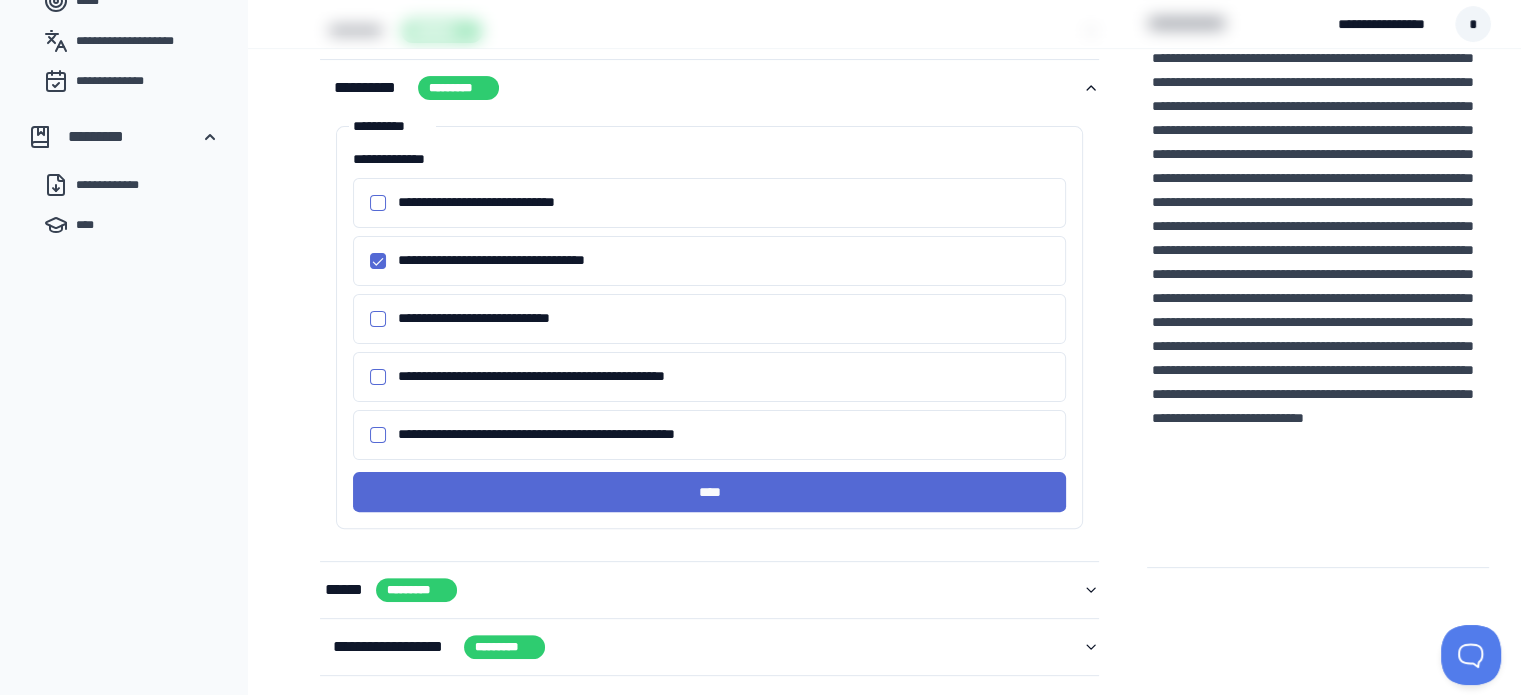 scroll, scrollTop: 484, scrollLeft: 0, axis: vertical 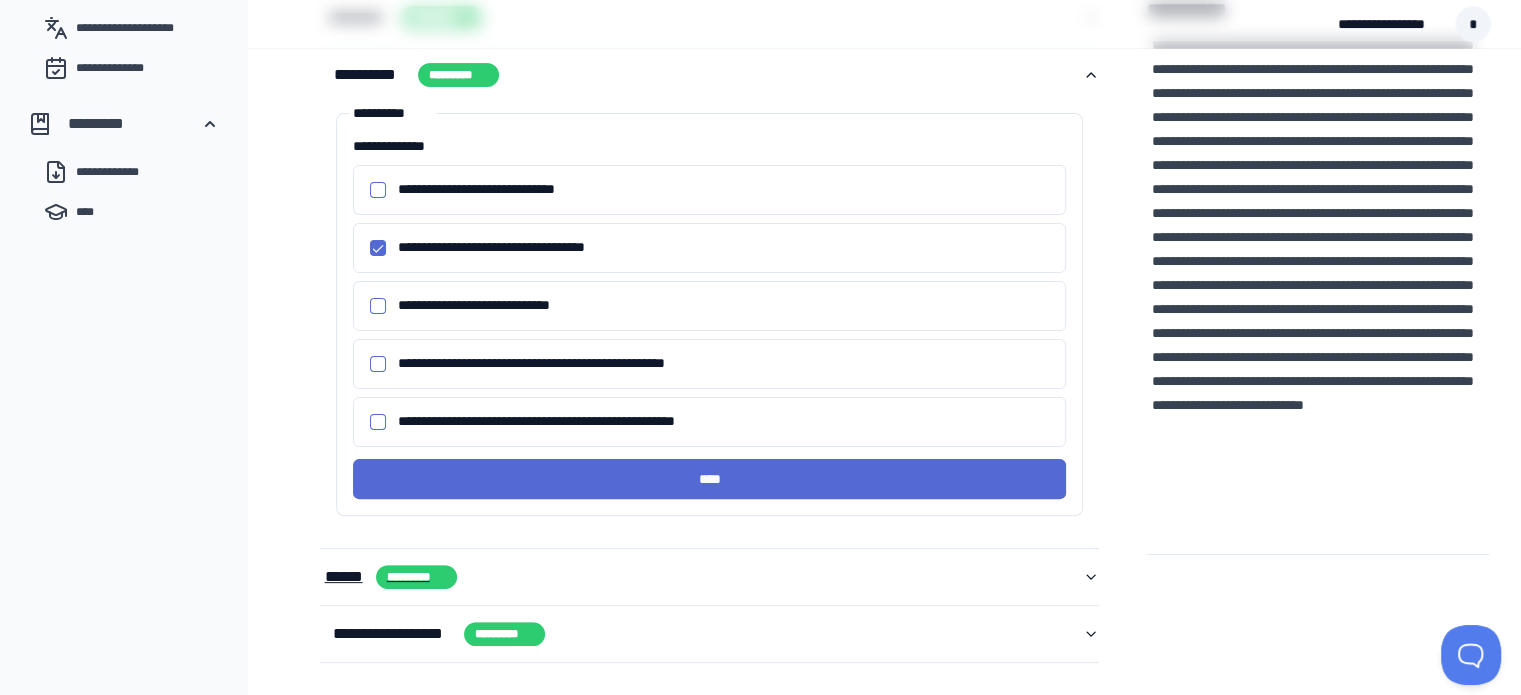 click 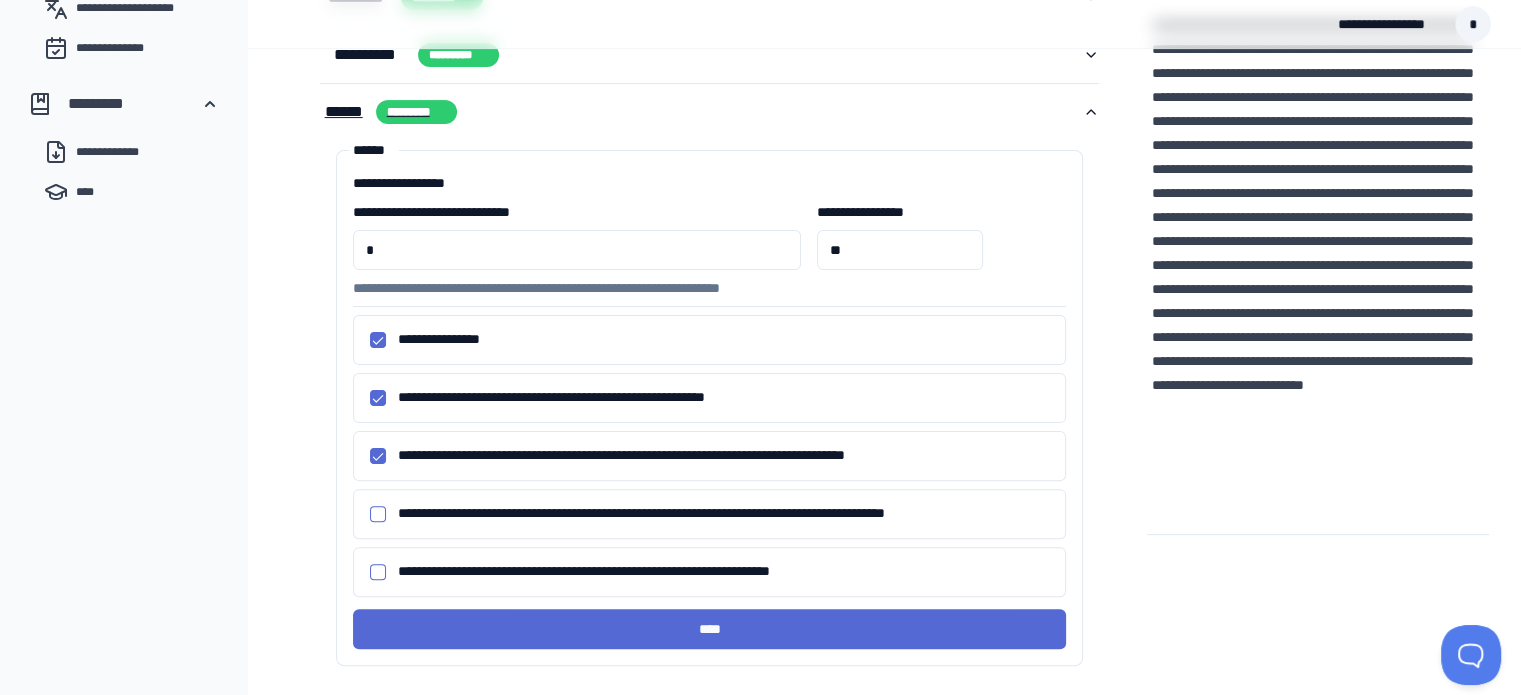 click on "****** *********" at bounding box center [710, 112] 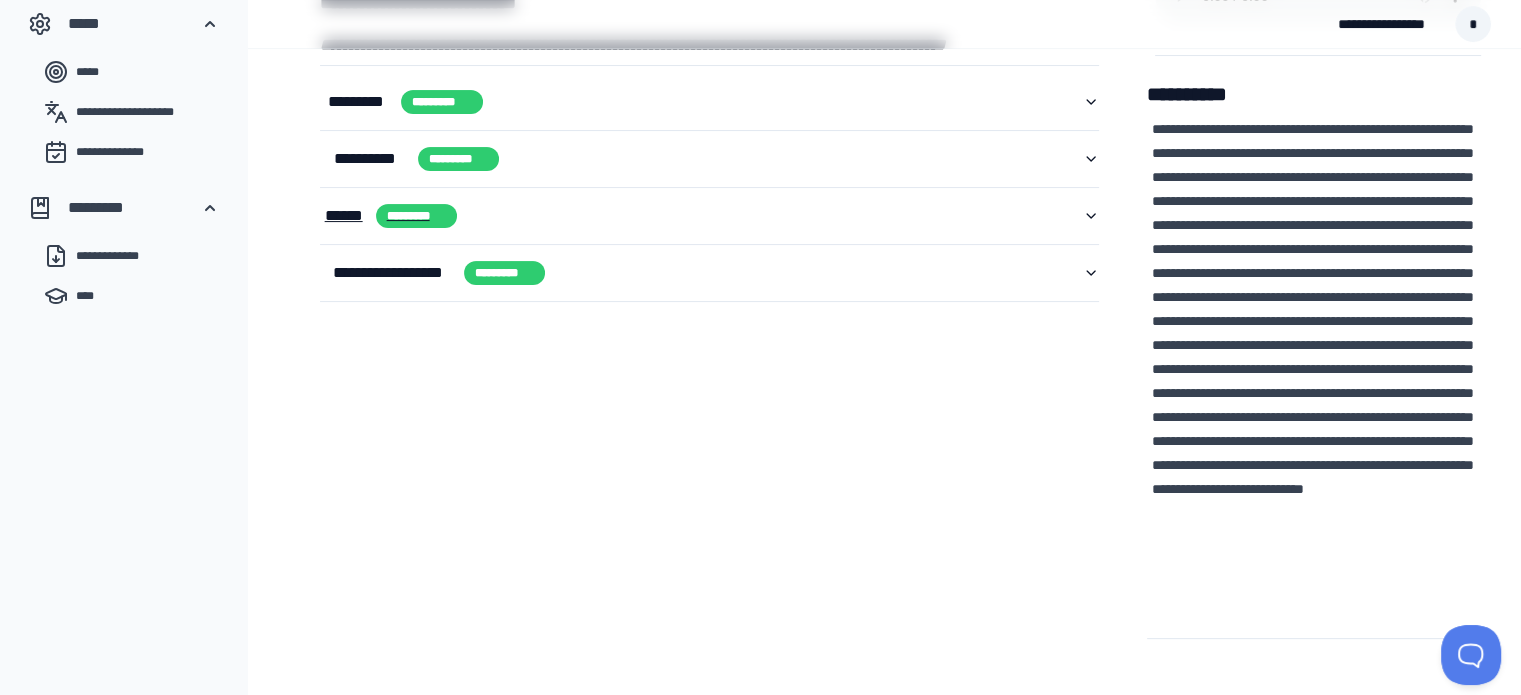 scroll, scrollTop: 379, scrollLeft: 0, axis: vertical 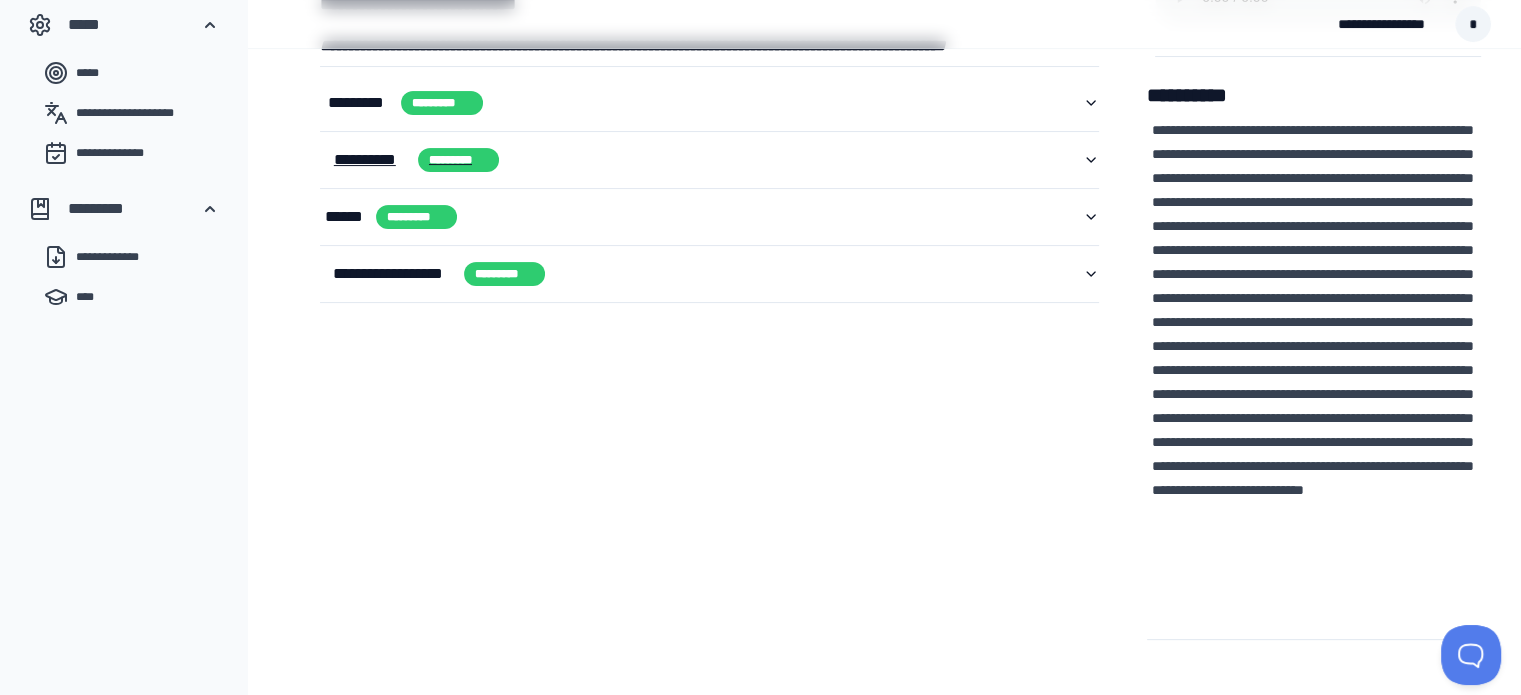click on "**********" at bounding box center (710, 160) 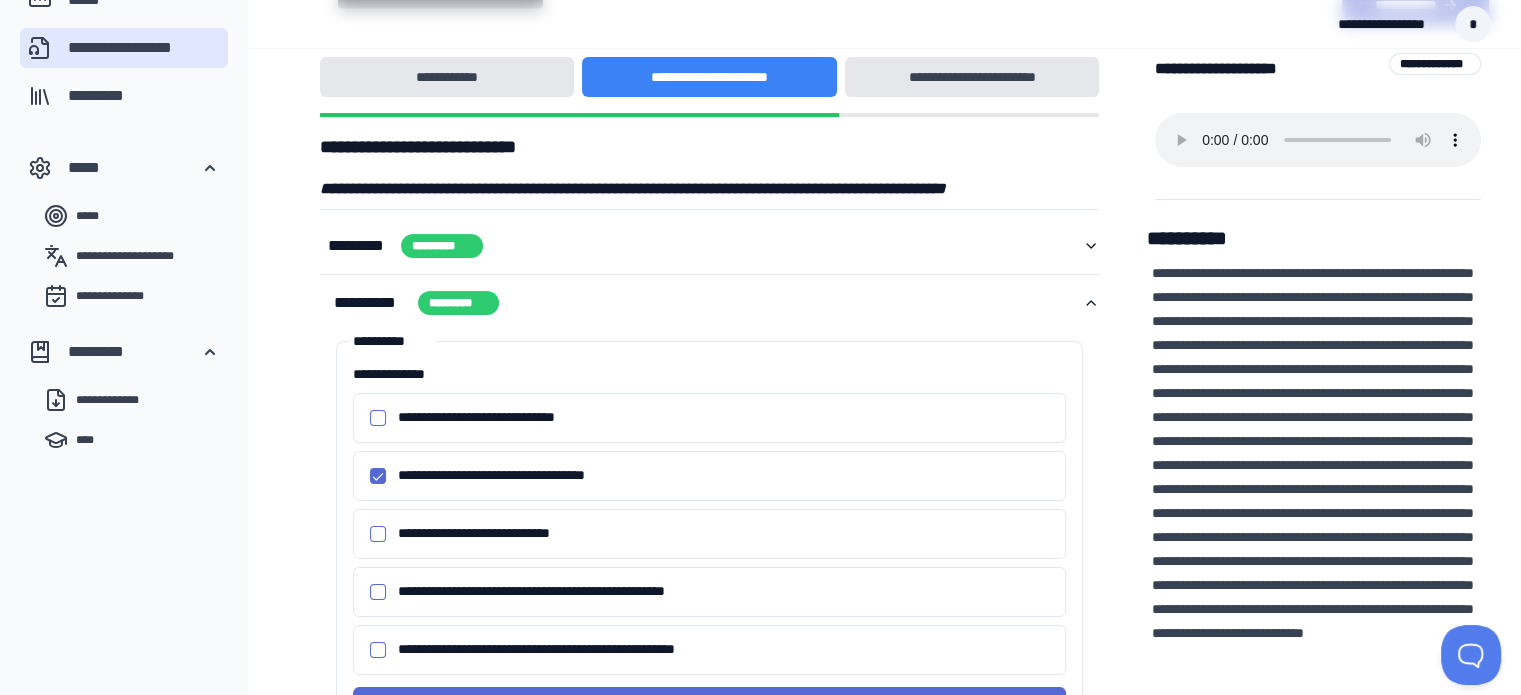 scroll, scrollTop: 219, scrollLeft: 0, axis: vertical 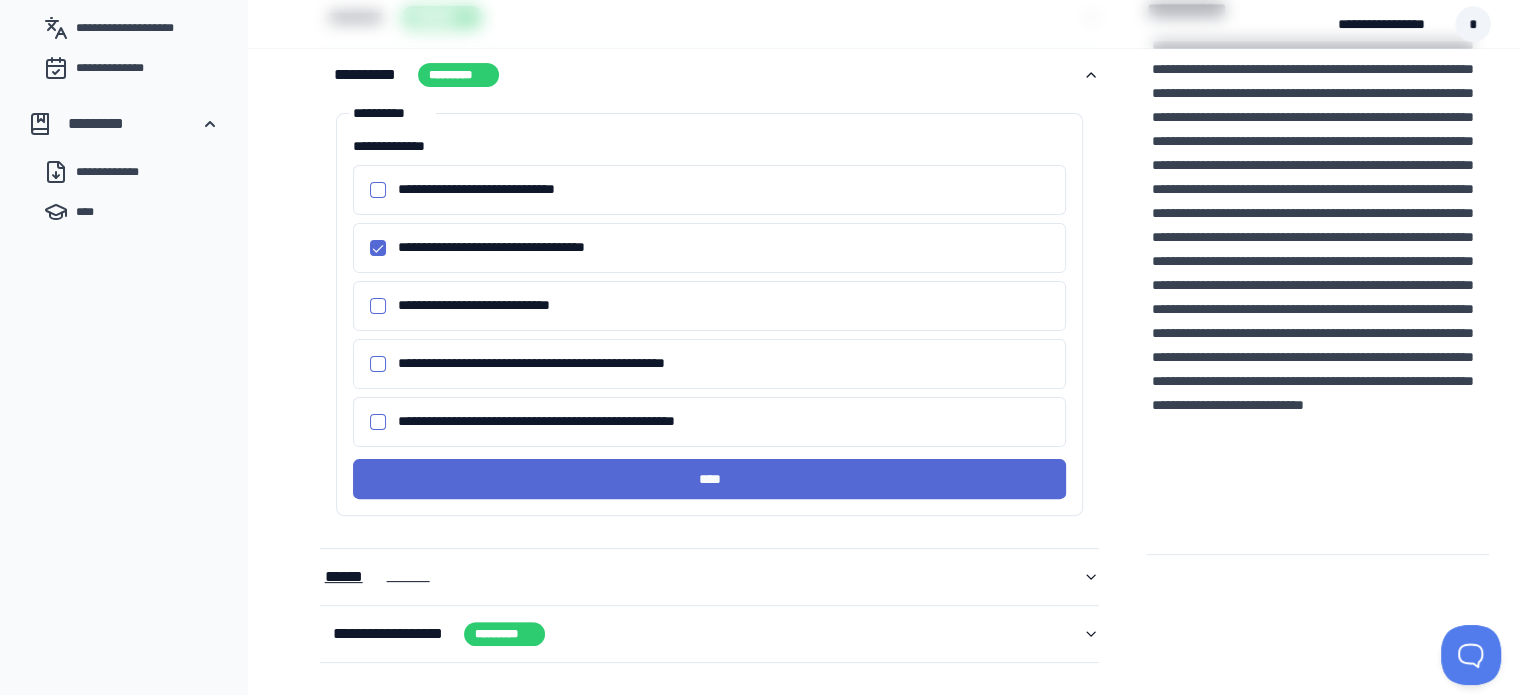 click on "*********" at bounding box center [416, 577] 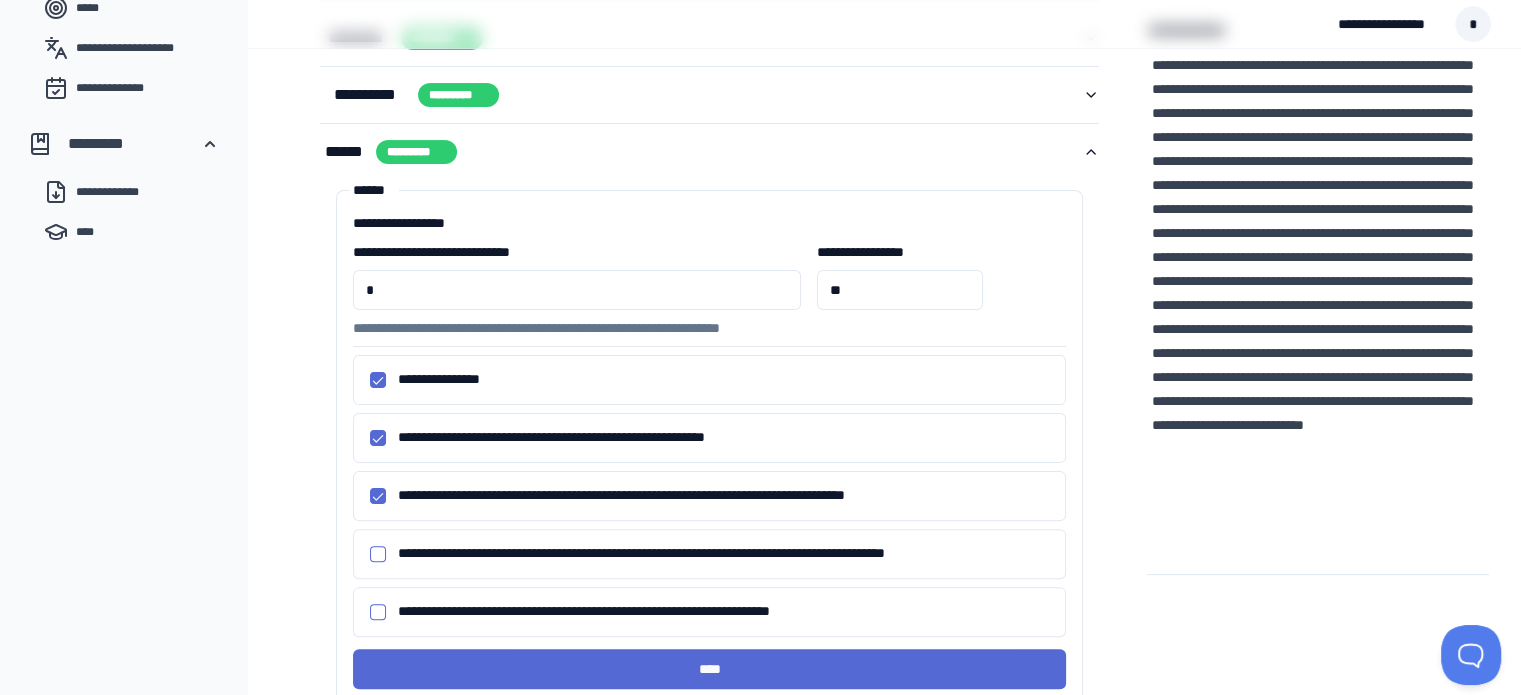 scroll, scrollTop: 448, scrollLeft: 0, axis: vertical 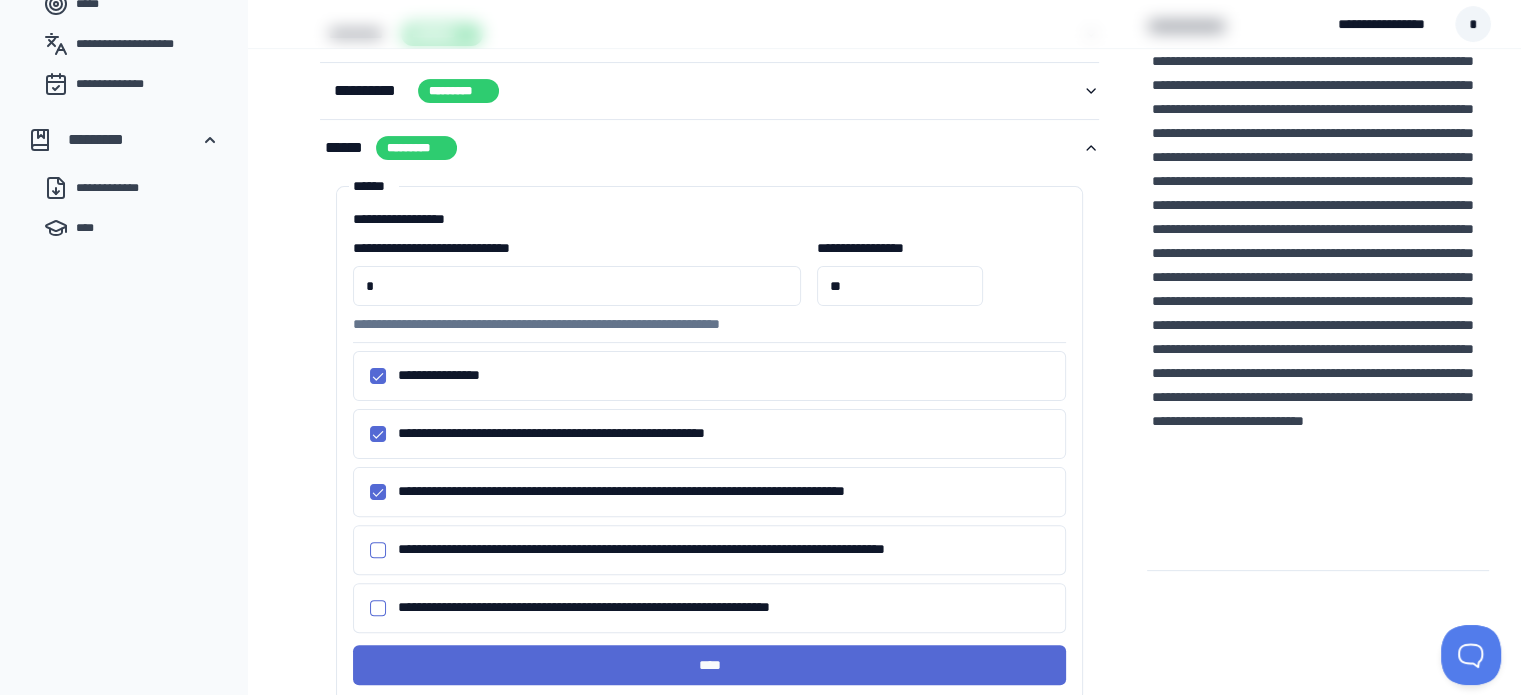 type 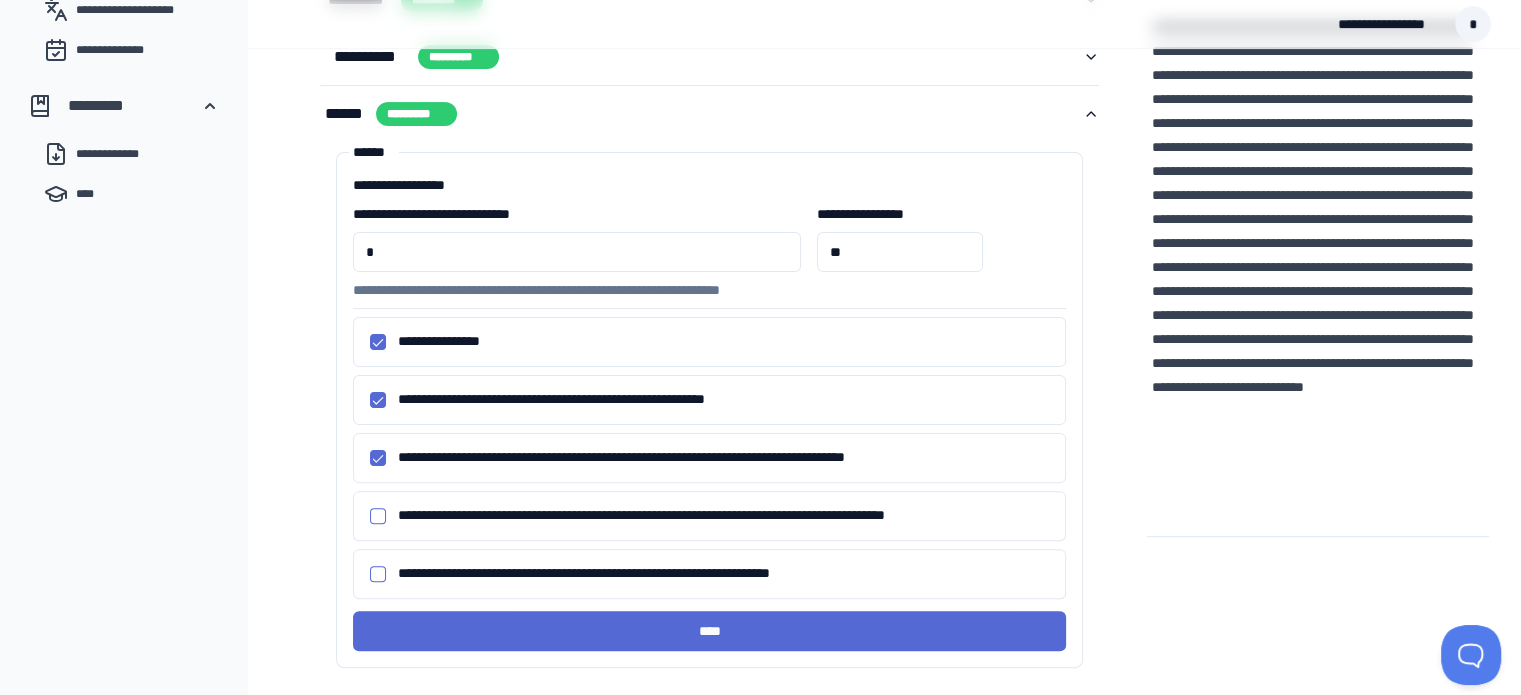 scroll, scrollTop: 485, scrollLeft: 0, axis: vertical 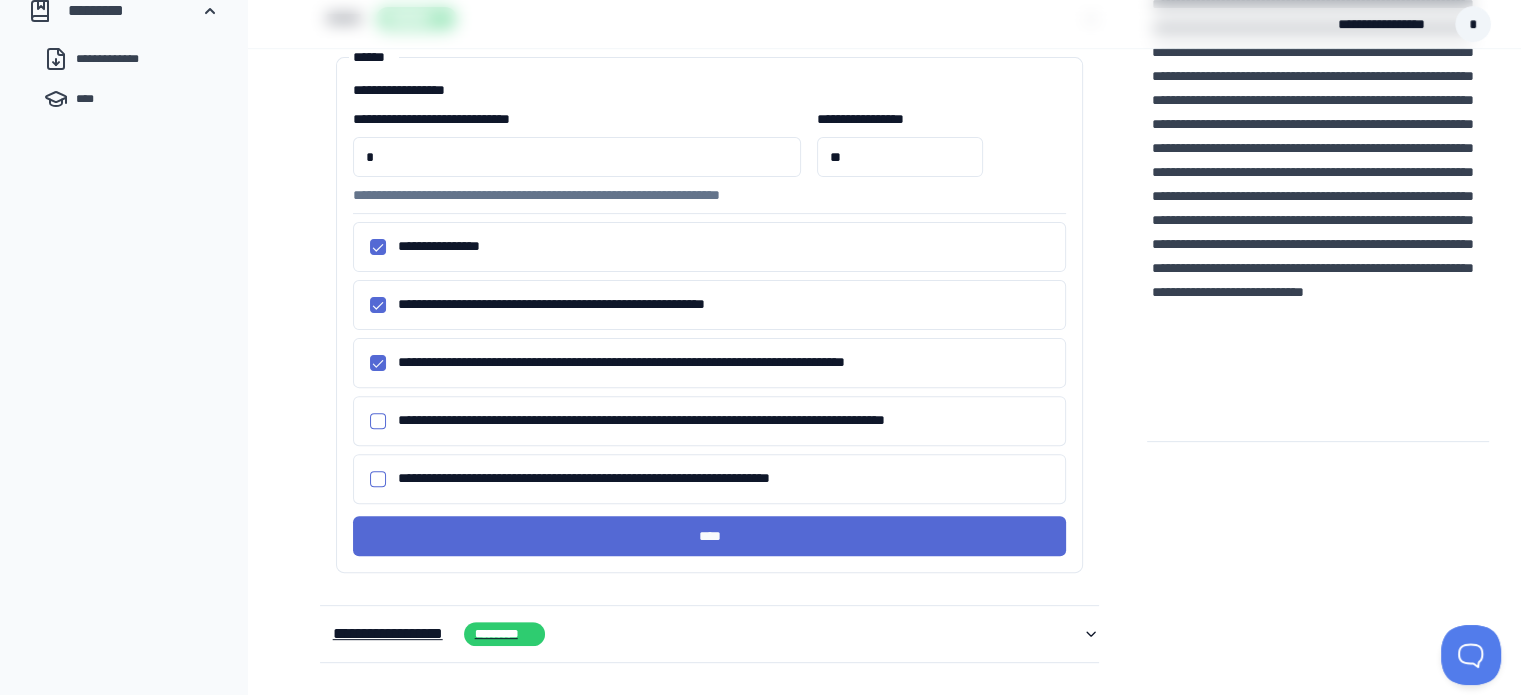 click on "**********" at bounding box center (392, 634) 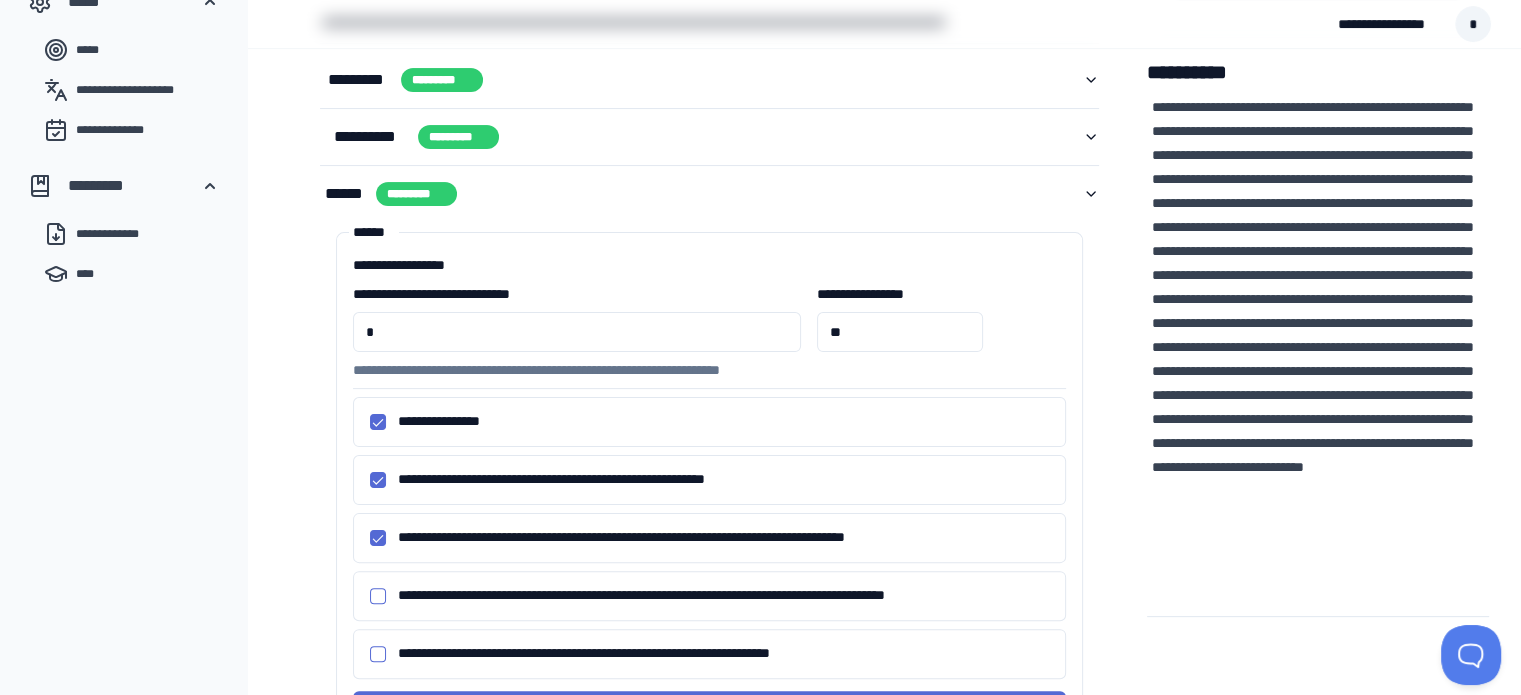 scroll, scrollTop: 379, scrollLeft: 0, axis: vertical 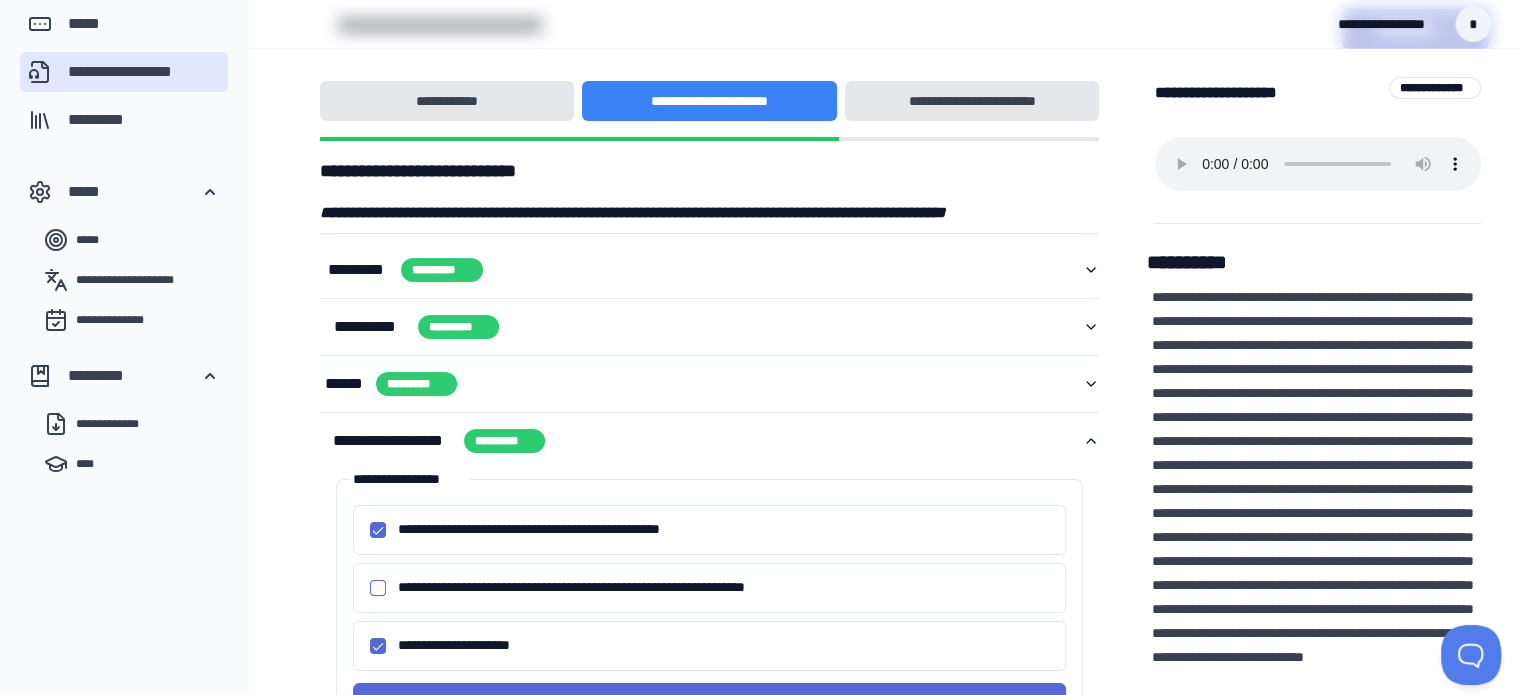 click on "**********" at bounding box center (710, 456) 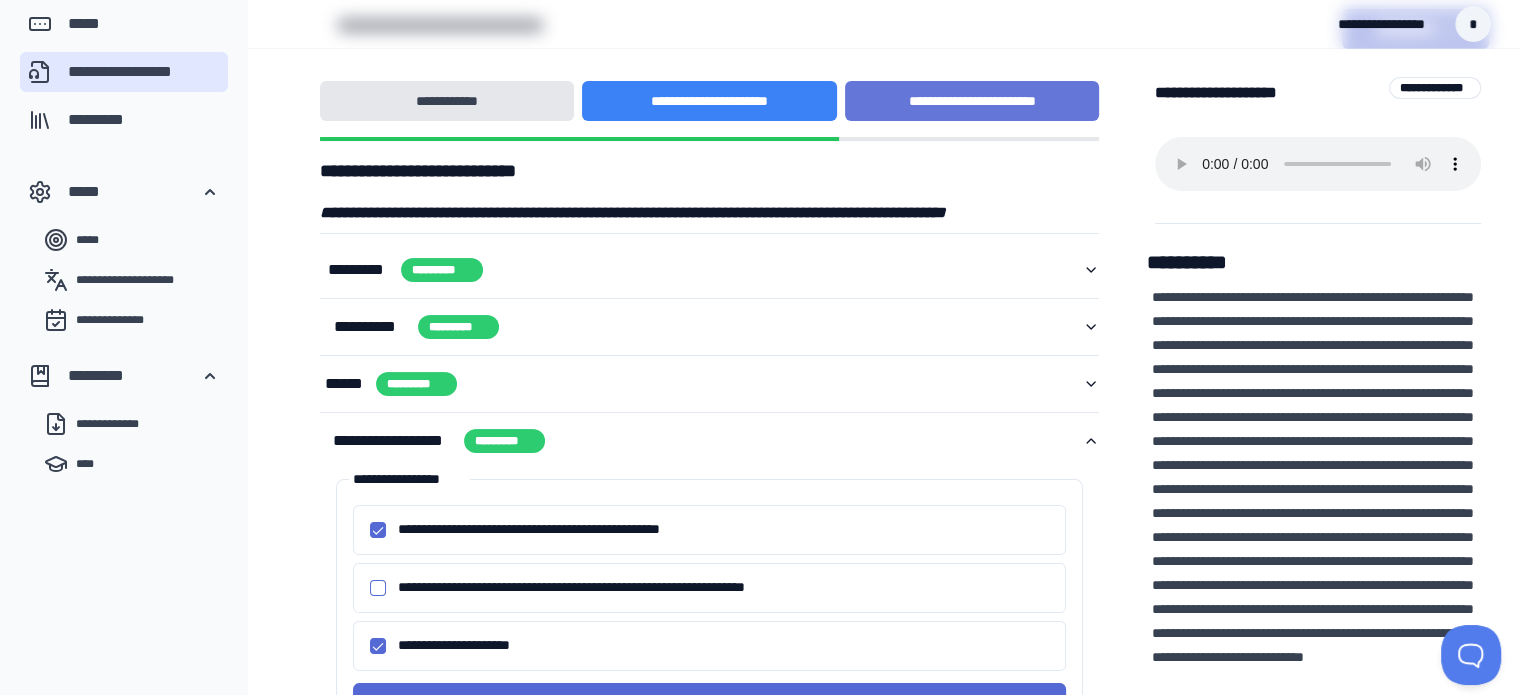click on "**********" at bounding box center [972, 101] 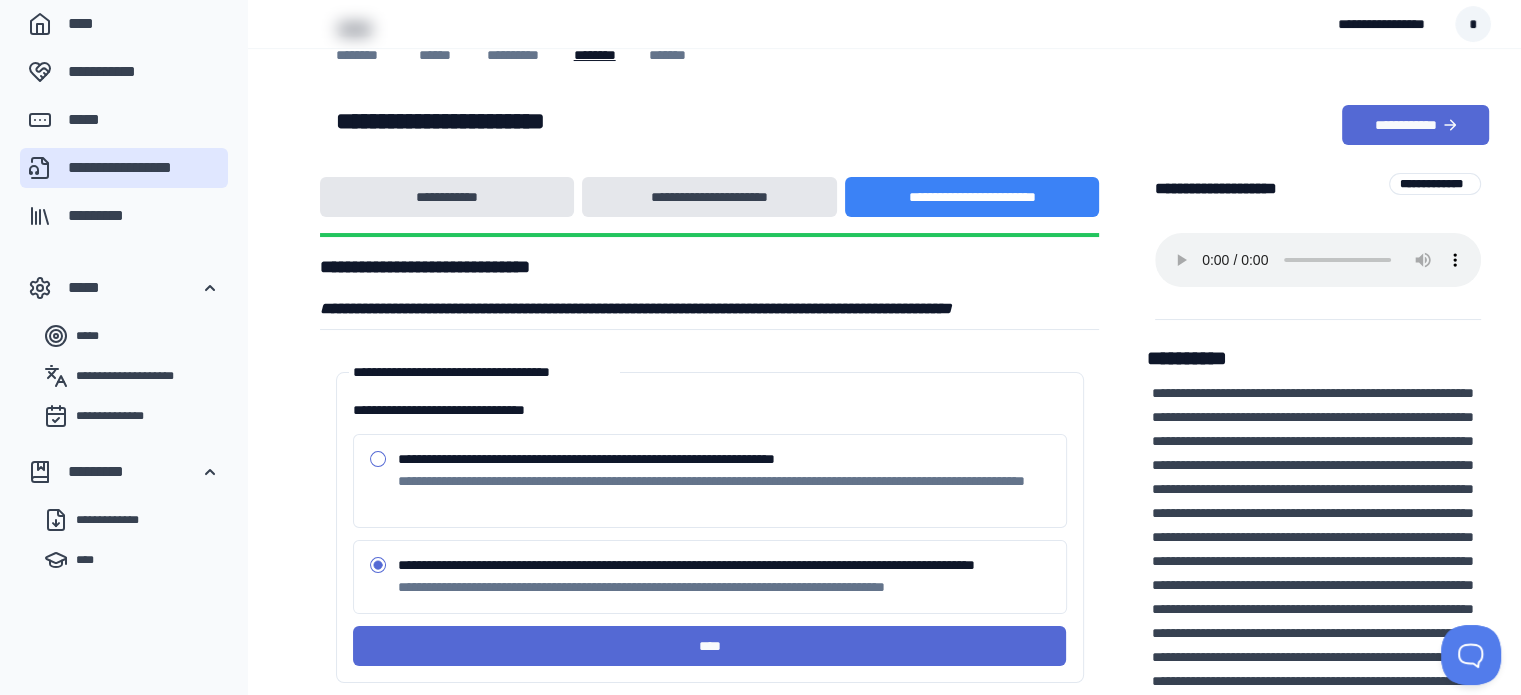 scroll, scrollTop: 212, scrollLeft: 0, axis: vertical 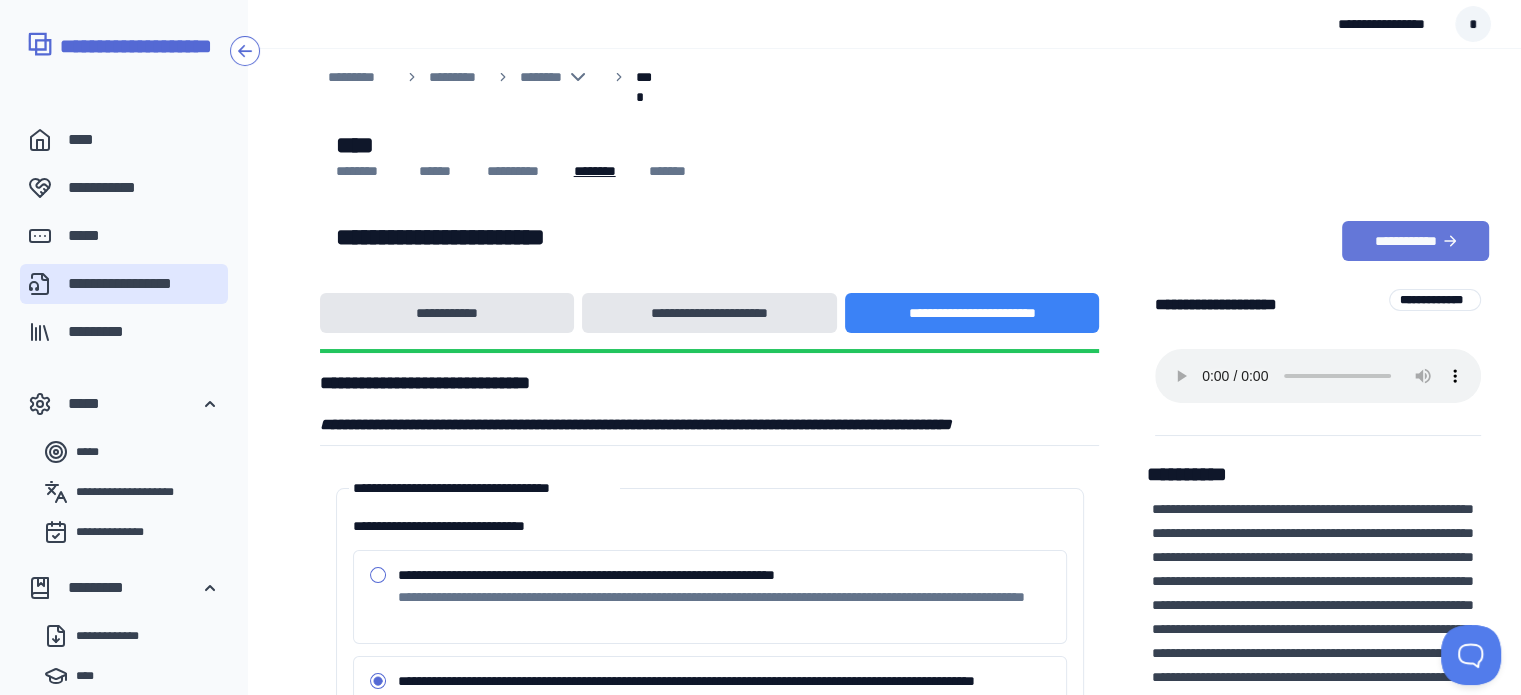 click on "**********" at bounding box center (1415, 241) 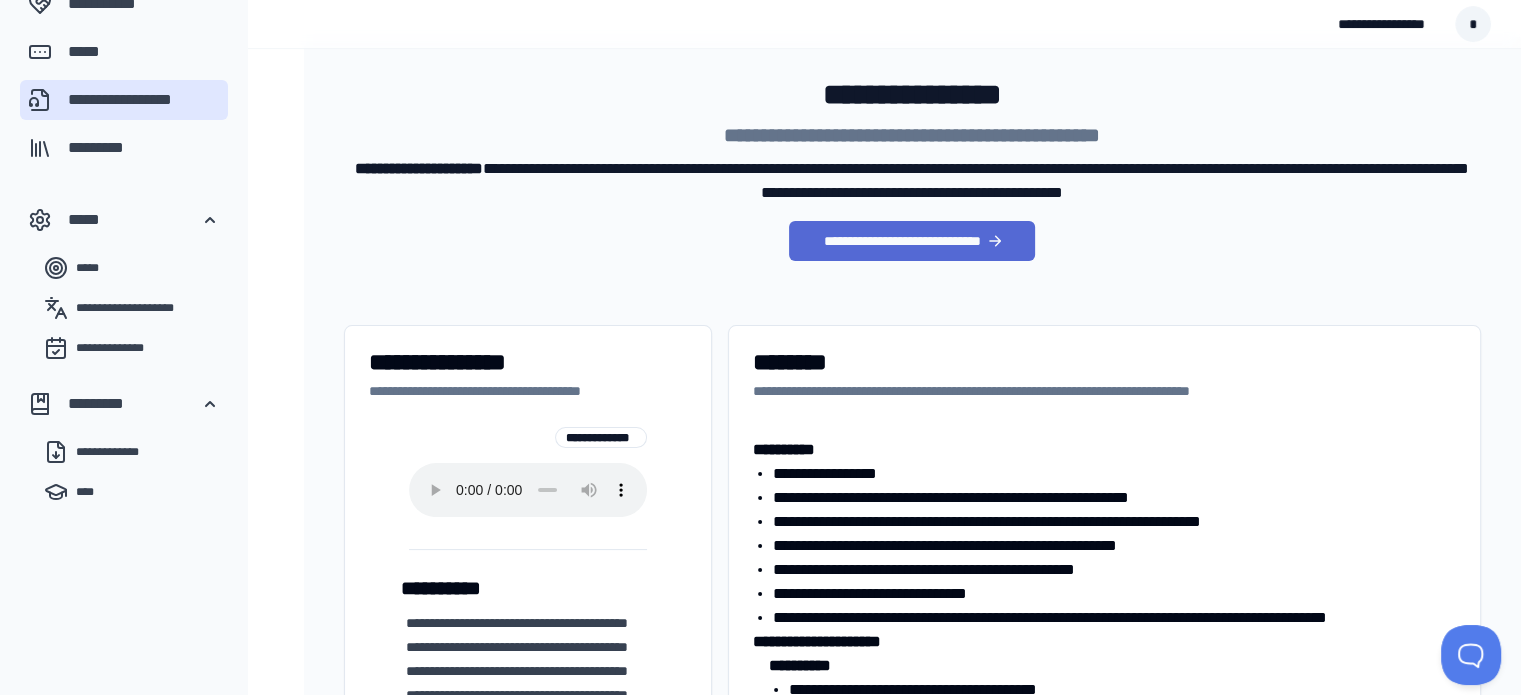 scroll, scrollTop: 0, scrollLeft: 0, axis: both 